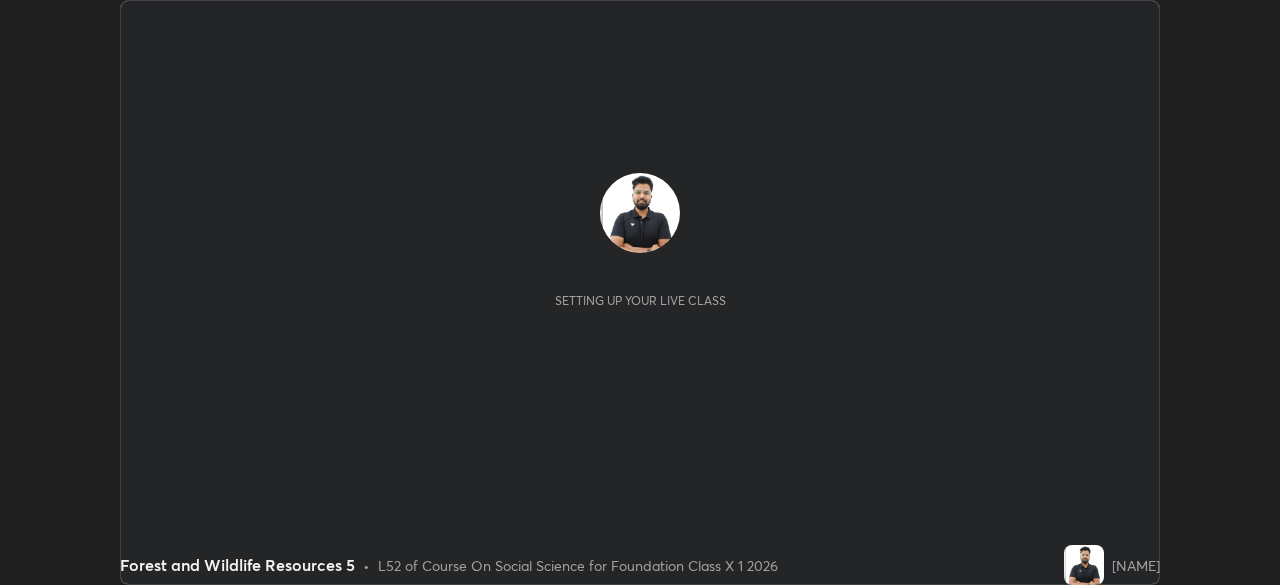 scroll, scrollTop: 0, scrollLeft: 0, axis: both 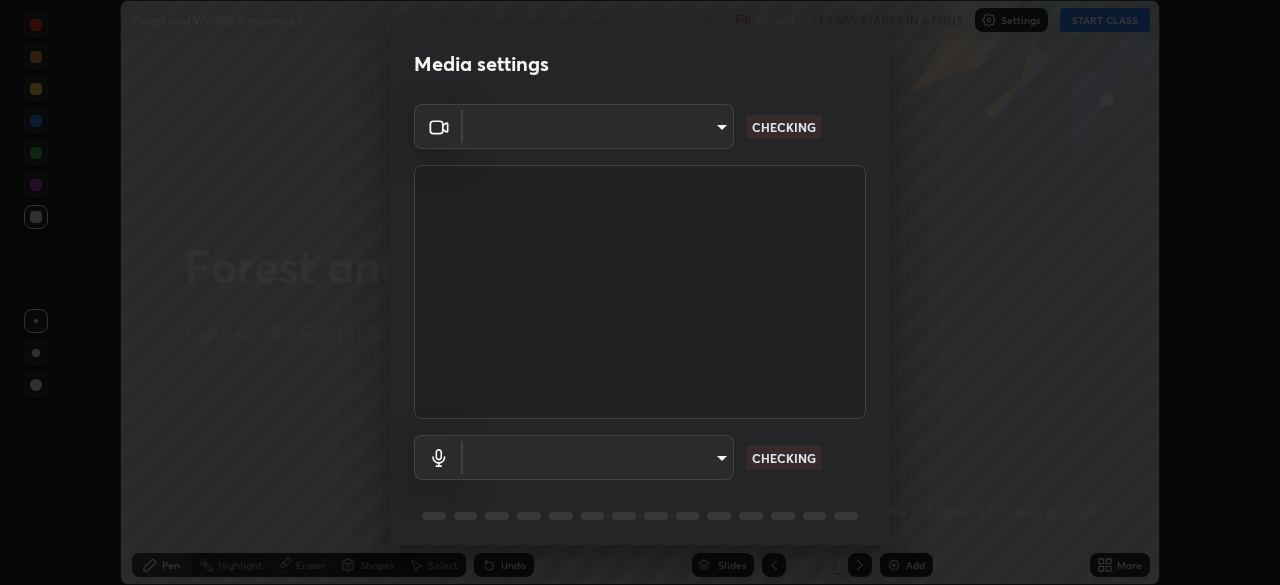 type on "7db3104c3122a209b332b64619111aa91615a24fb0de166504fa5909fce8eb30" 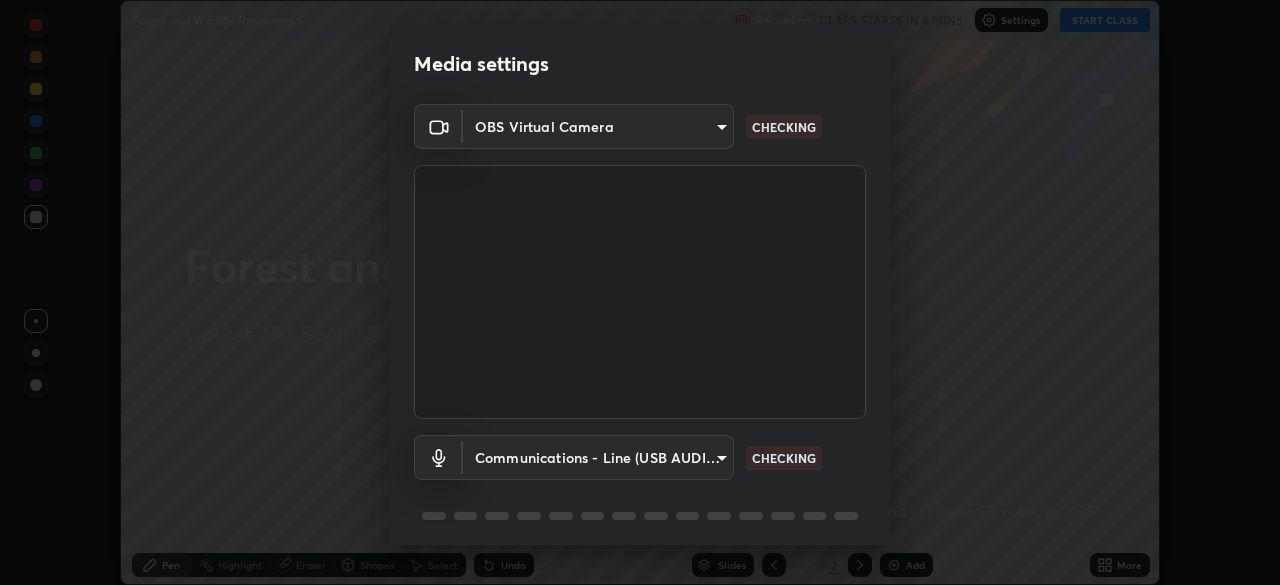 scroll, scrollTop: 71, scrollLeft: 0, axis: vertical 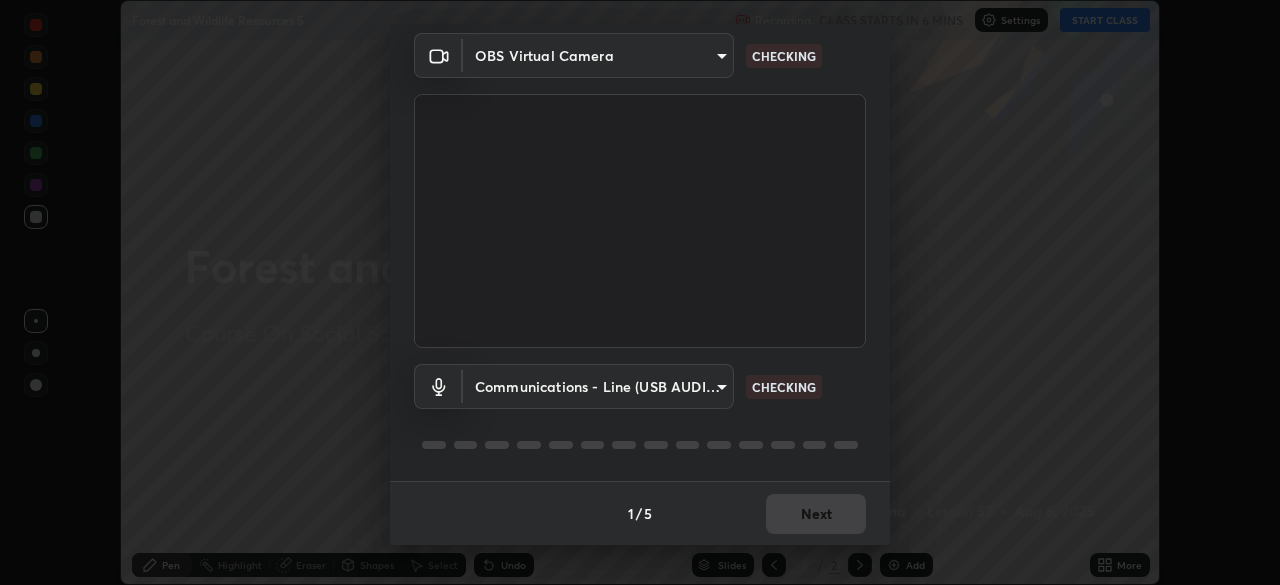 click on "Erase all Forest and Wildlife Resources 5 Recording CLASS STARTS IN 6 MINS Settings START CLASS Setting up your live class Forest and Wildlife Resources 5 • L52 of Course On Social Science for Foundation Class X 1 2026 [NAME] Pen Highlight Eraser Shapes Select Undo Slides 2 / 2 Add More No doubts shared Encourage your learners to ask a doubt for better clarity Report an issue Reason for reporting Buffering Chat not working Audio - Video sync issue Educator video quality low ​ Attach an image Report Media settings OBS Virtual Camera 7db3104c3122a209b332b64619111aa91615a24fb0de166504fa5909fce8eb30 CHECKING Communications - Line (USB AUDIO  CODEC) communications CHECKING 1 / 5 Next" at bounding box center (640, 292) 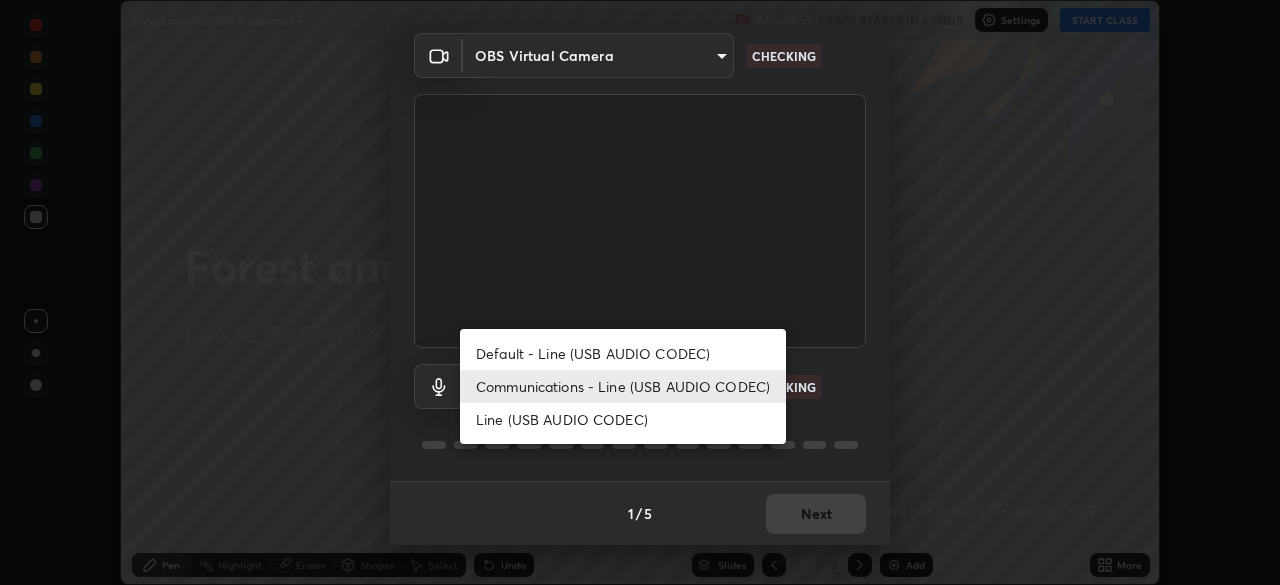 click on "Default - Line (USB AUDIO  CODEC)" at bounding box center [623, 353] 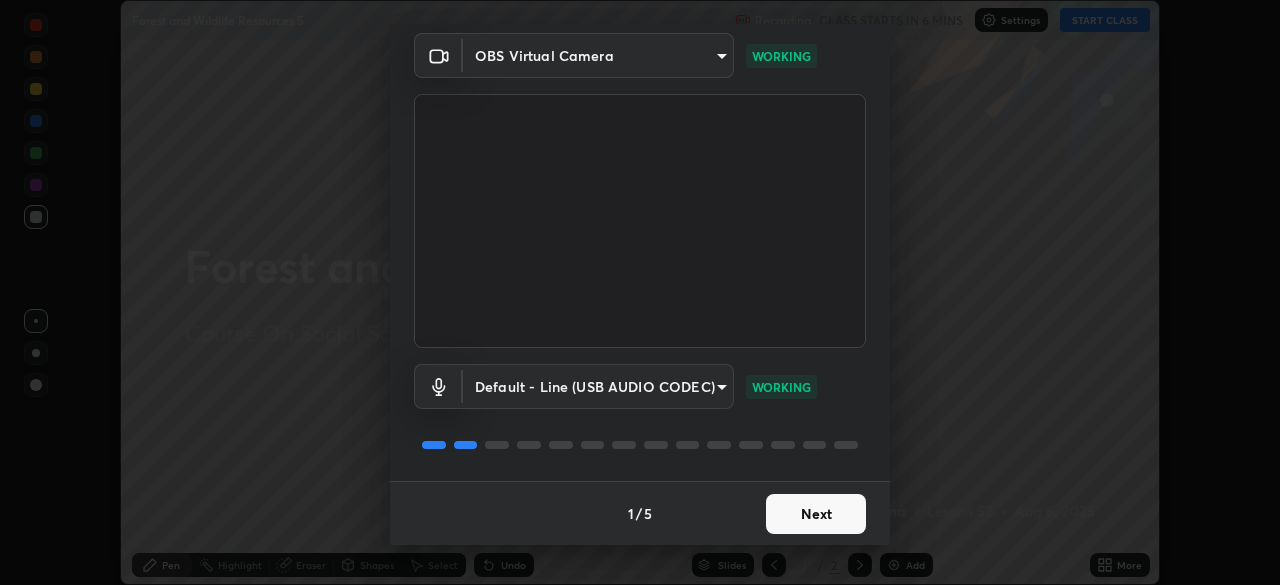 click on "Next" at bounding box center (816, 514) 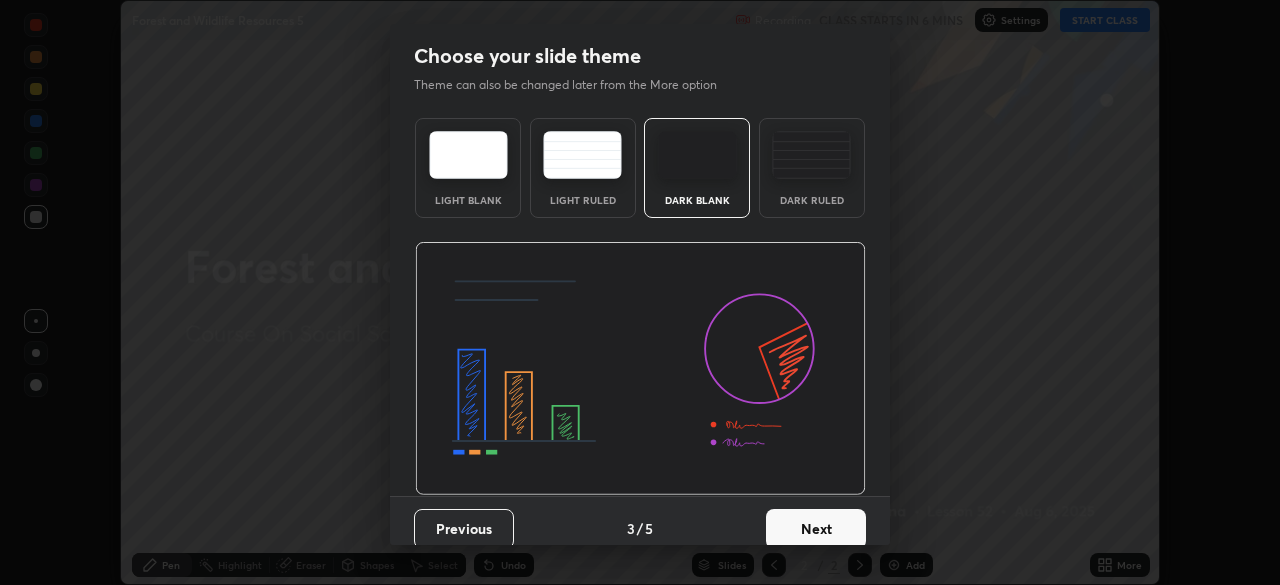 click on "Next" at bounding box center (816, 529) 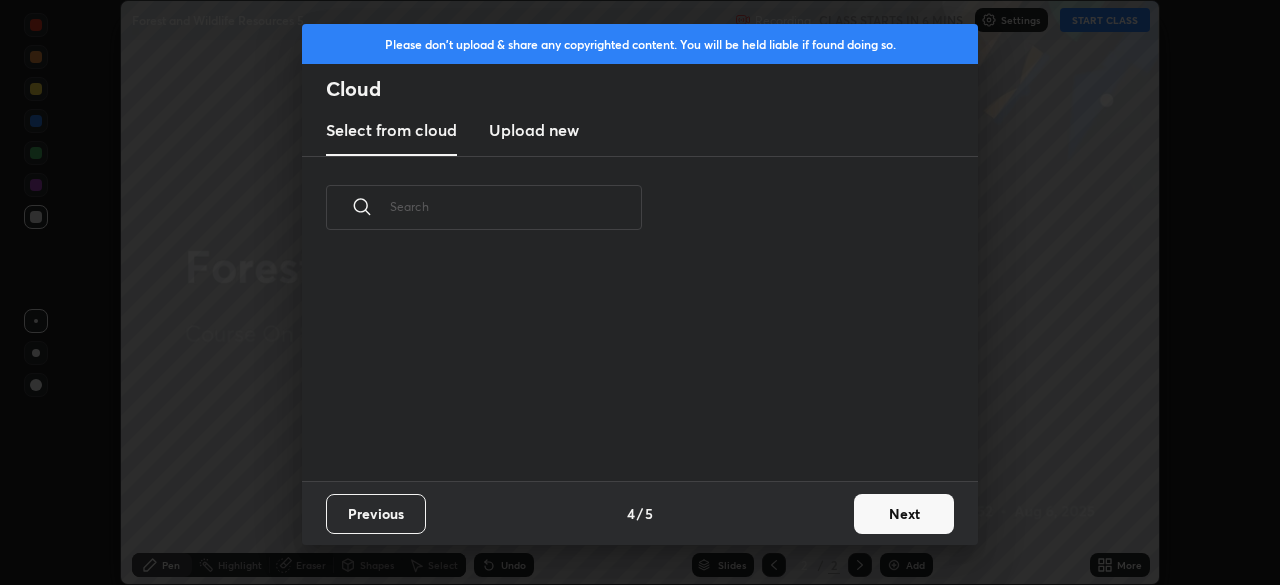 click on "Next" at bounding box center [904, 514] 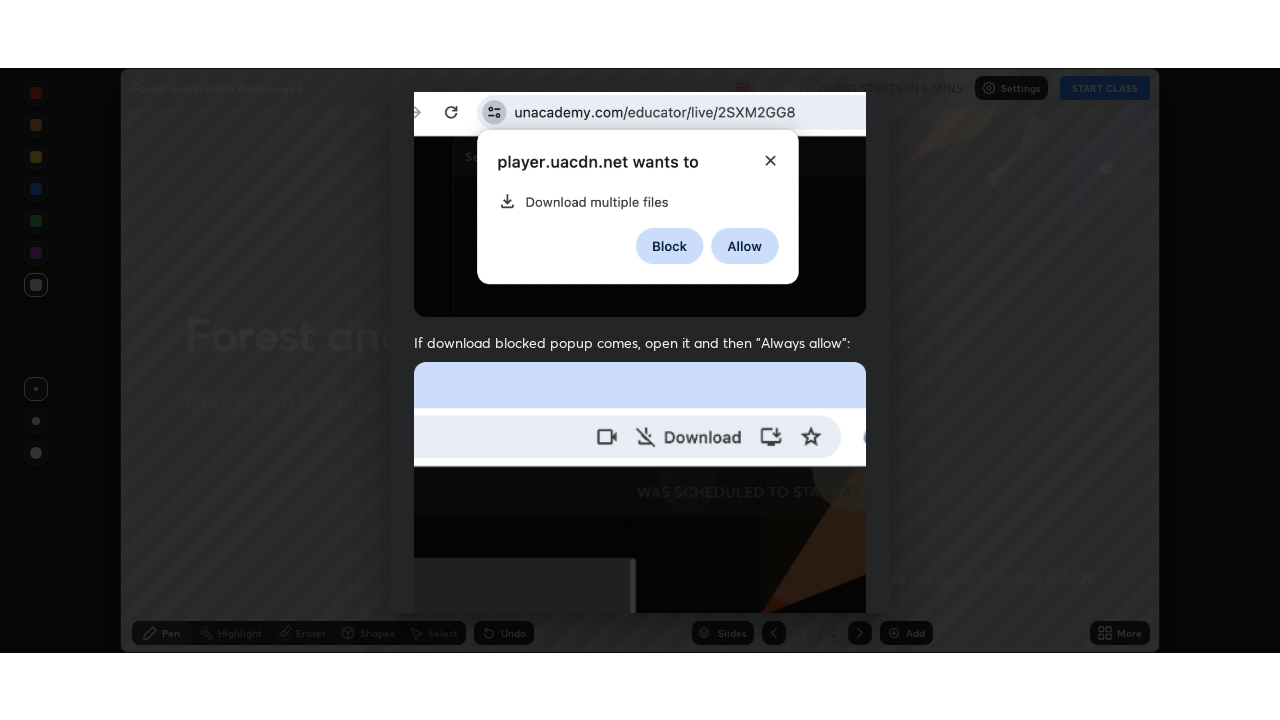 scroll, scrollTop: 479, scrollLeft: 0, axis: vertical 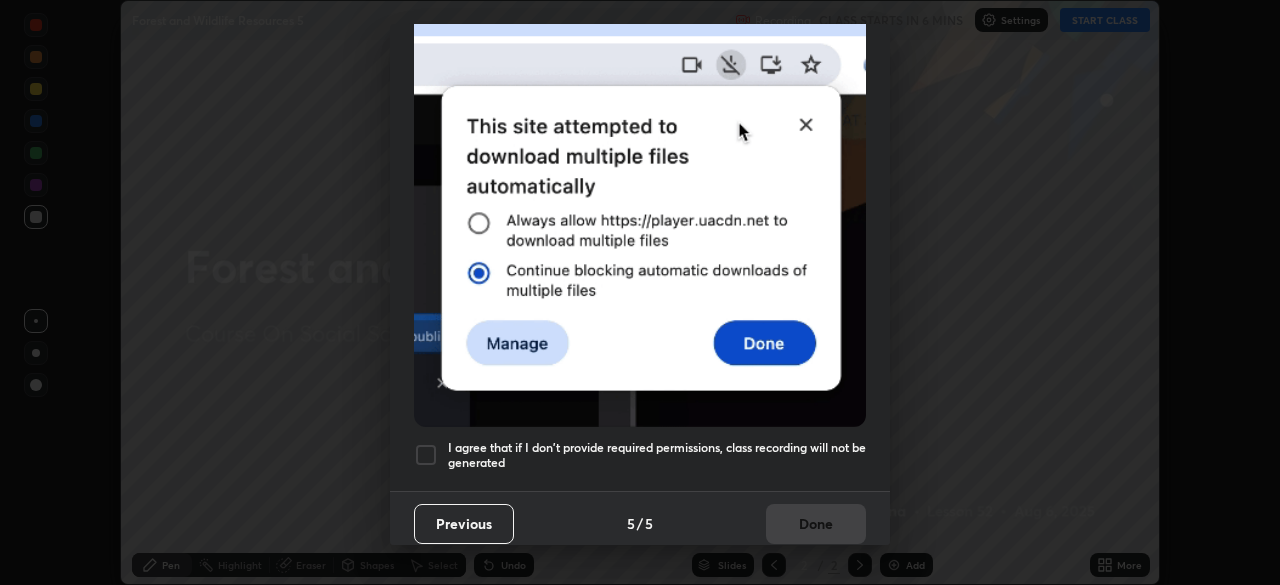 click at bounding box center [426, 455] 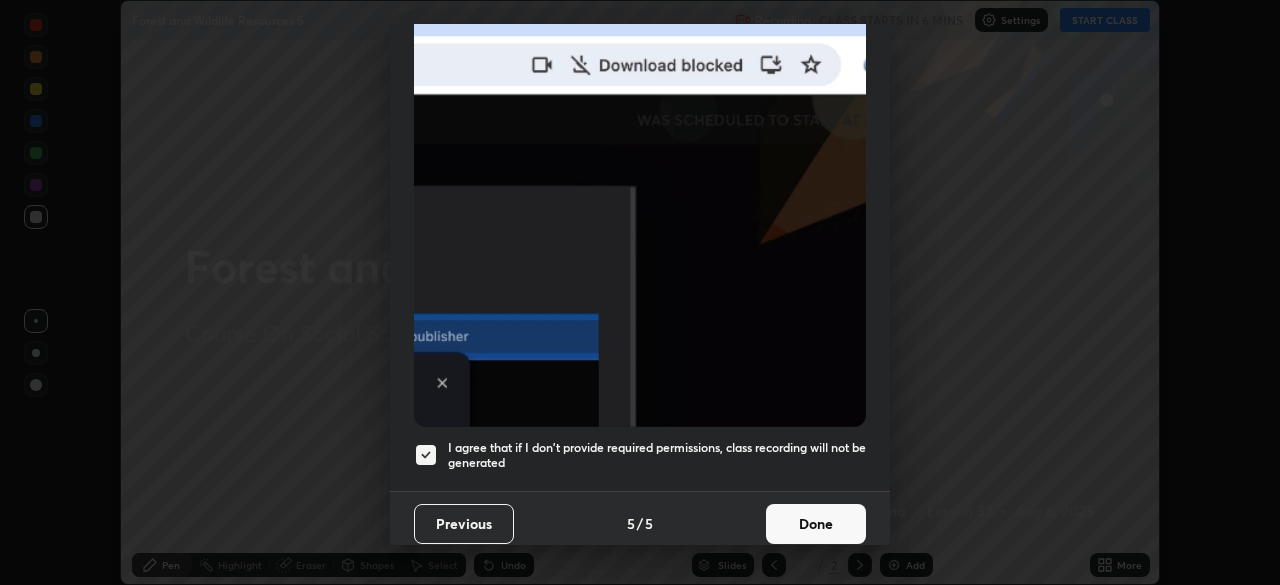 click on "Done" at bounding box center (816, 524) 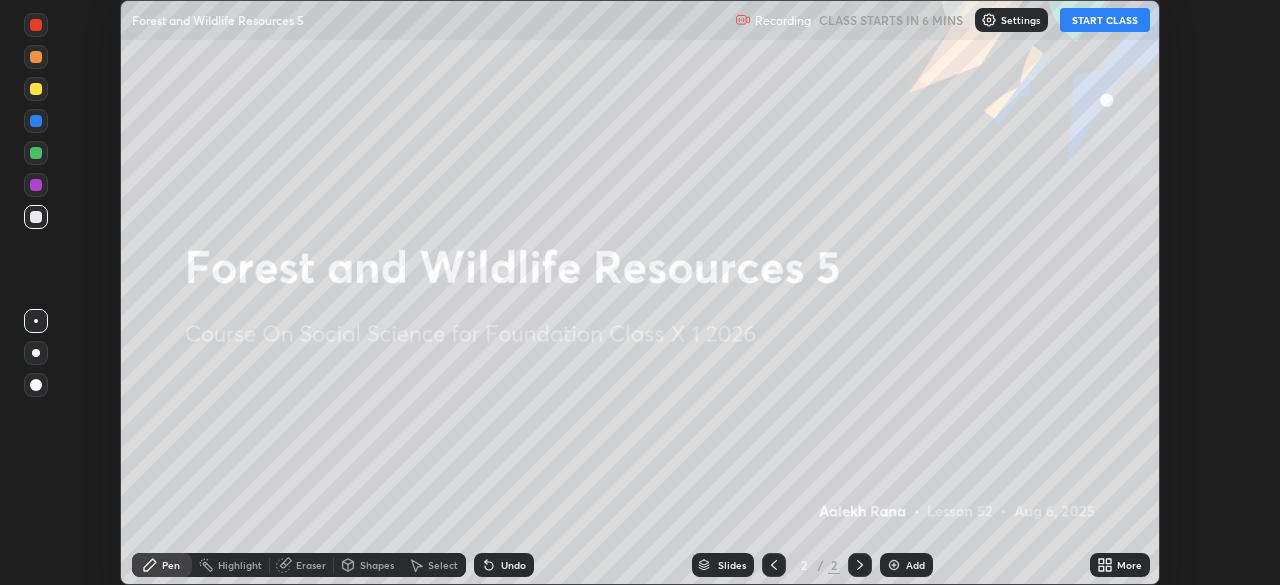 click on "START CLASS" at bounding box center [1105, 20] 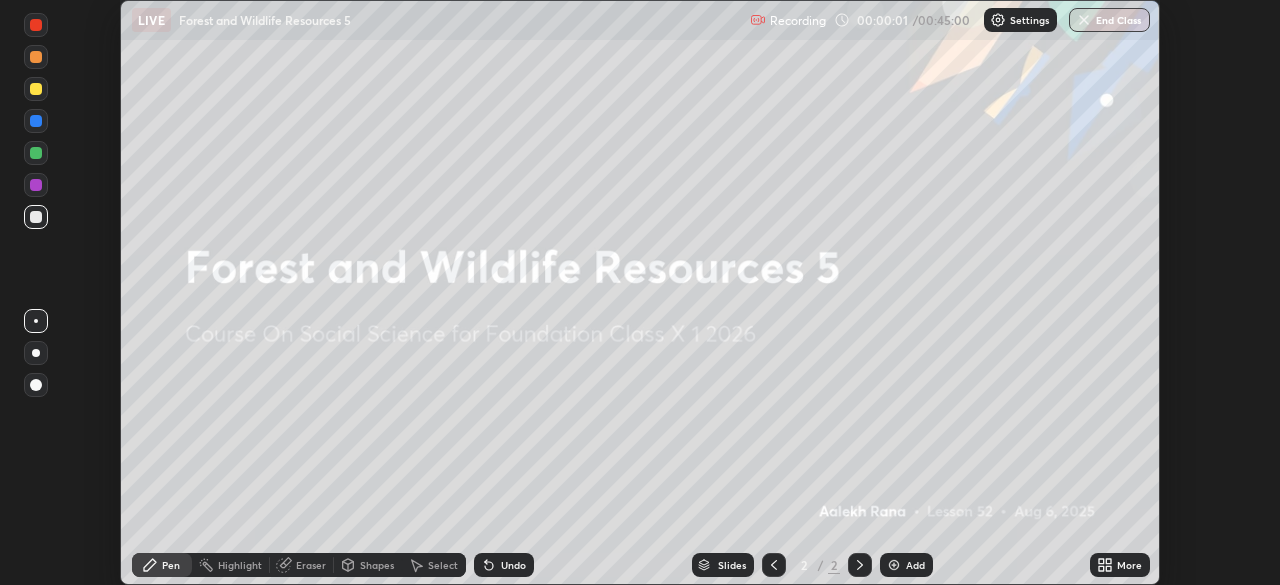 click 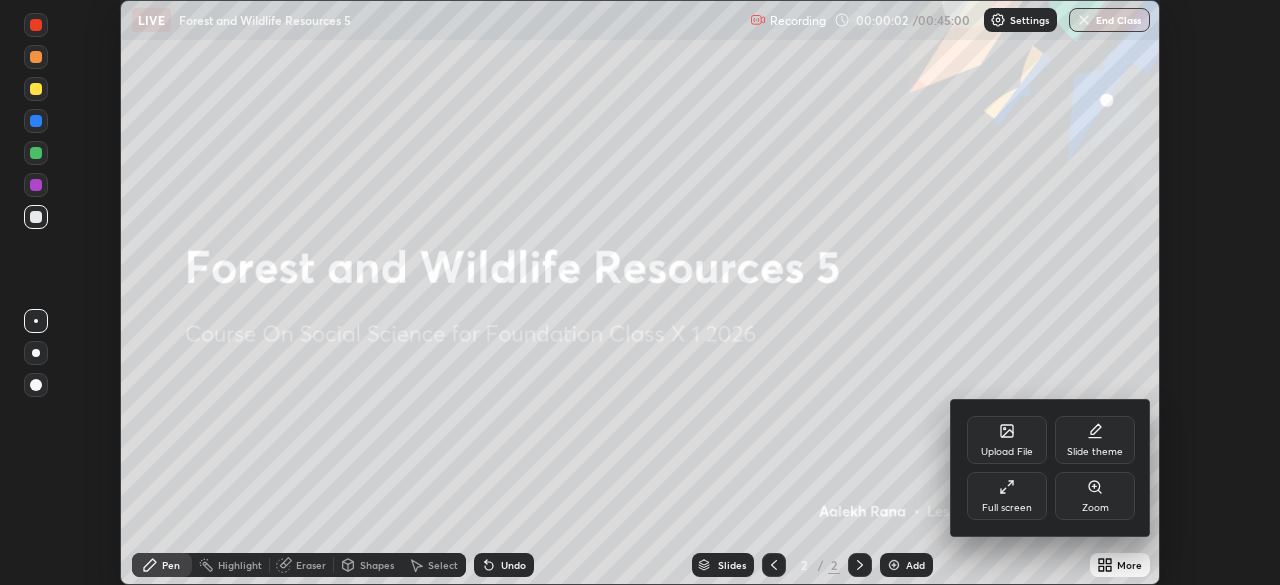 click on "Full screen" at bounding box center (1007, 508) 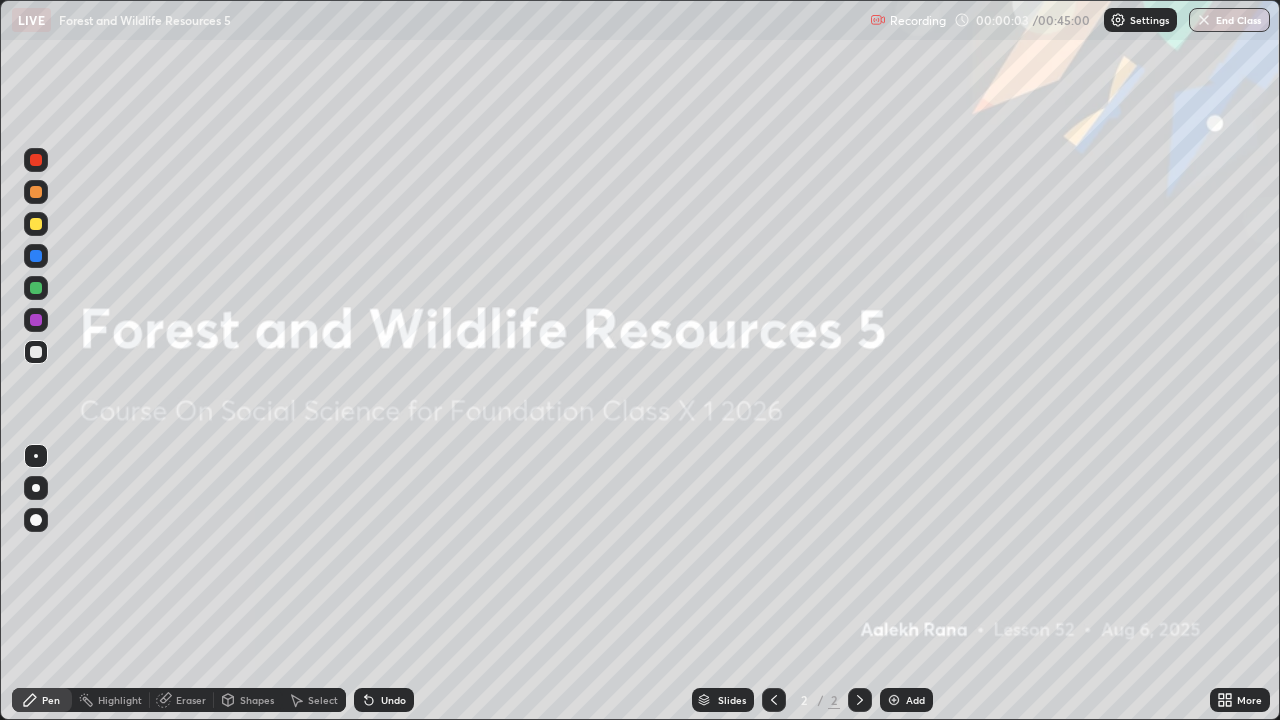 scroll, scrollTop: 99280, scrollLeft: 98720, axis: both 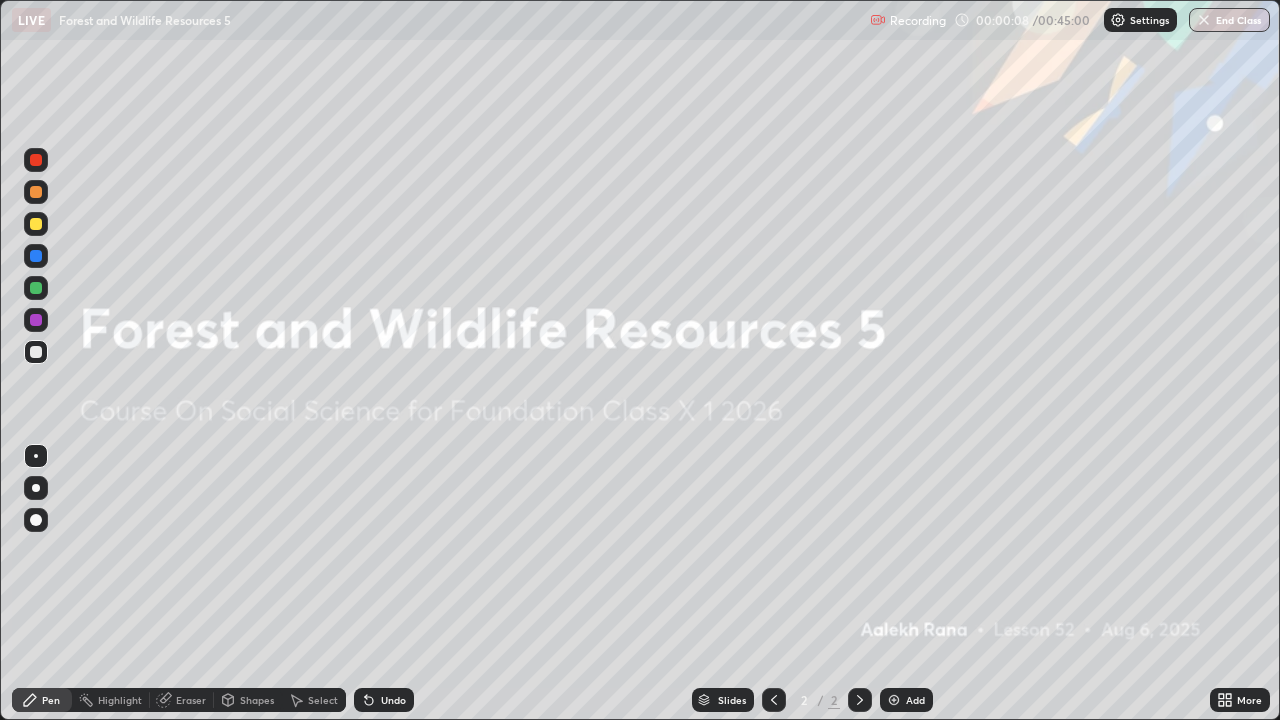 click 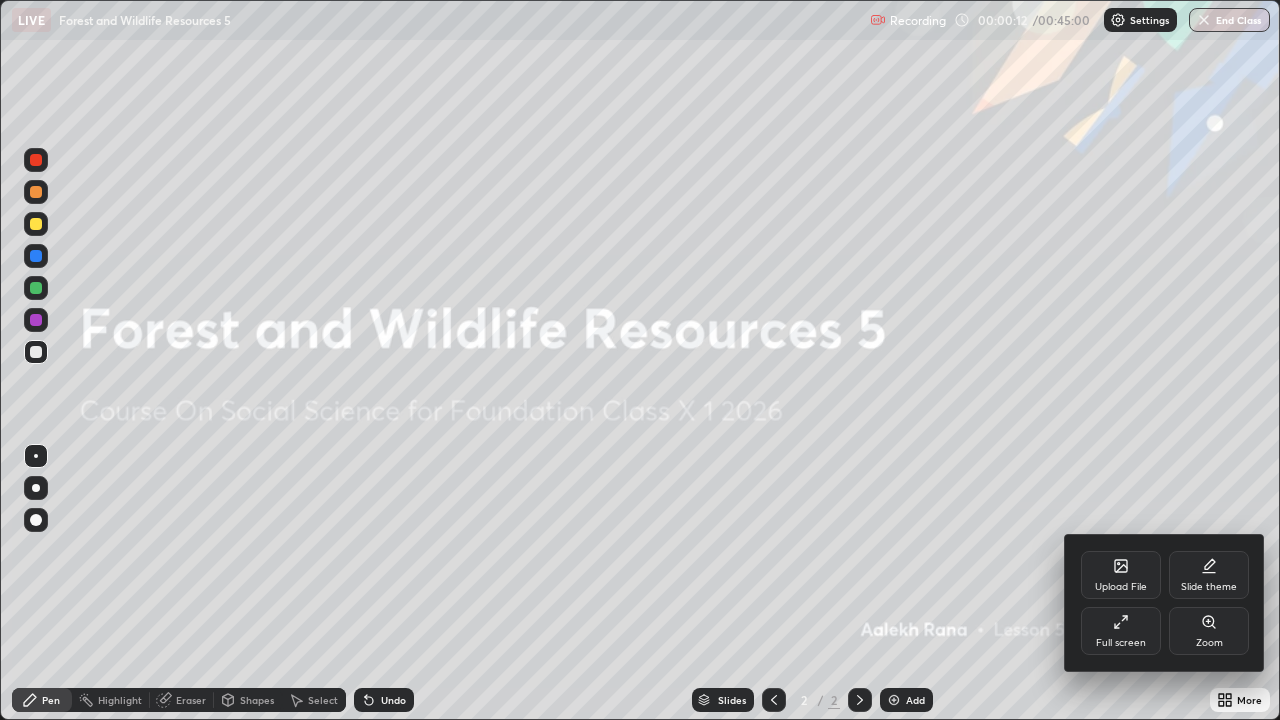 click on "Upload File" at bounding box center [1121, 575] 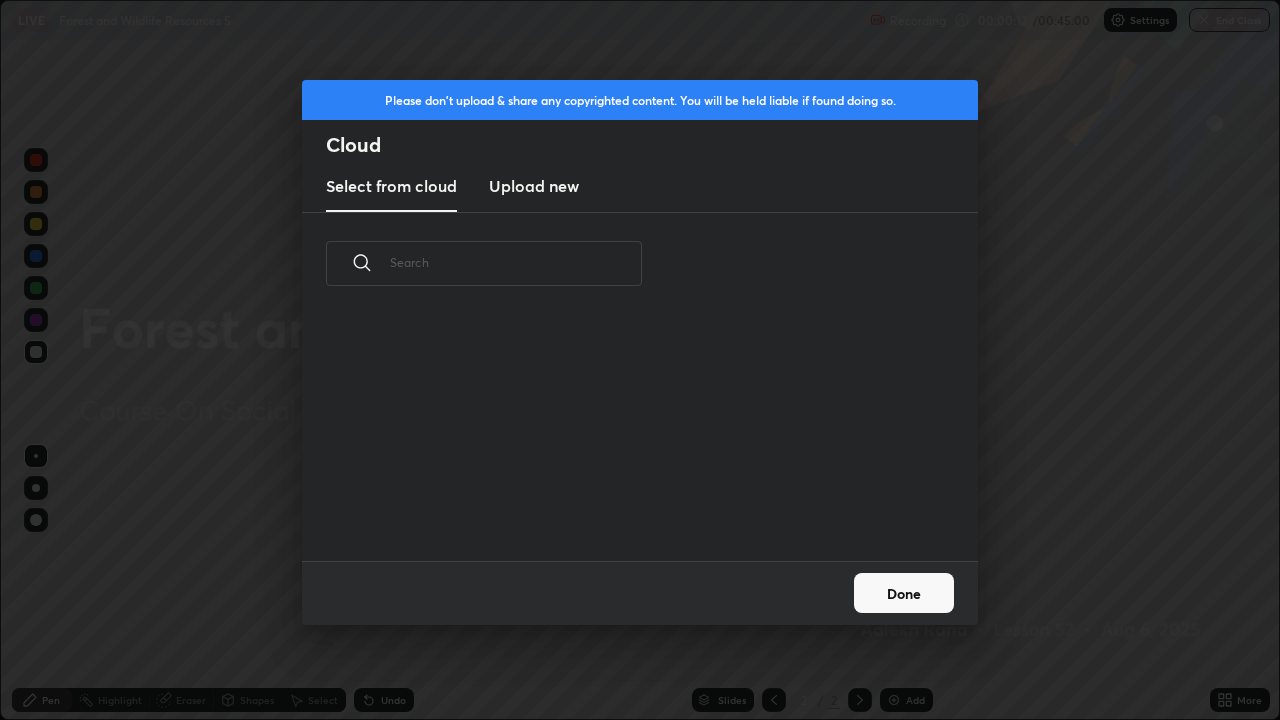 scroll, scrollTop: 7, scrollLeft: 11, axis: both 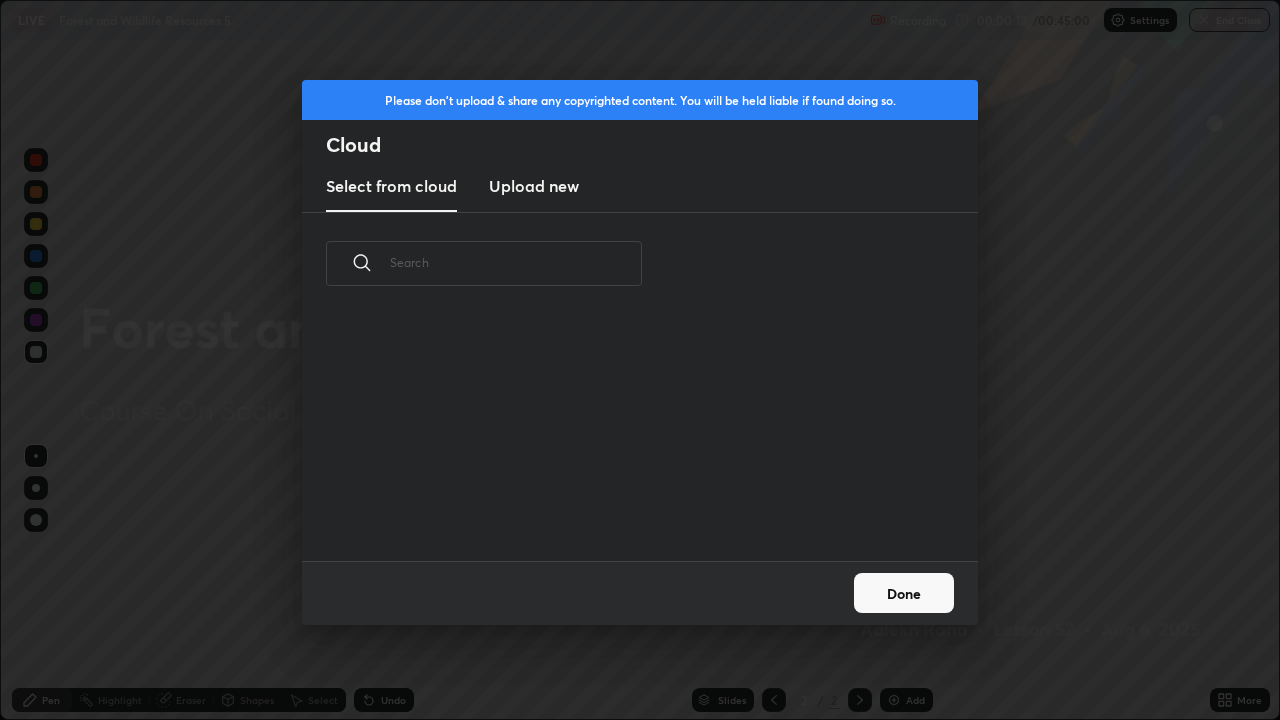 click on "Upload new" at bounding box center [534, 186] 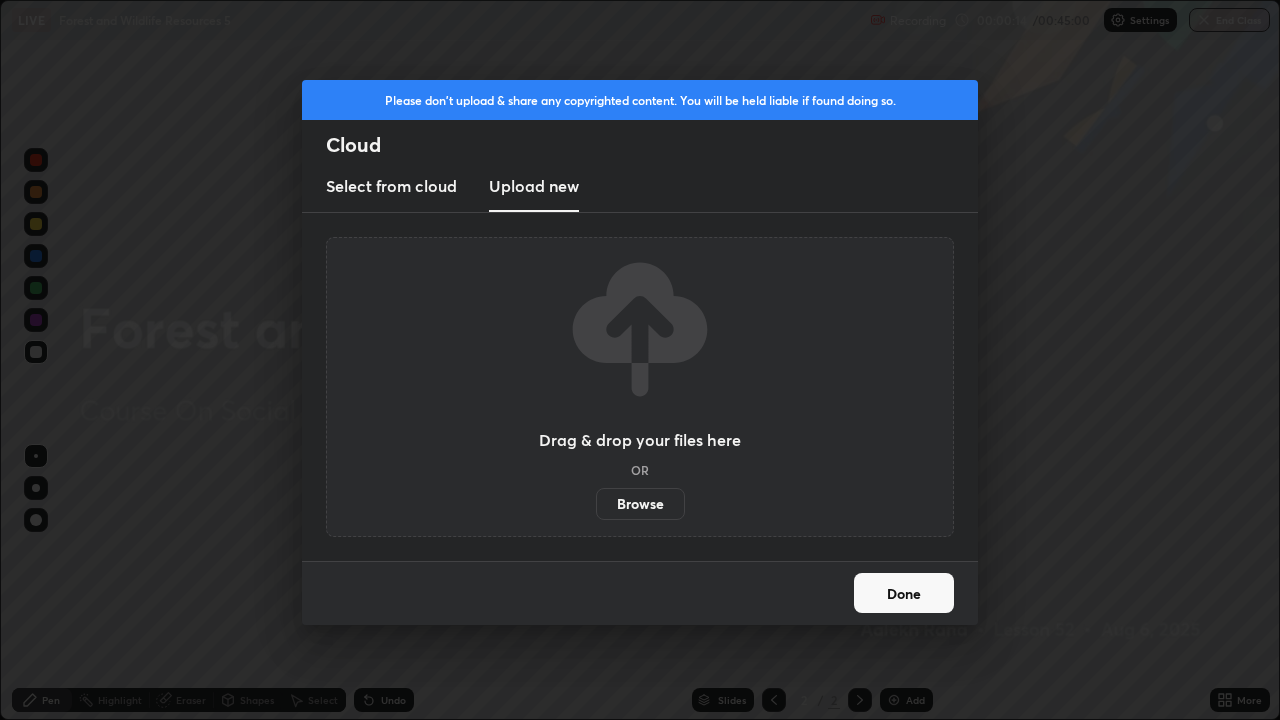 click on "Browse" at bounding box center [640, 504] 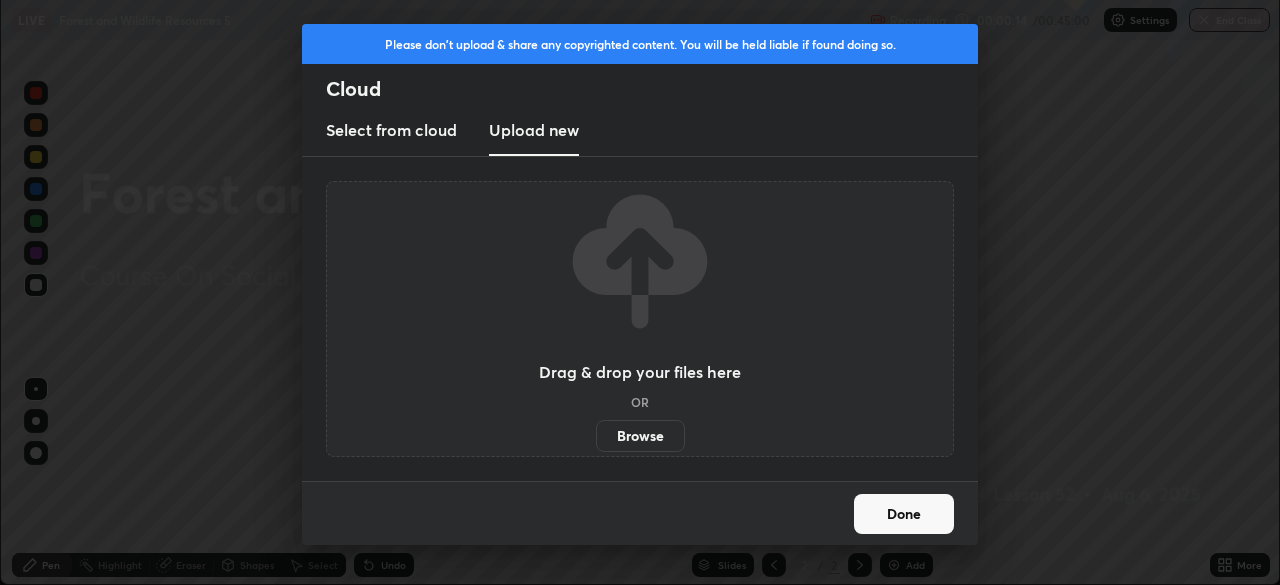 scroll, scrollTop: 585, scrollLeft: 1280, axis: both 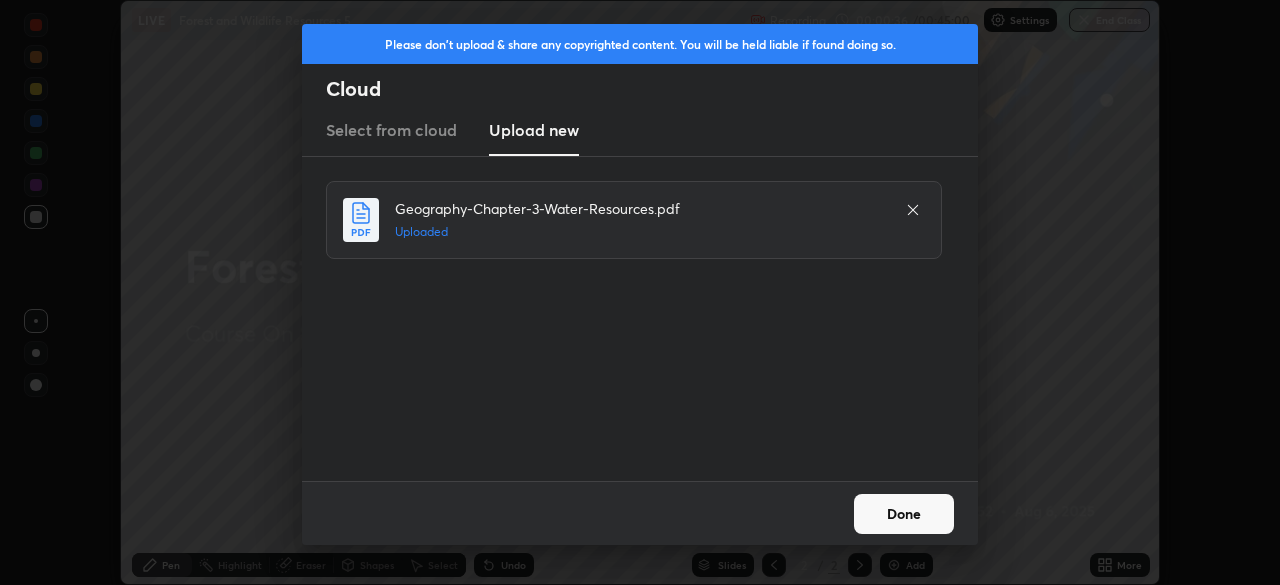 click on "Done" at bounding box center (904, 514) 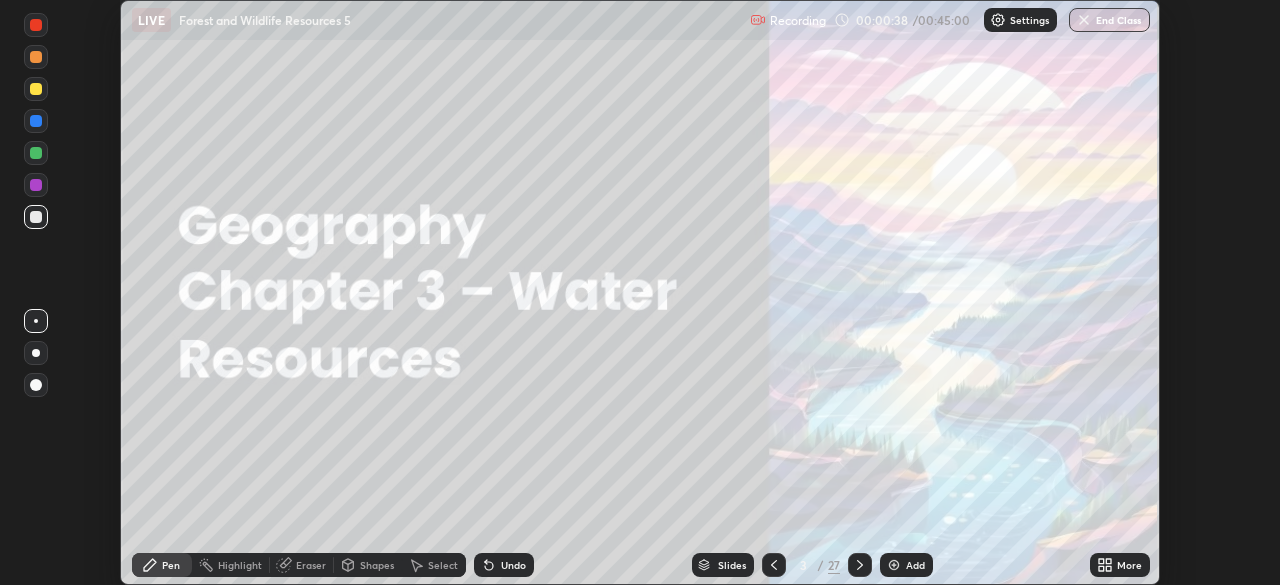 click on "More" at bounding box center (1129, 565) 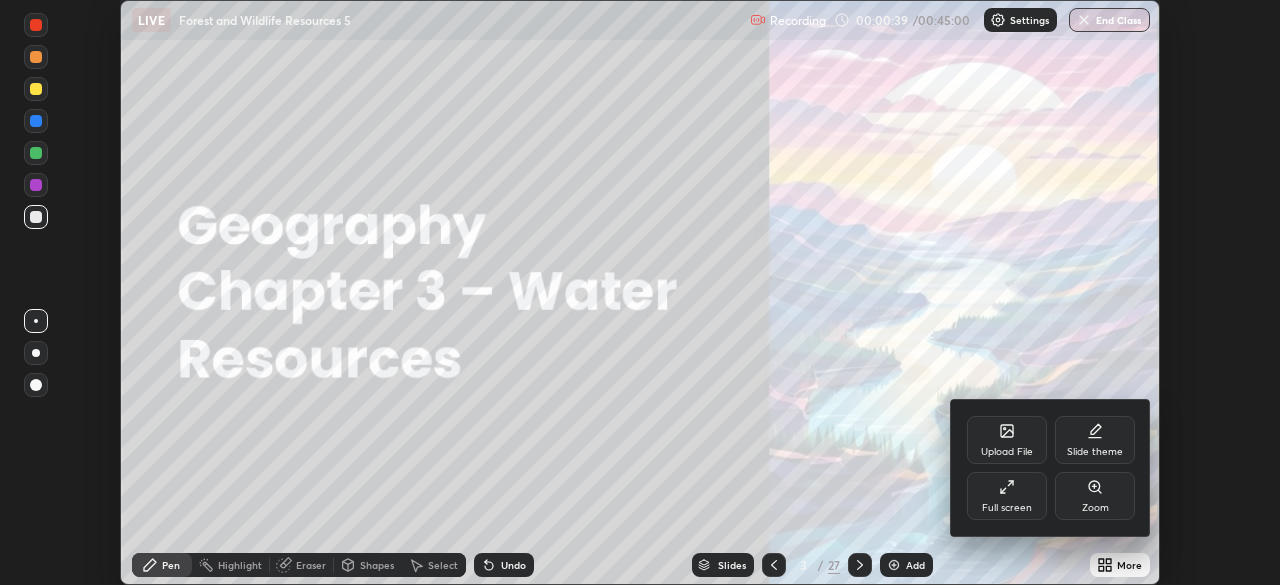 click on "Full screen" at bounding box center (1007, 496) 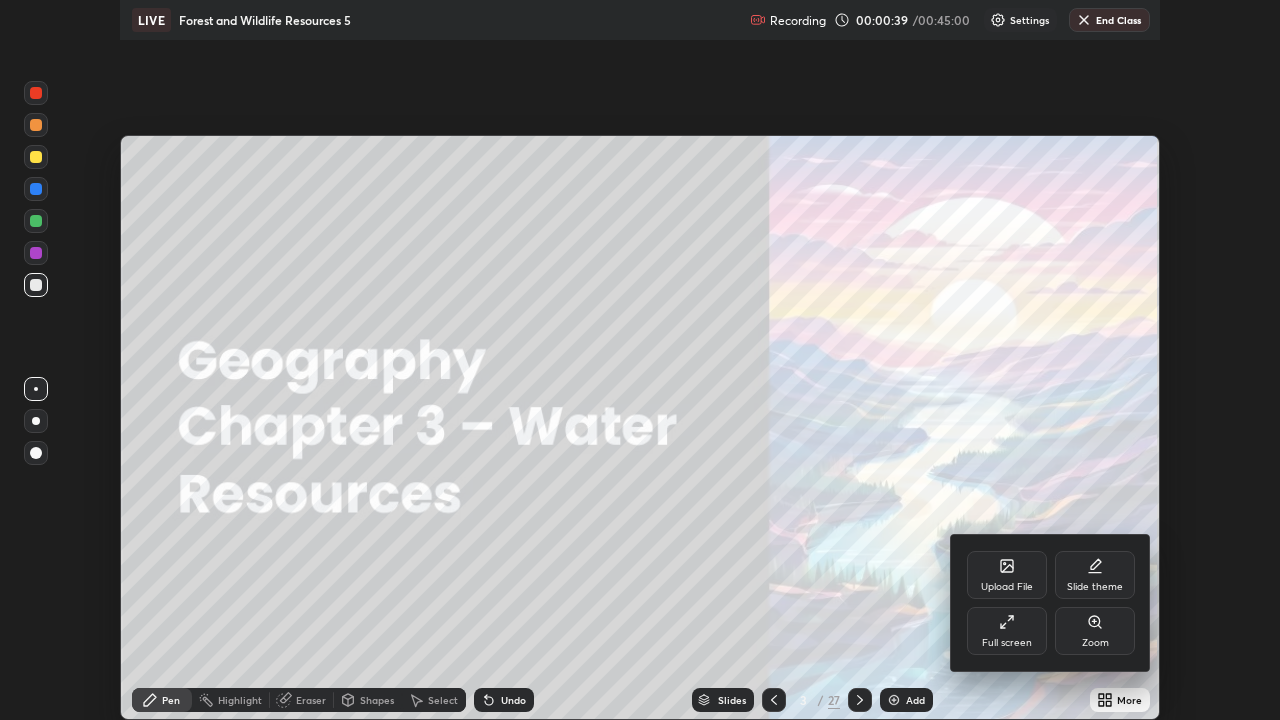 scroll, scrollTop: 99280, scrollLeft: 98720, axis: both 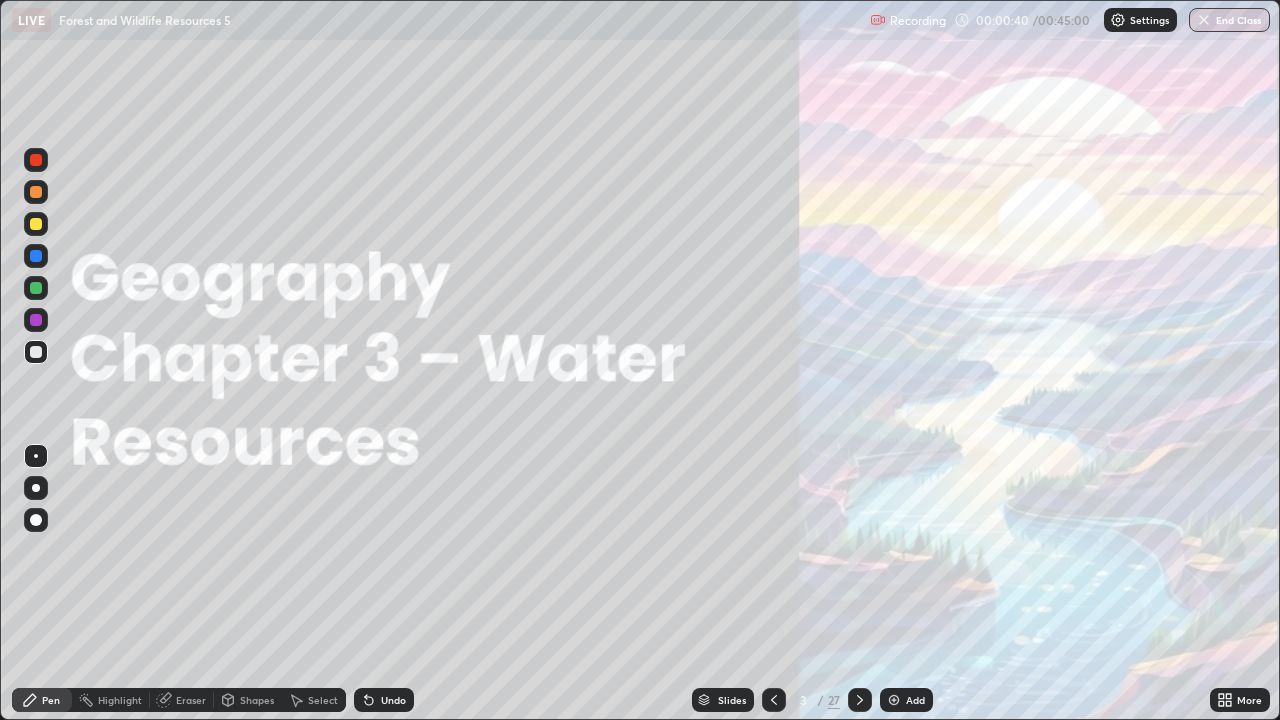 click at bounding box center (860, 700) 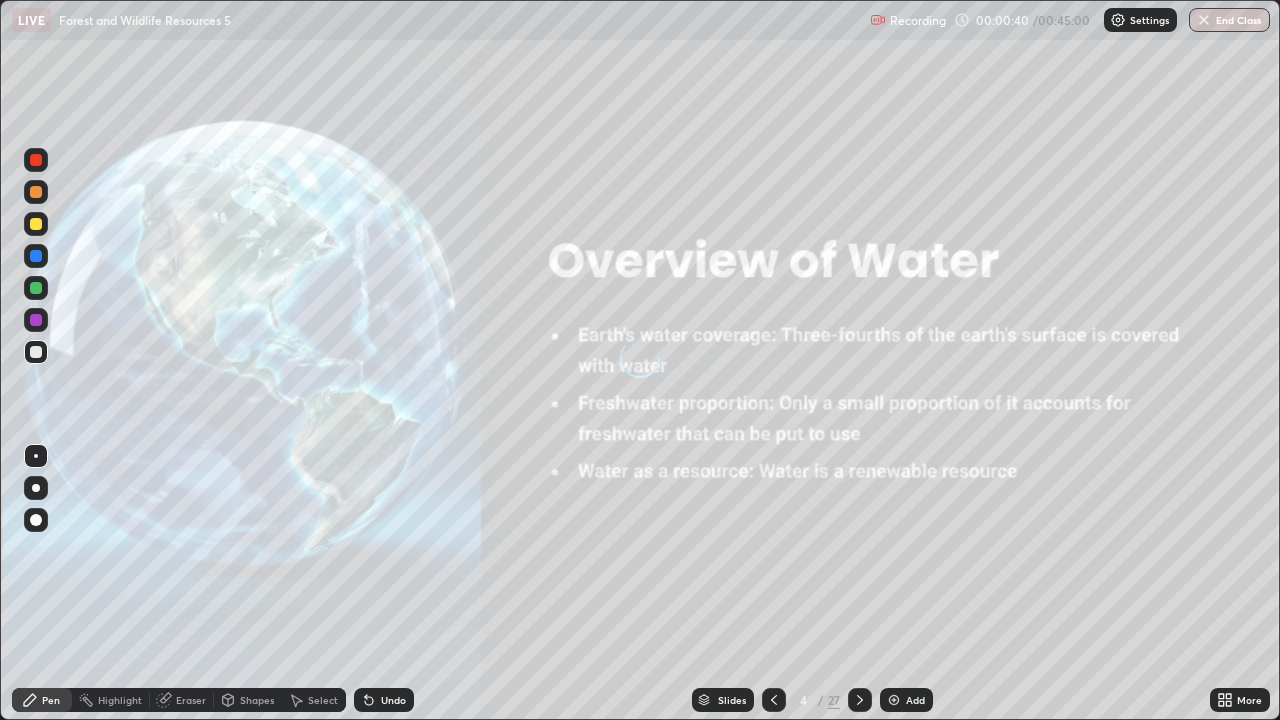 click 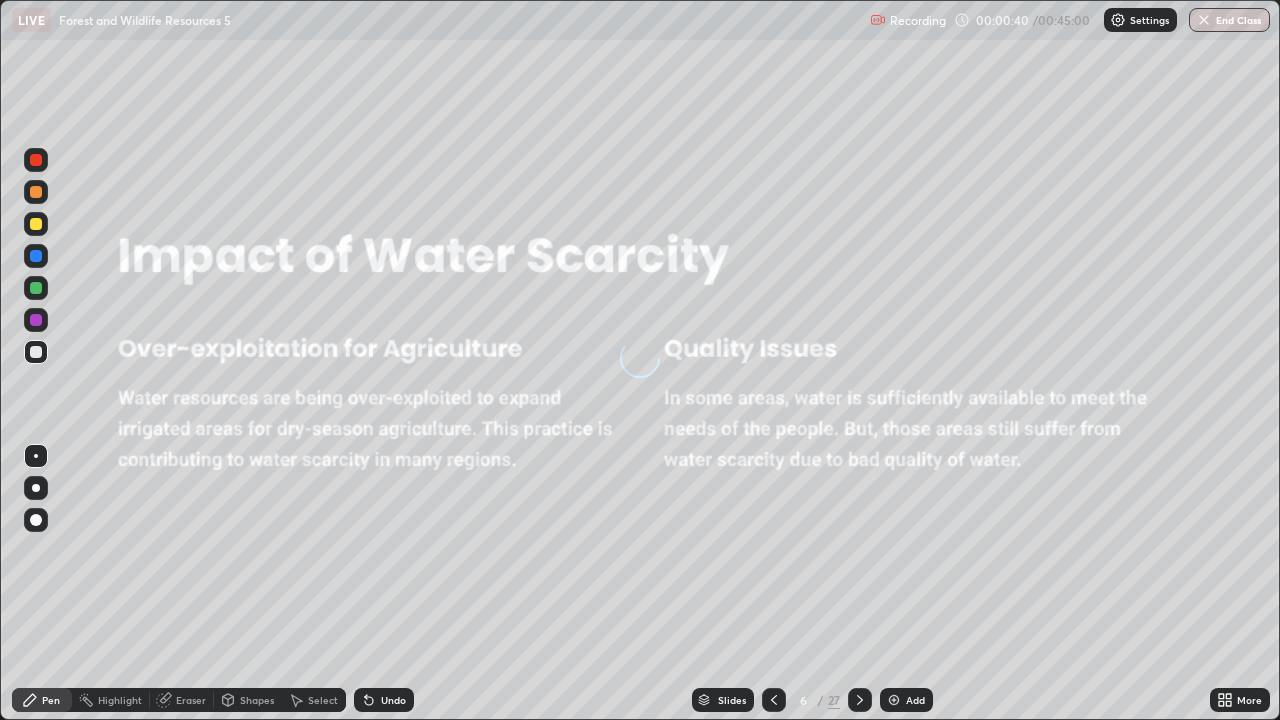 click 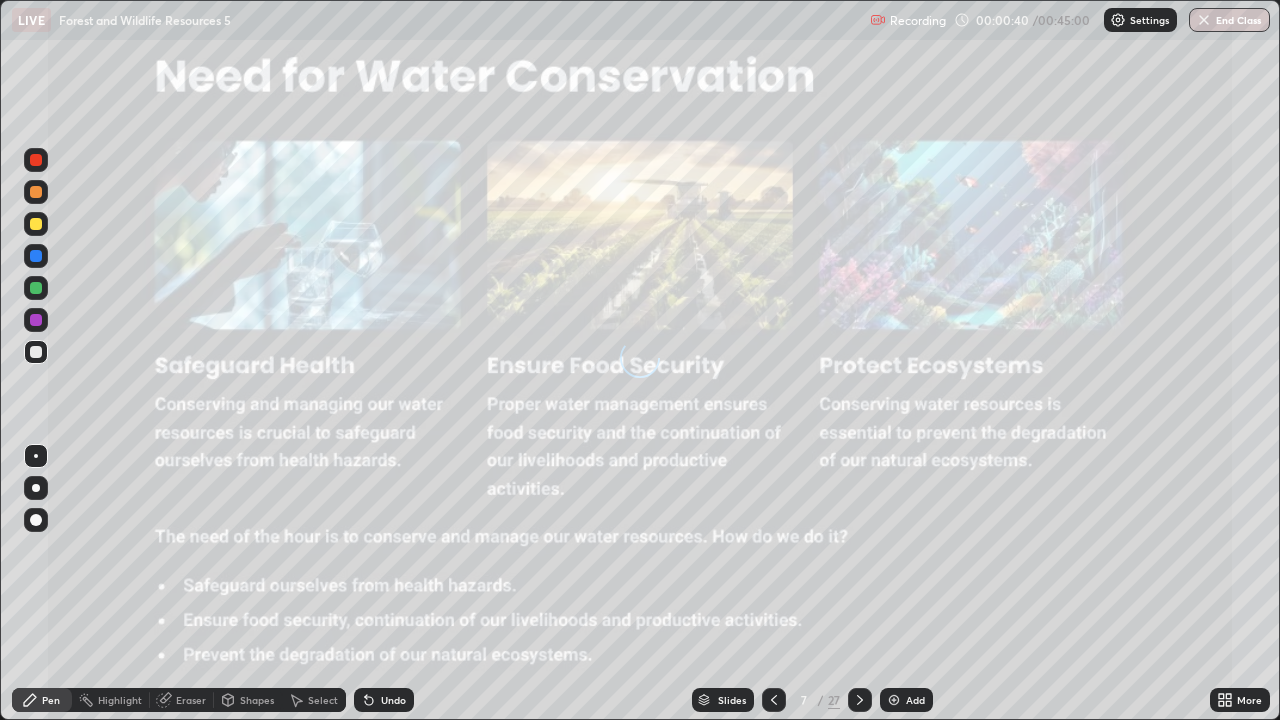 click 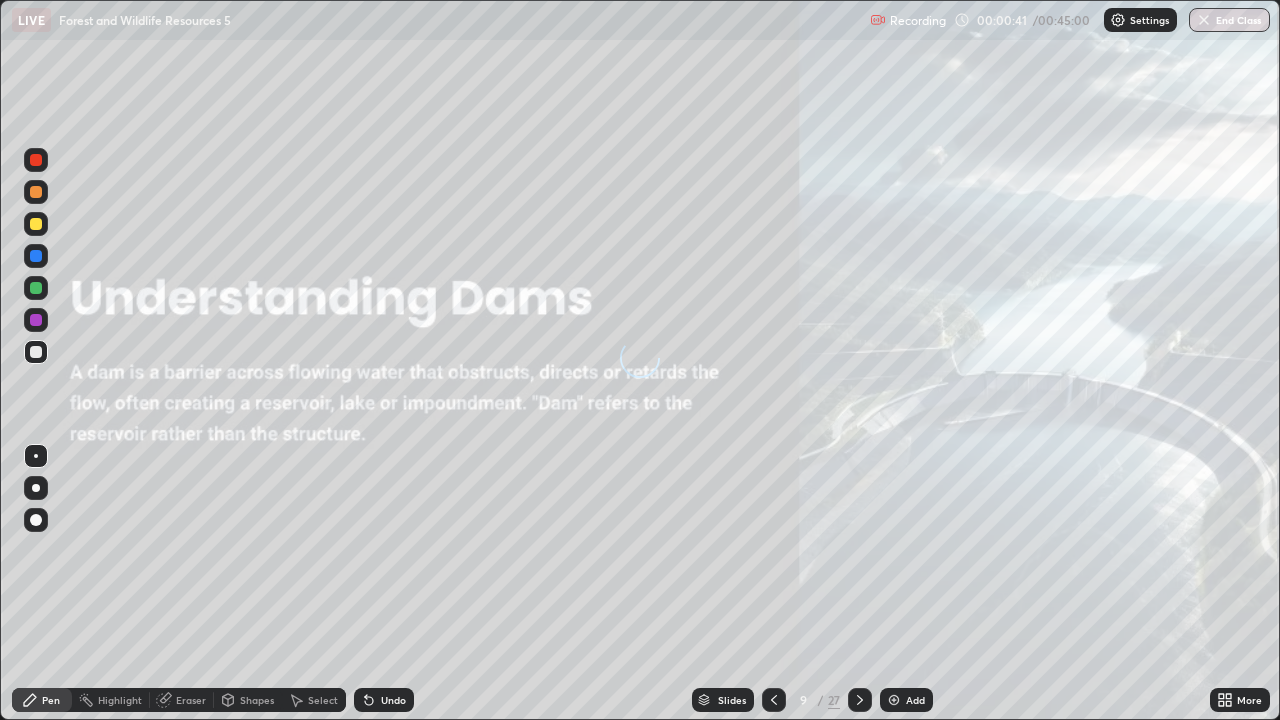 click 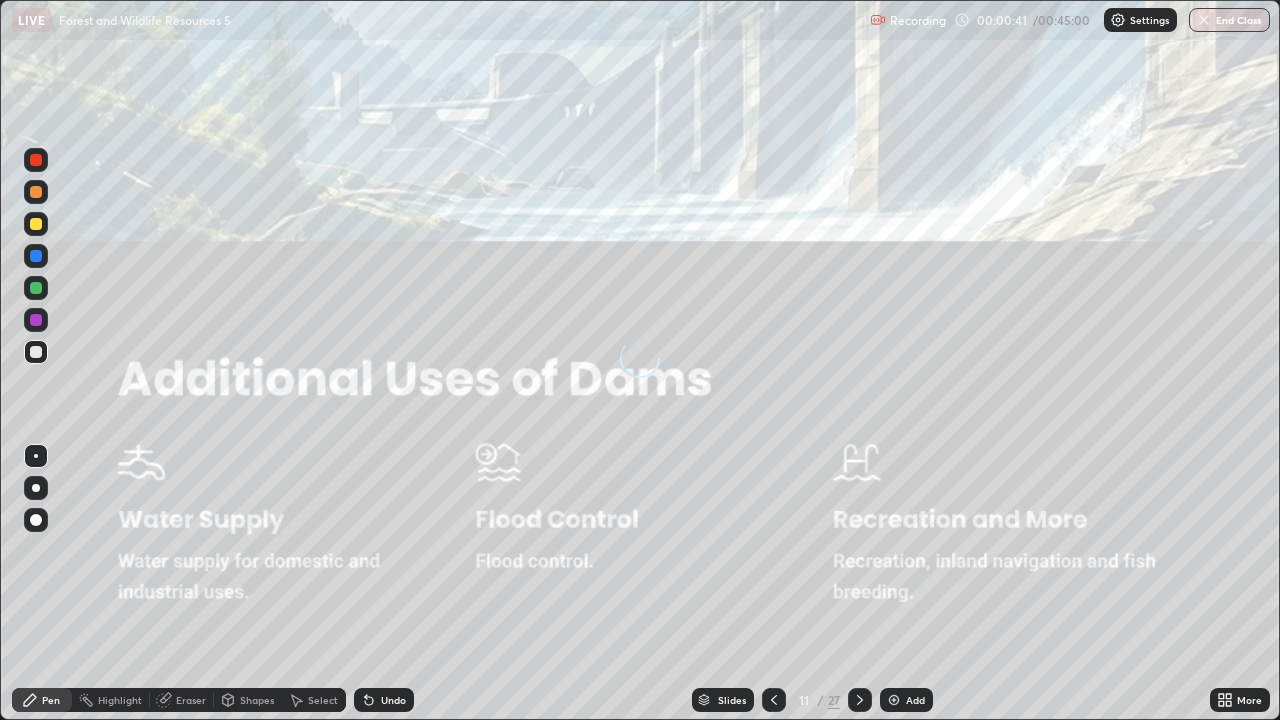 click 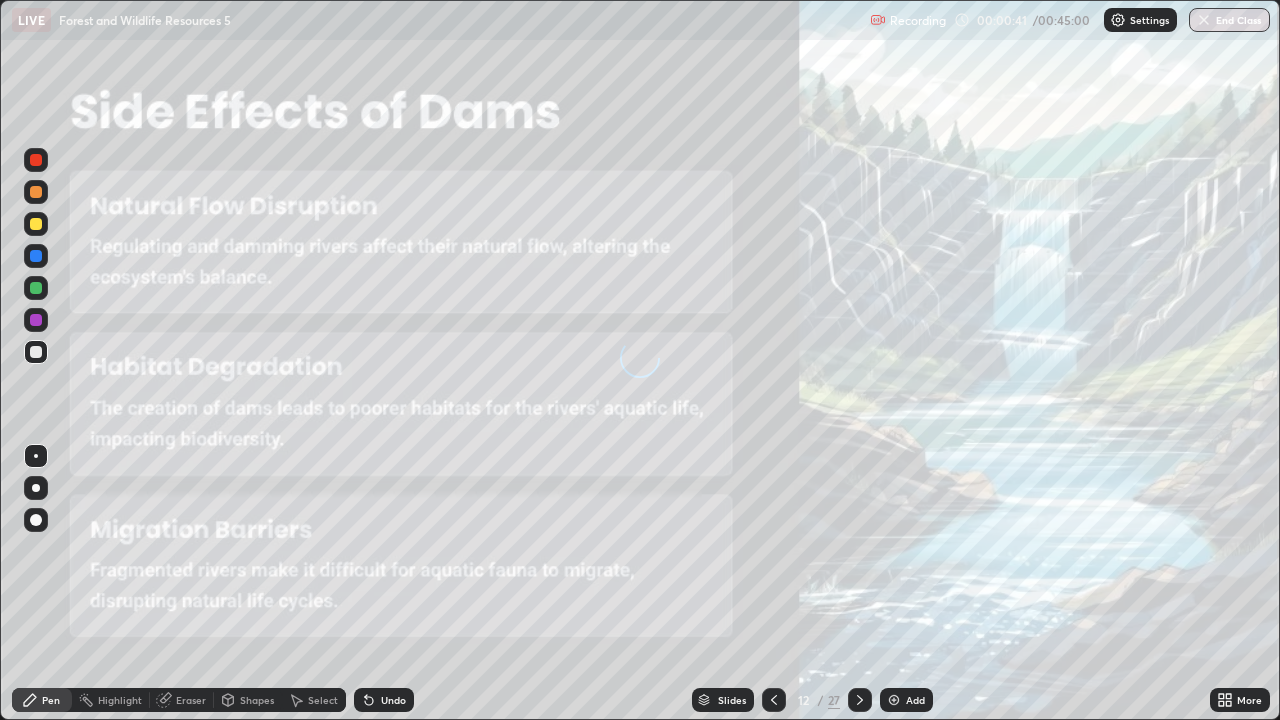 click 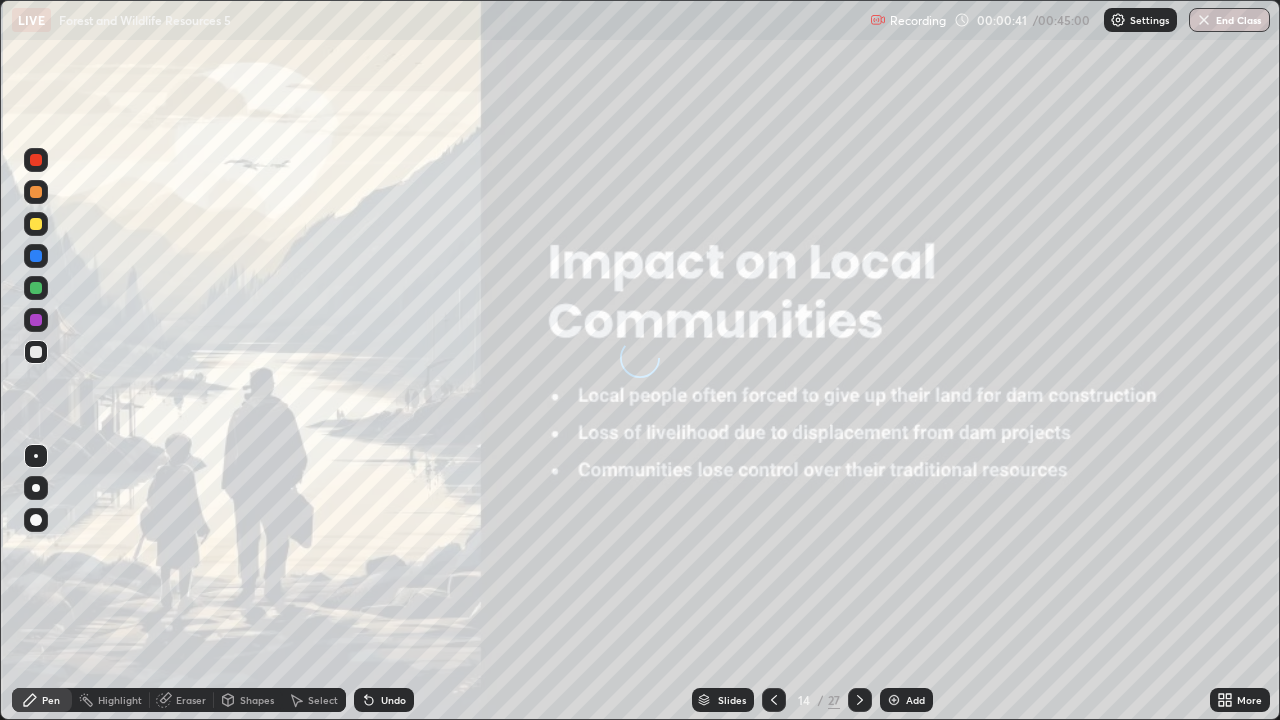 click 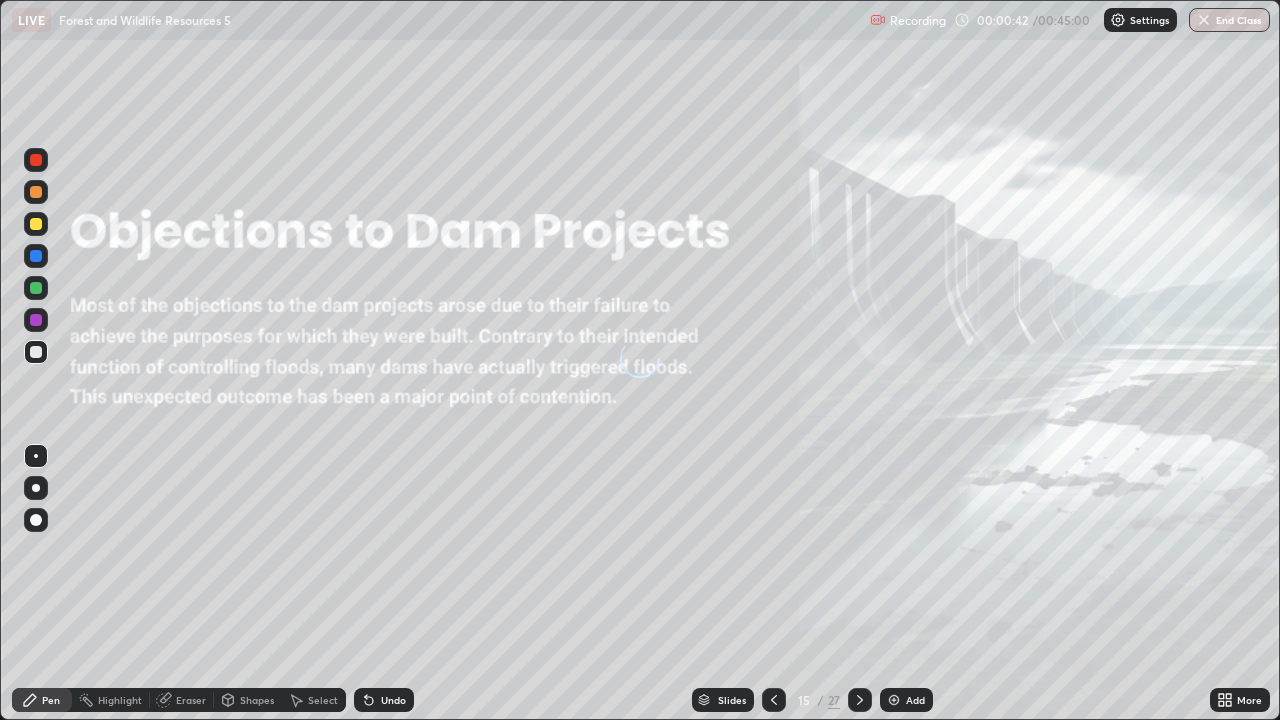 click 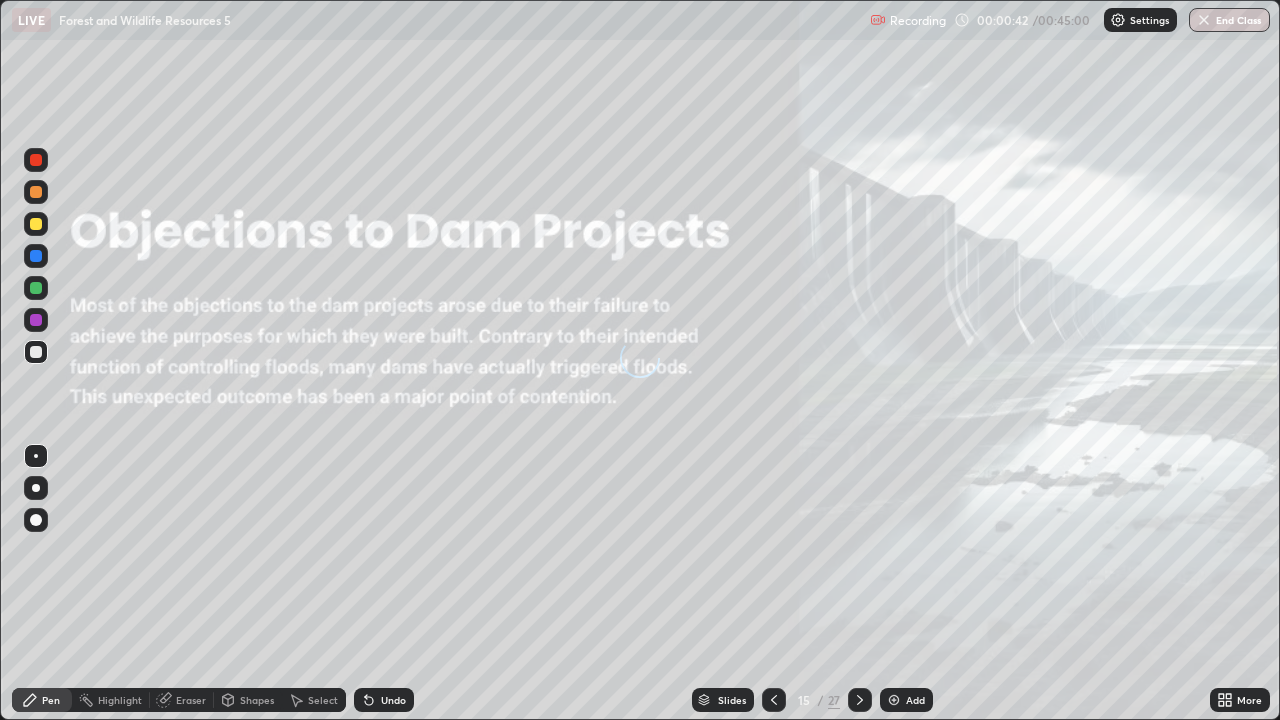 click 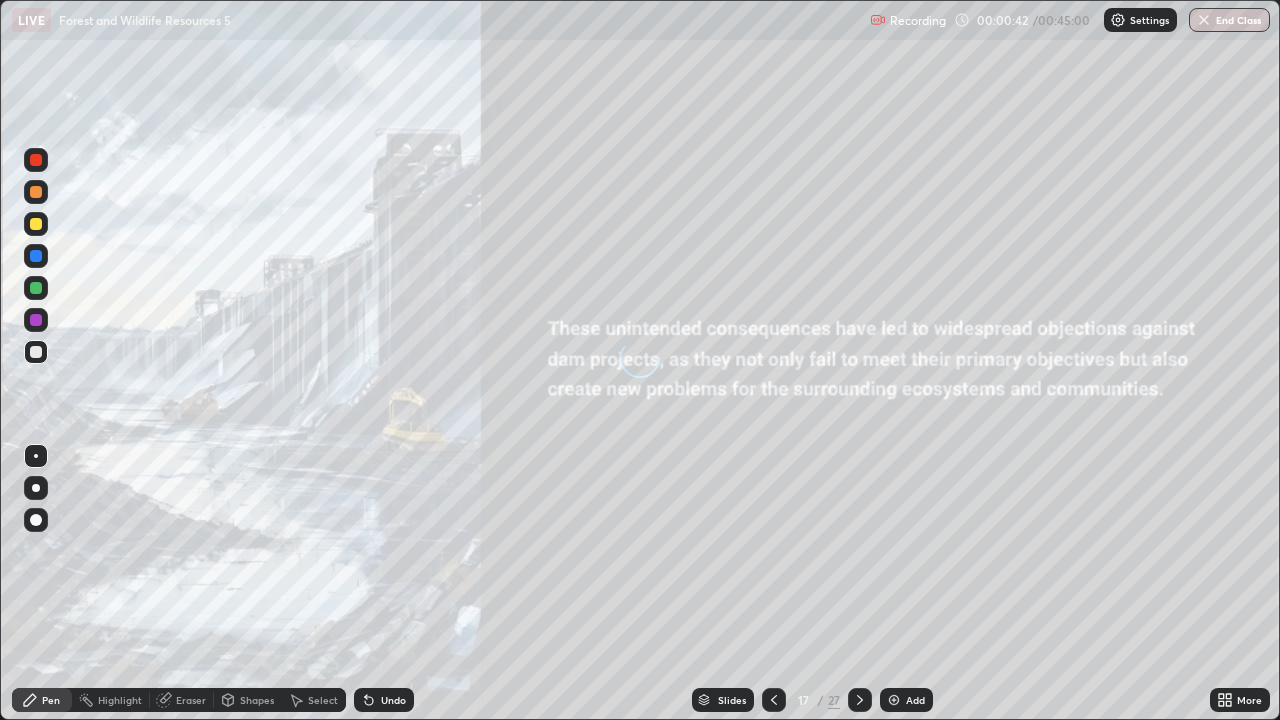 click 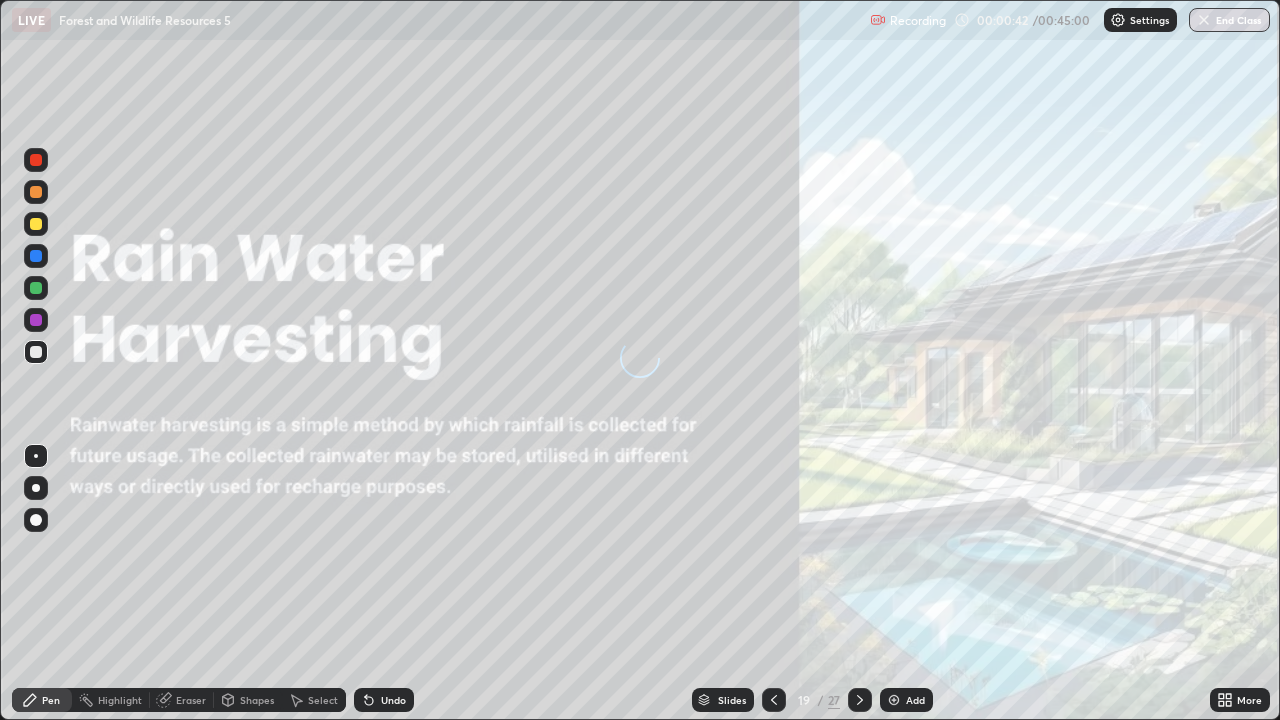 click 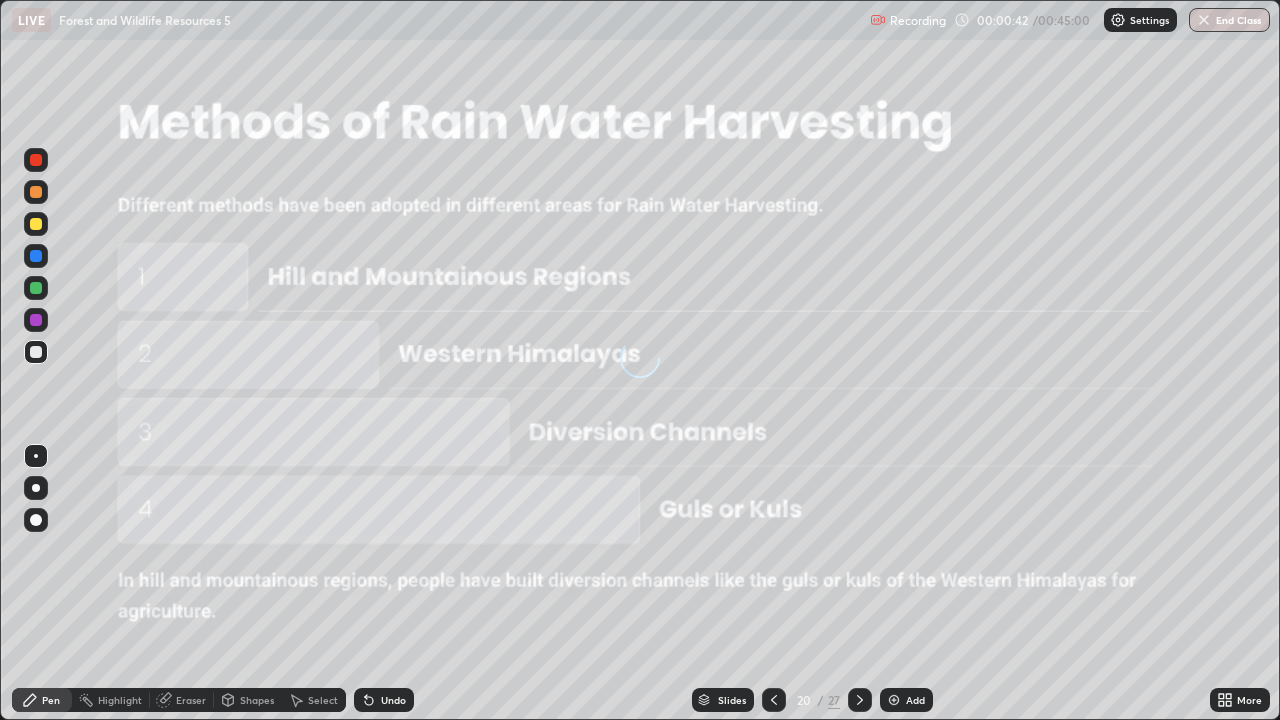 click 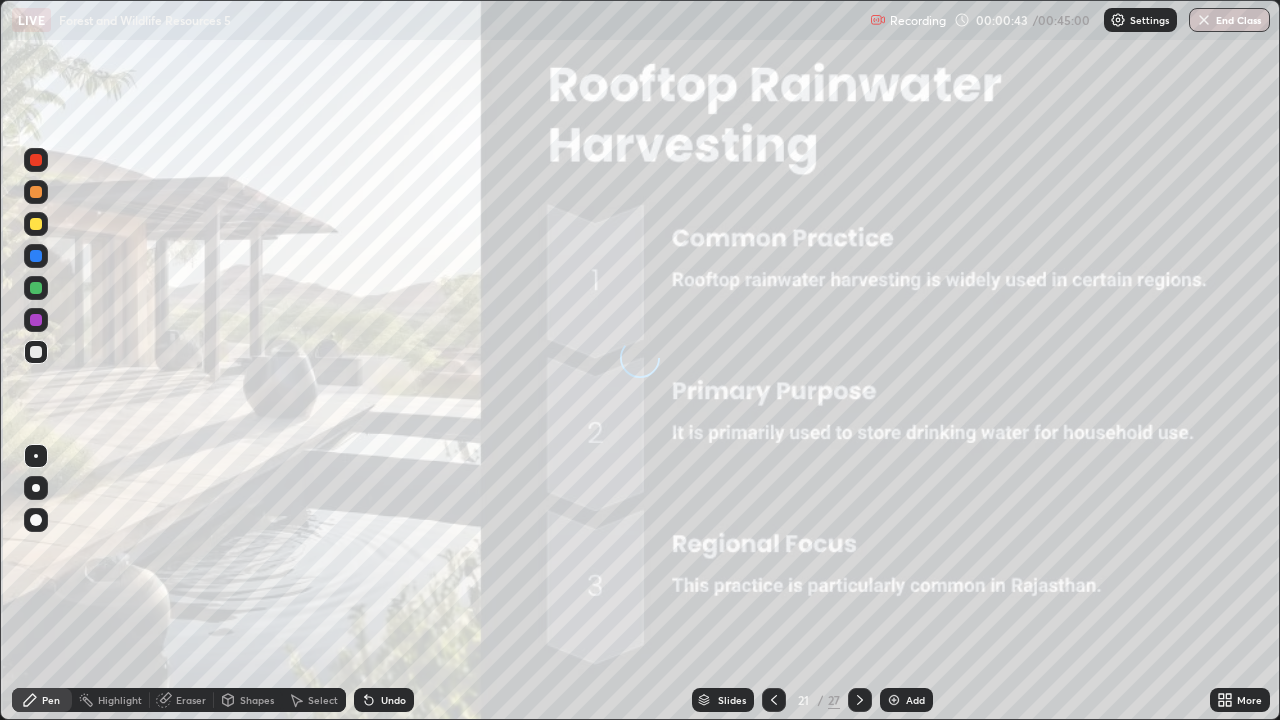 click 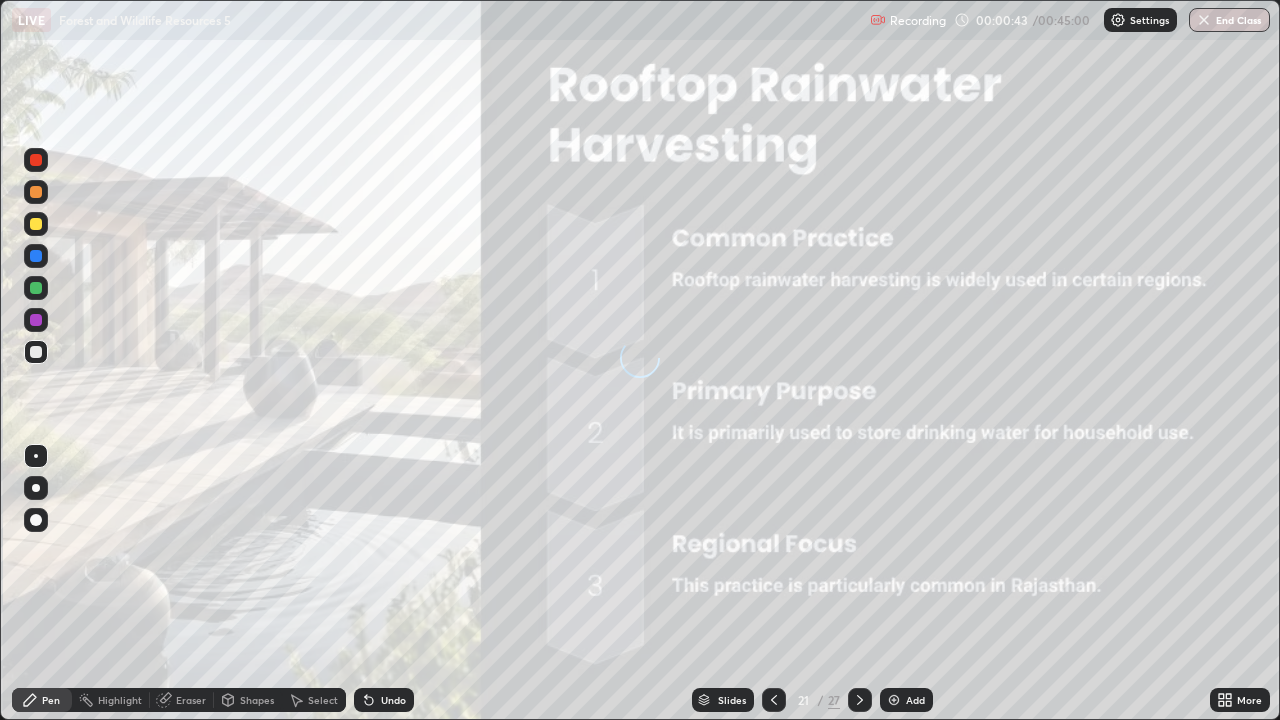 click 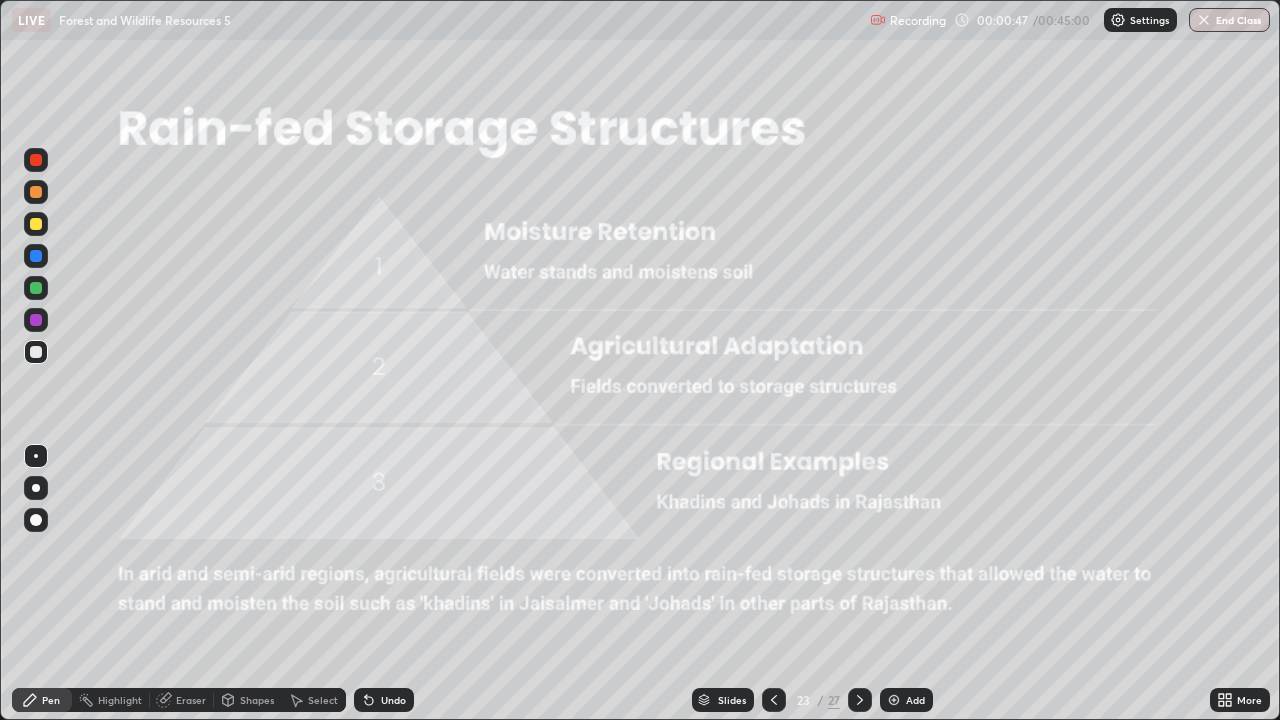 click 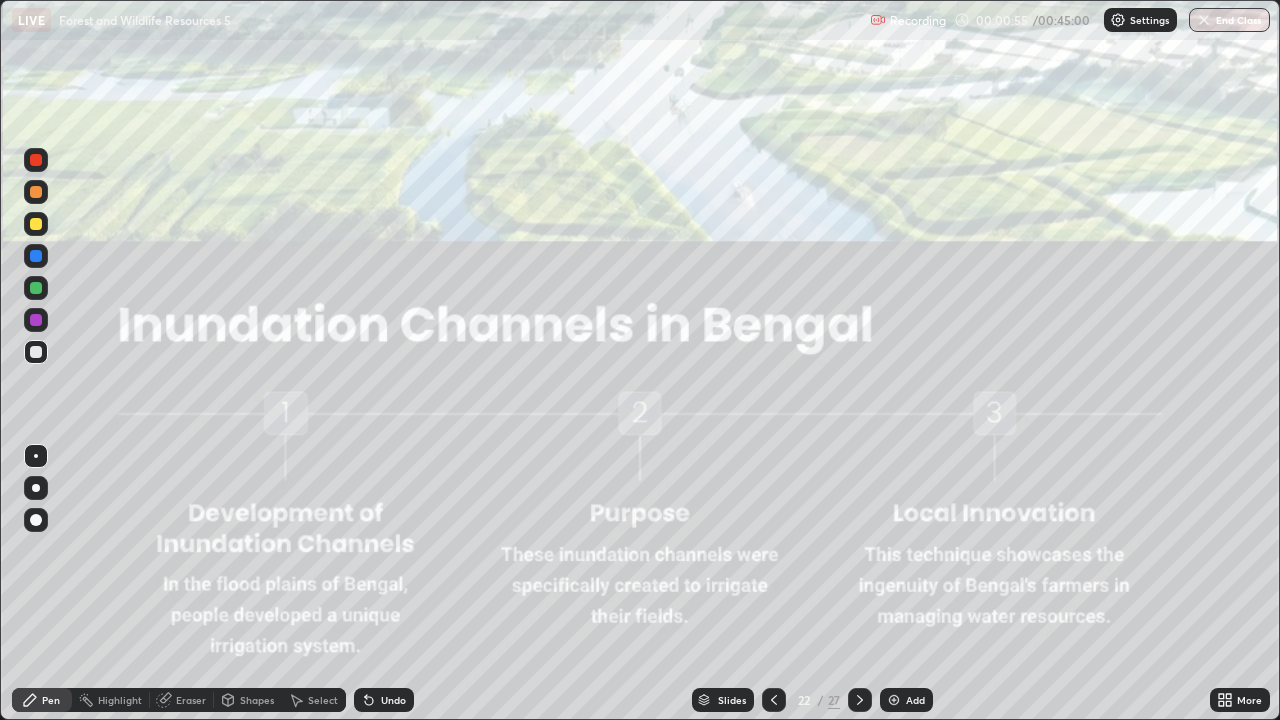 click 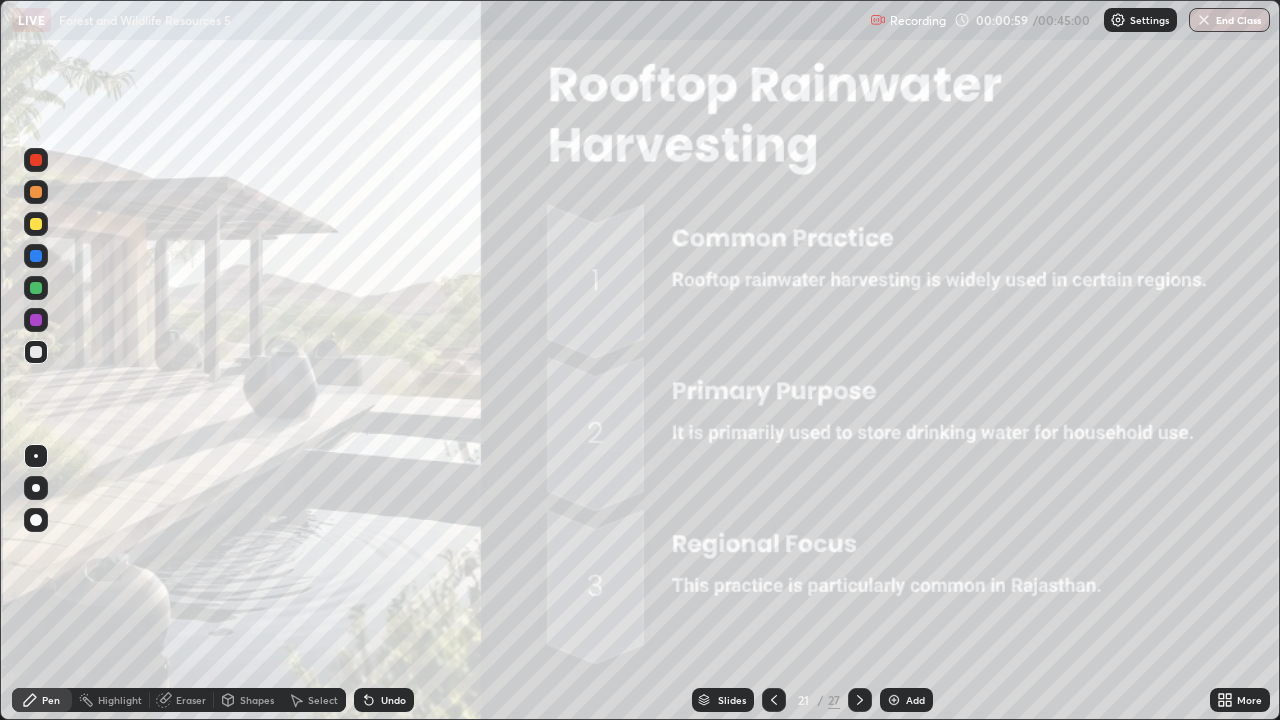 click 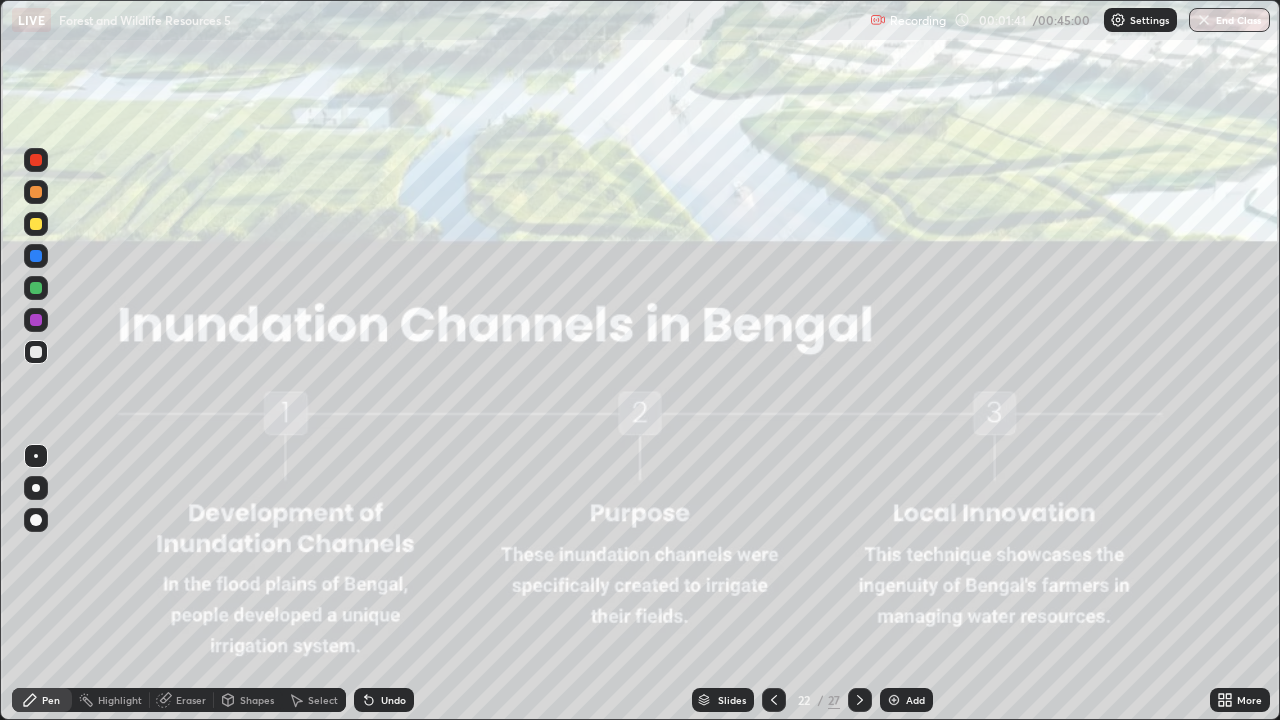 click at bounding box center (860, 700) 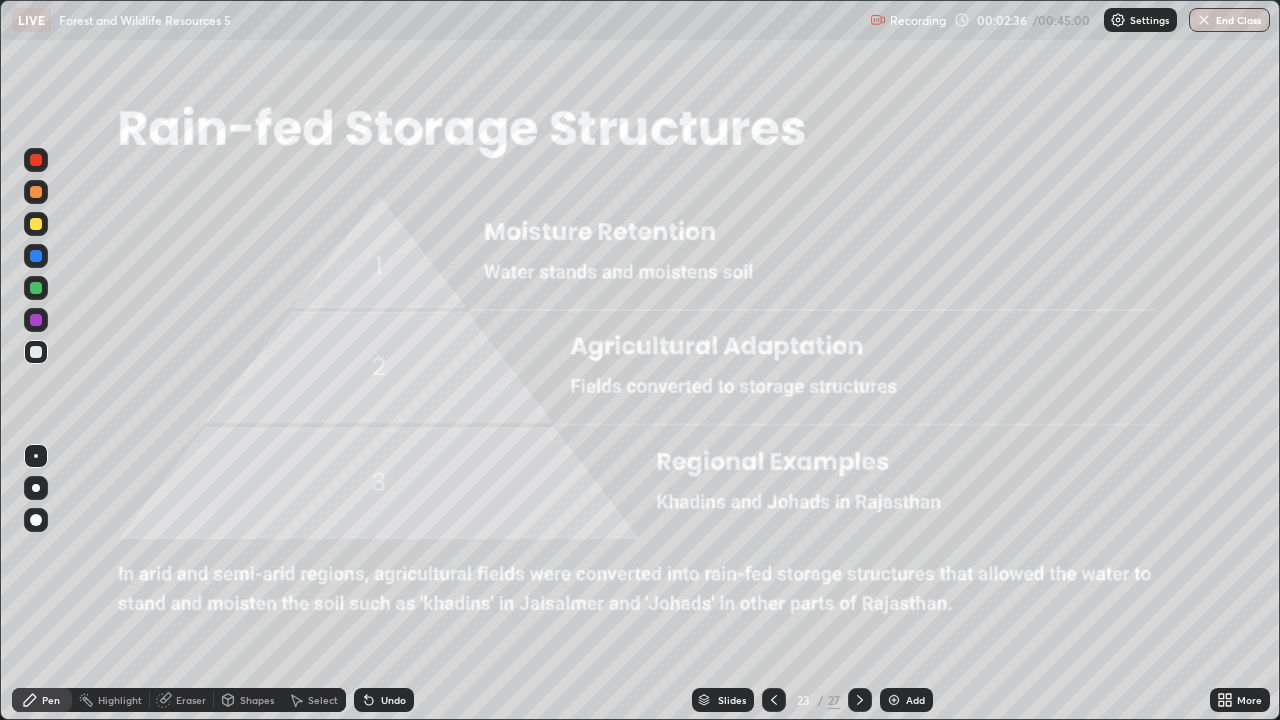 click 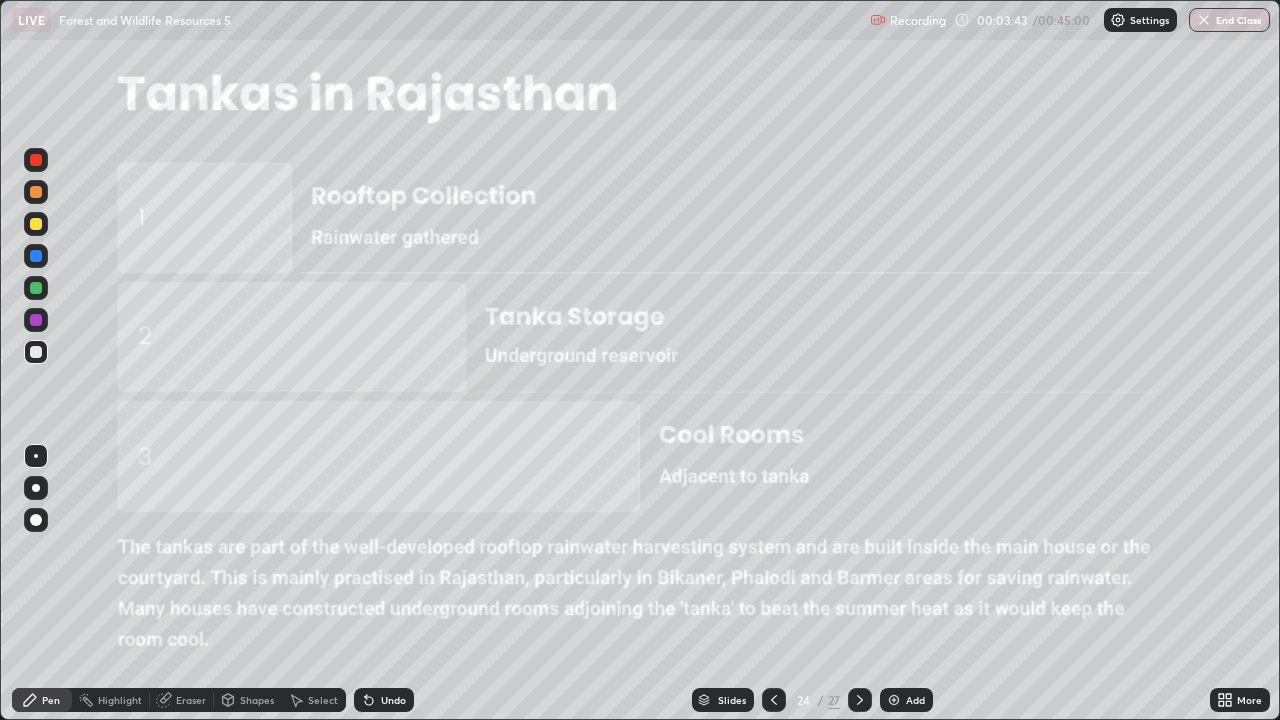 click 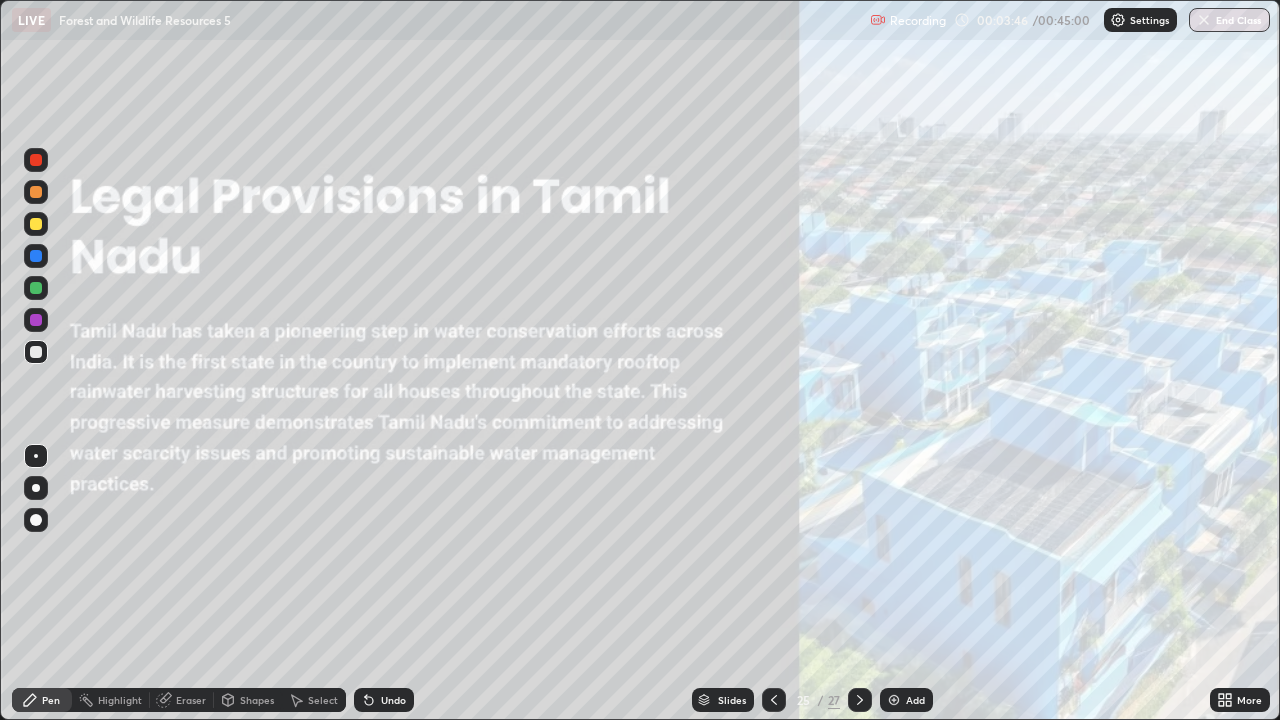click 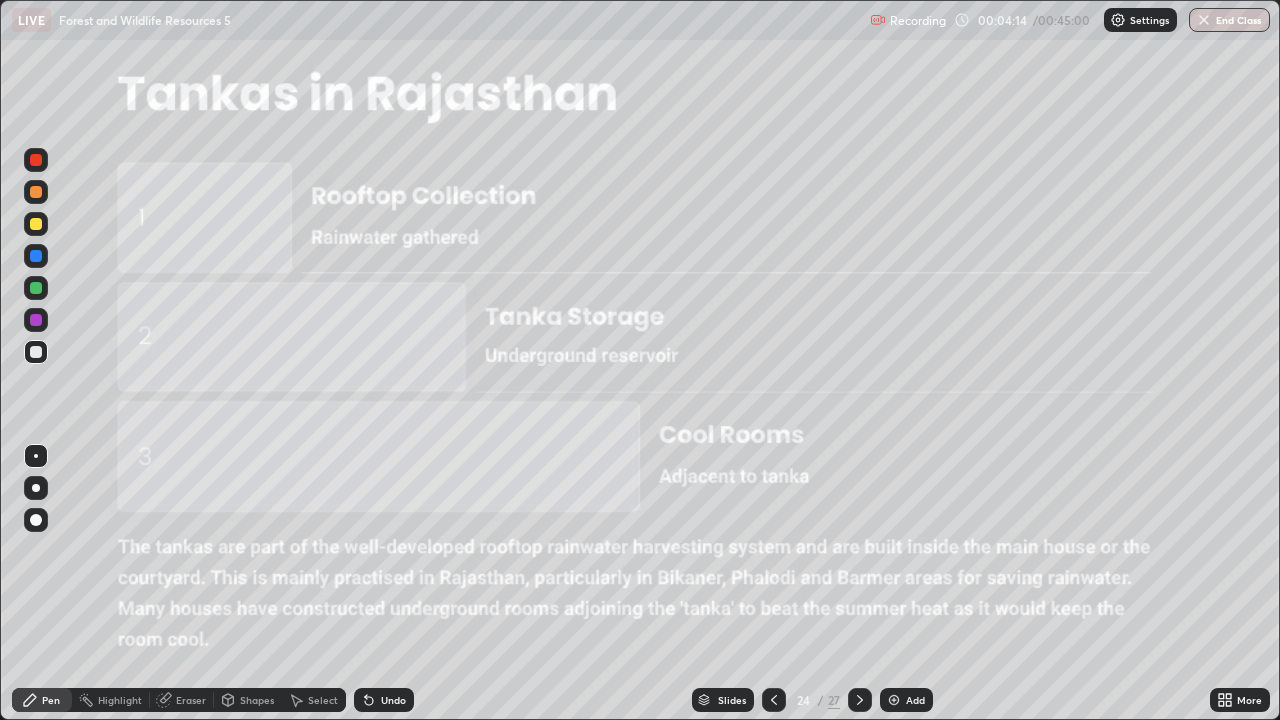 click at bounding box center (860, 700) 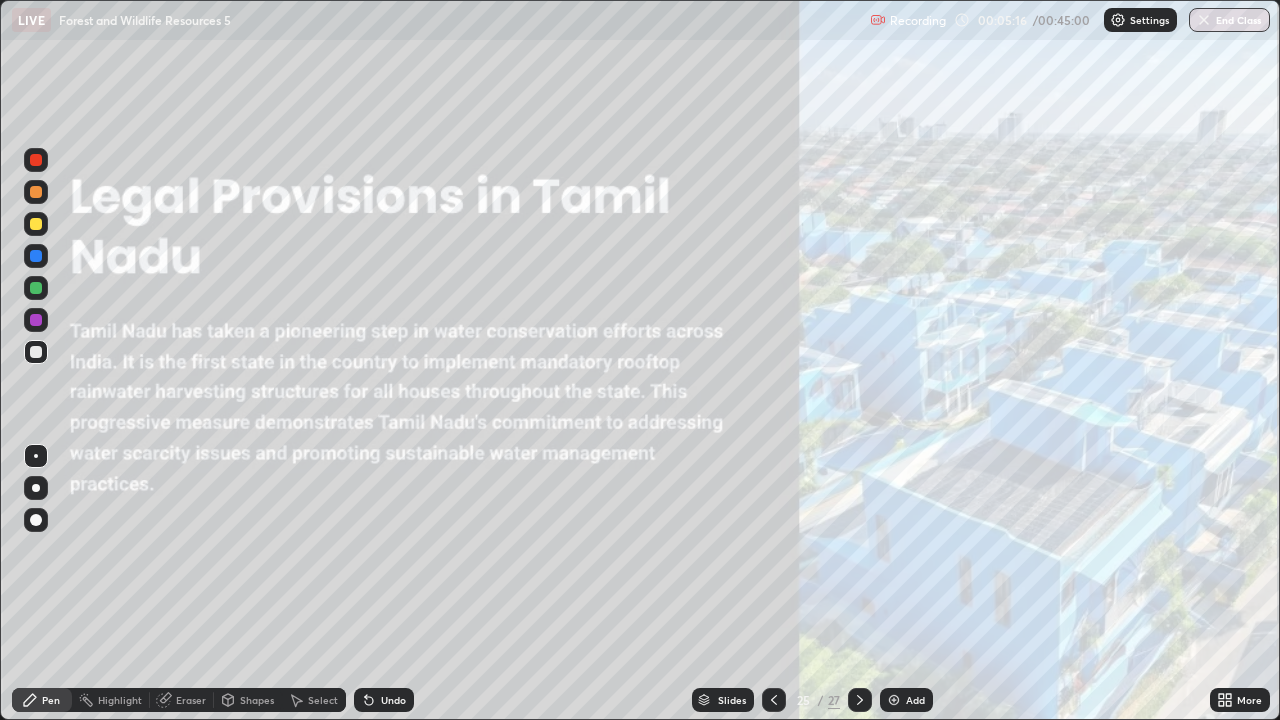 click 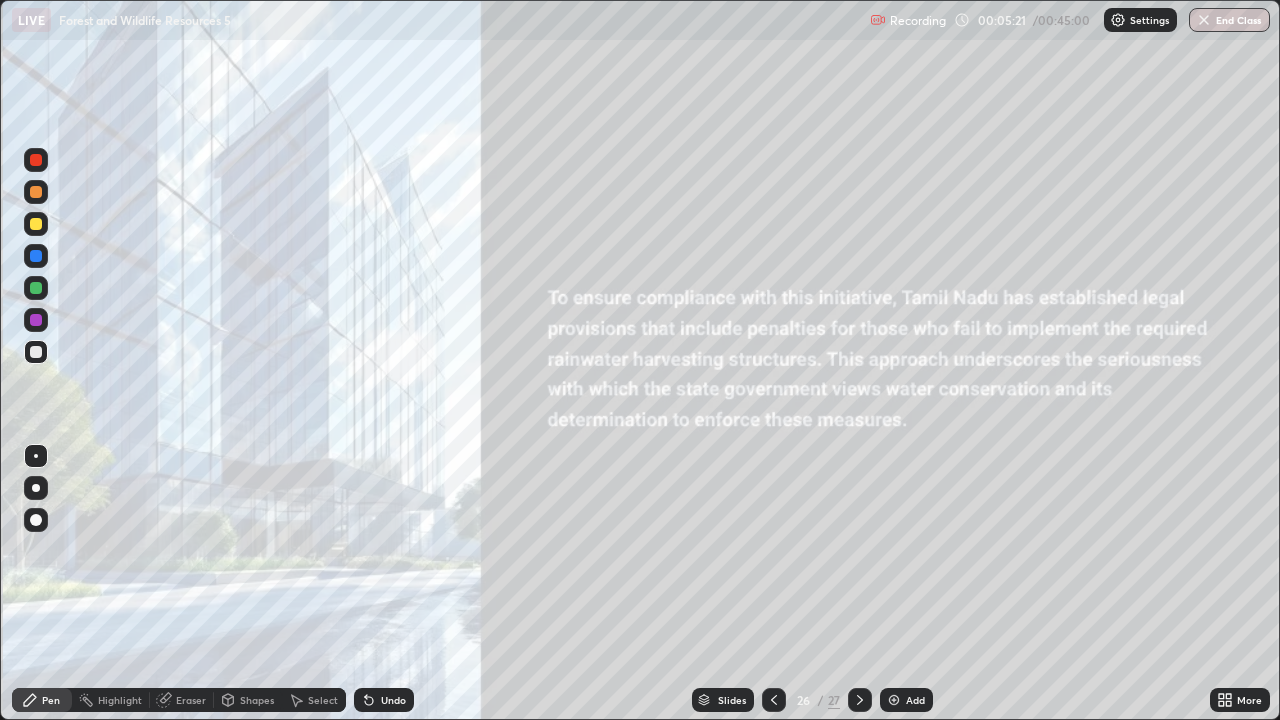 click 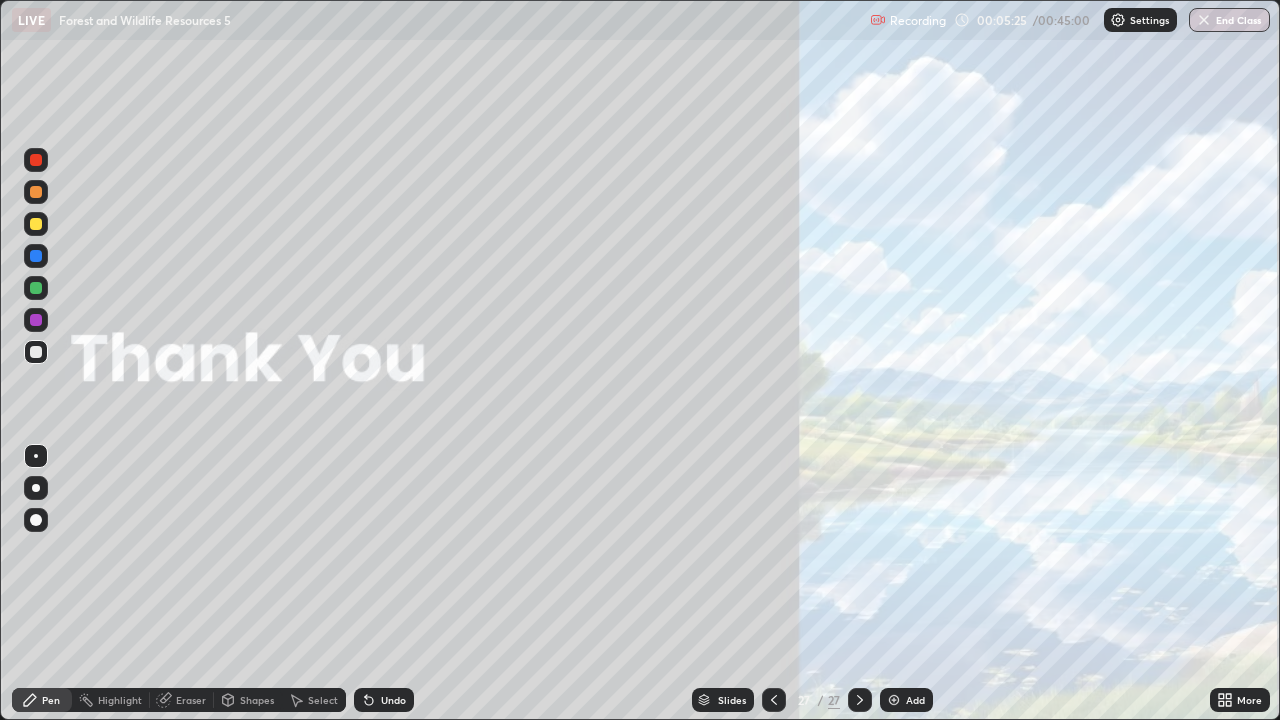 click on "More" at bounding box center (1249, 700) 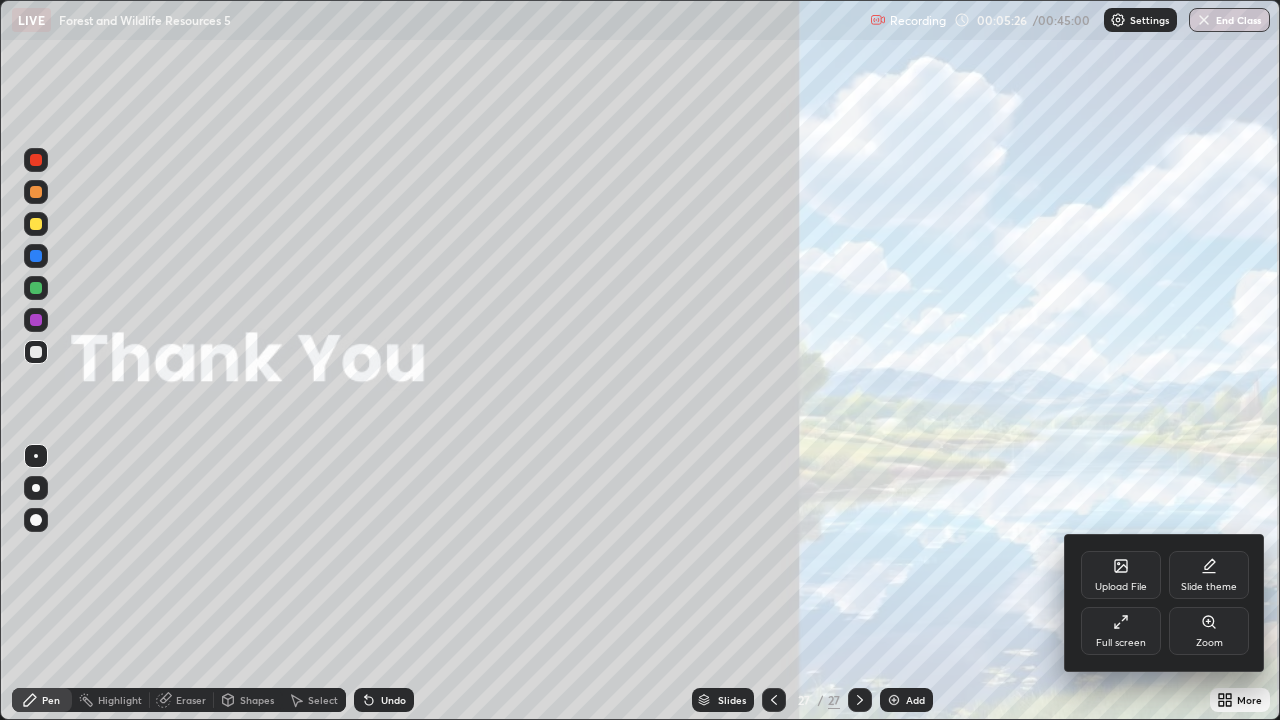 click on "Upload File" at bounding box center [1121, 587] 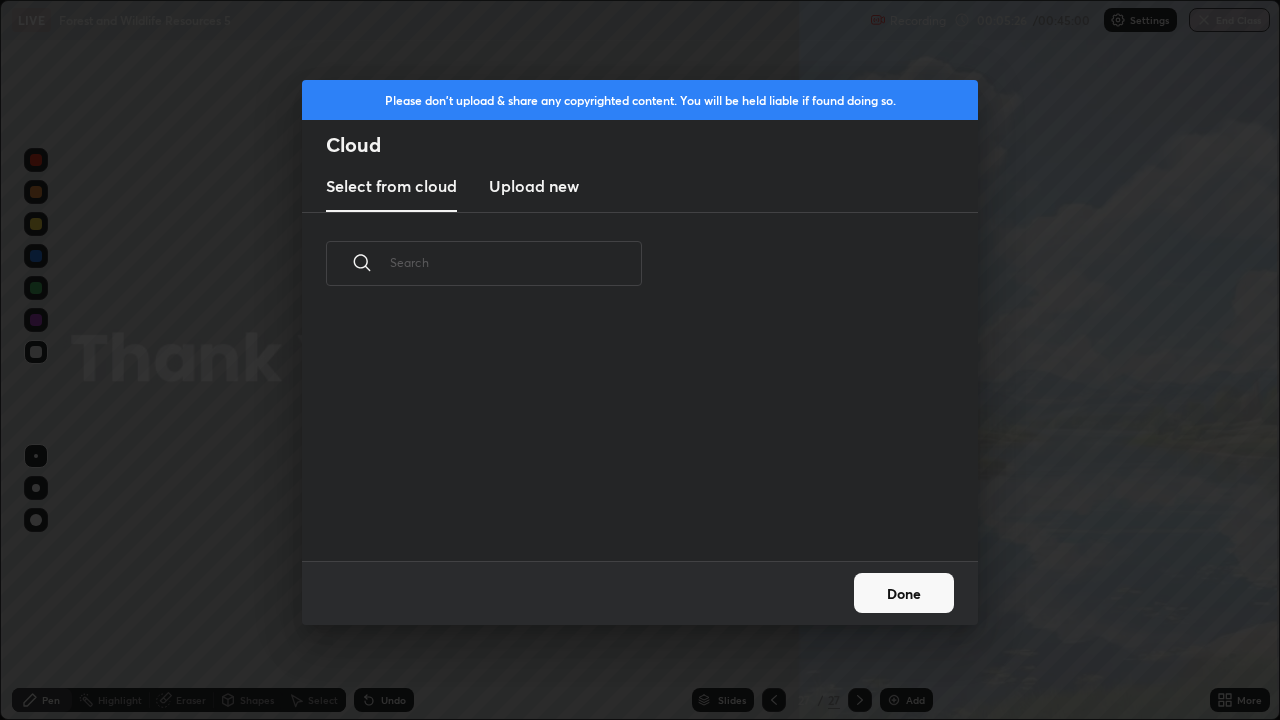 scroll, scrollTop: 7, scrollLeft: 11, axis: both 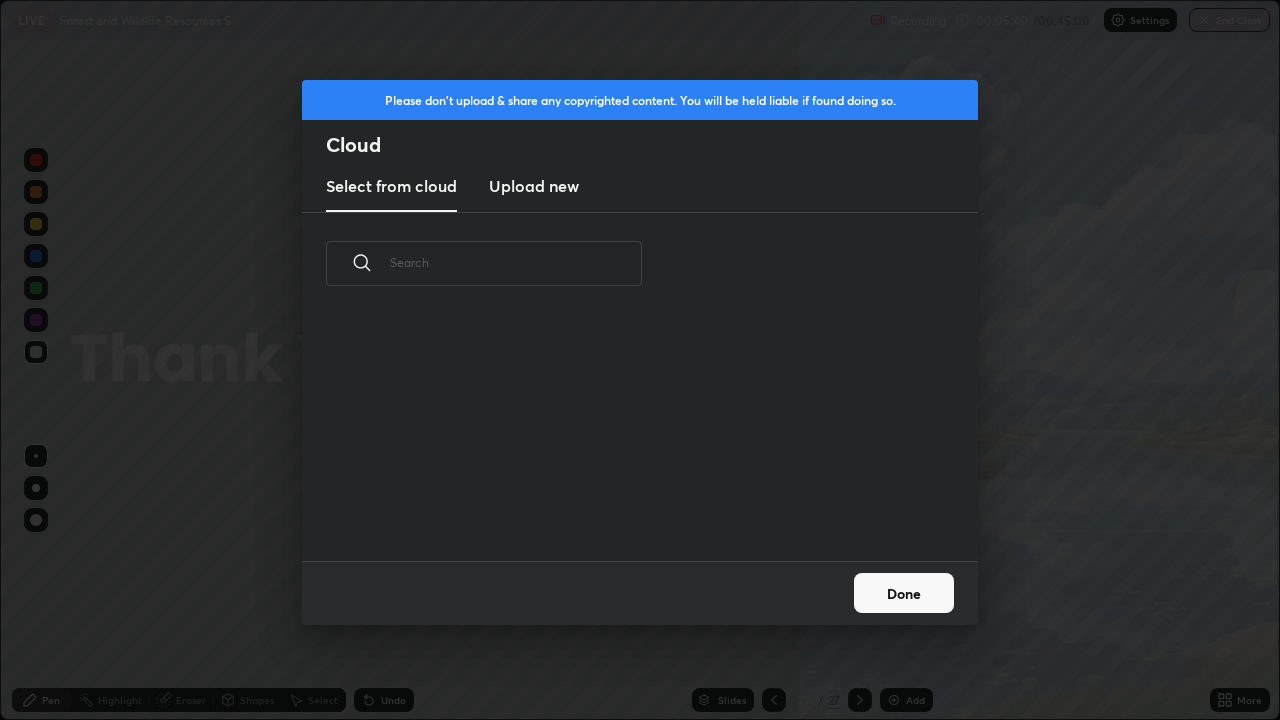 click on "Upload new" at bounding box center [534, 186] 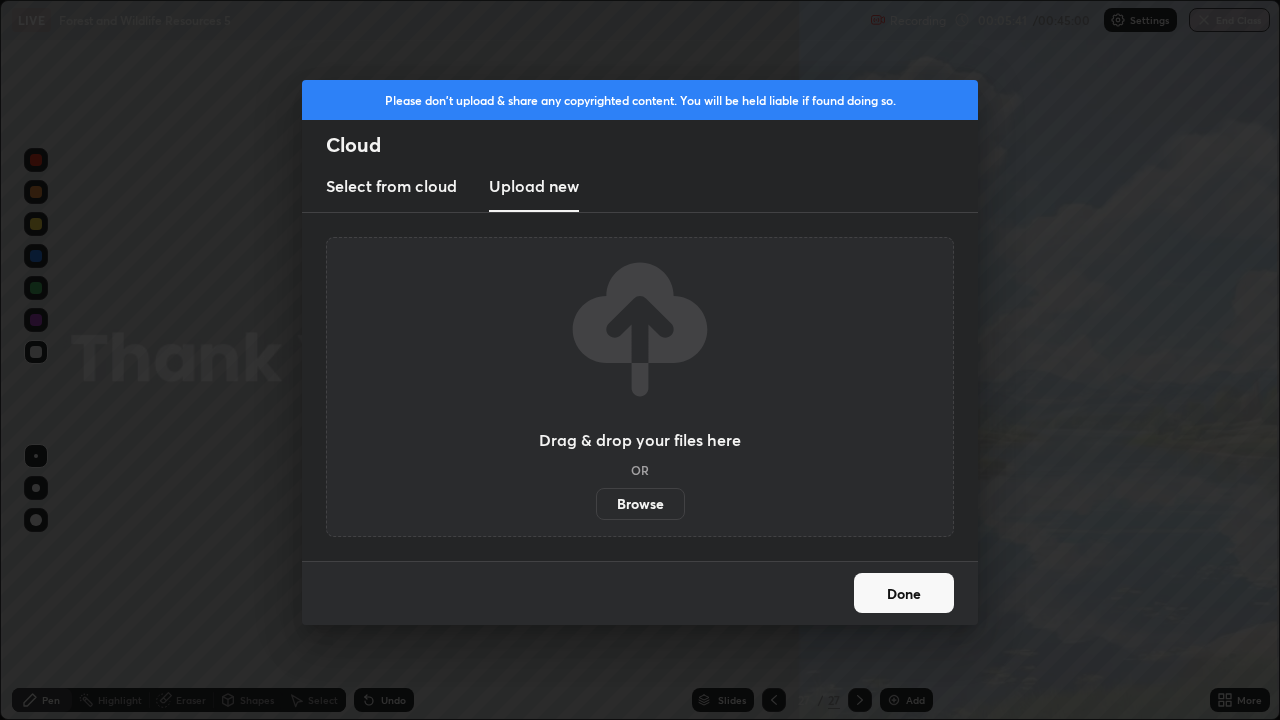 click on "Browse" at bounding box center [640, 504] 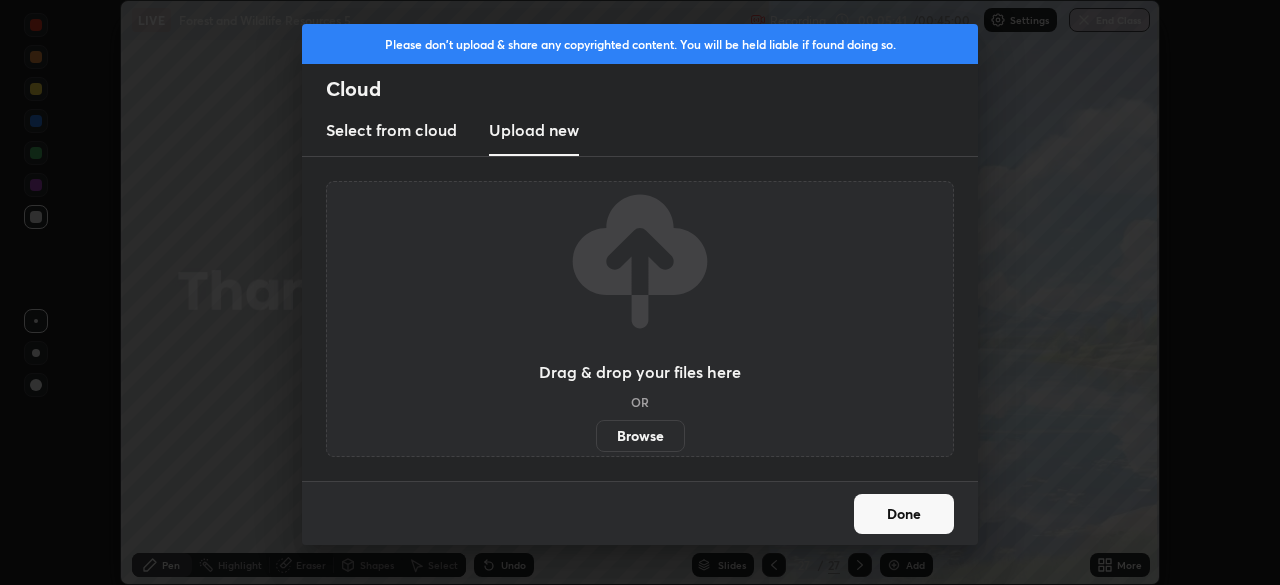 scroll, scrollTop: 585, scrollLeft: 1280, axis: both 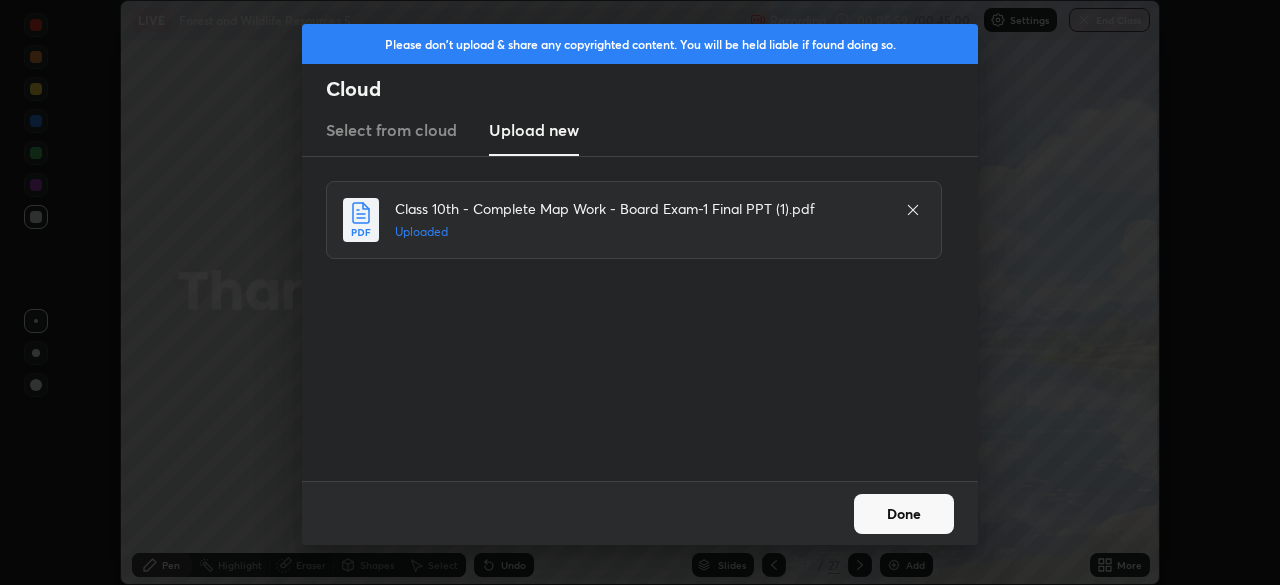 click on "Done" at bounding box center (904, 514) 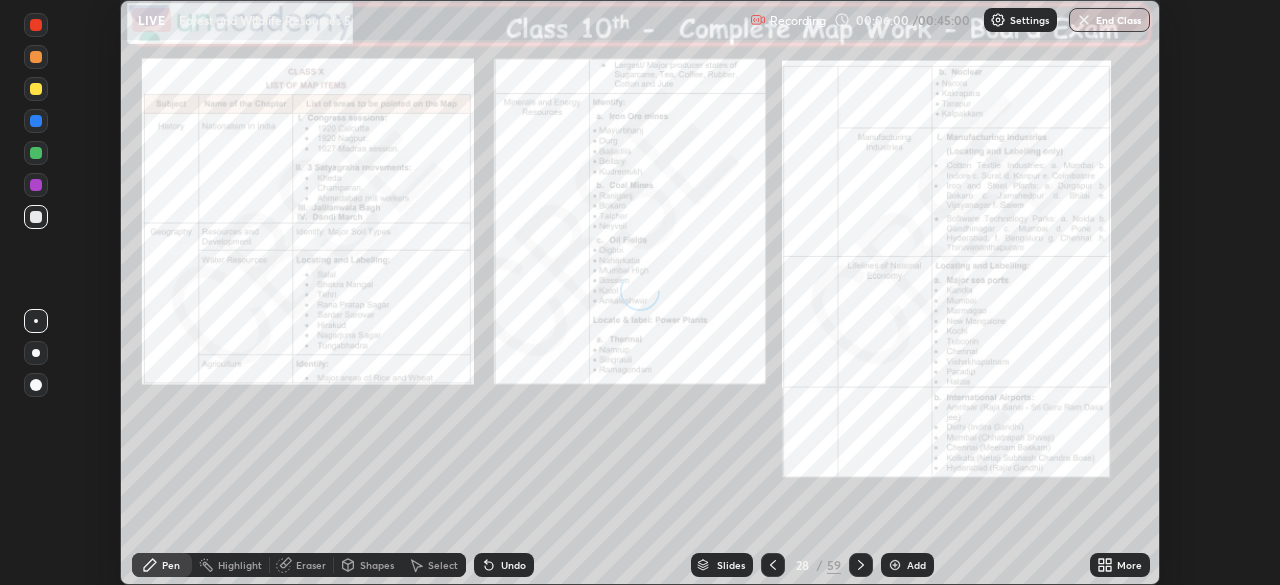 click 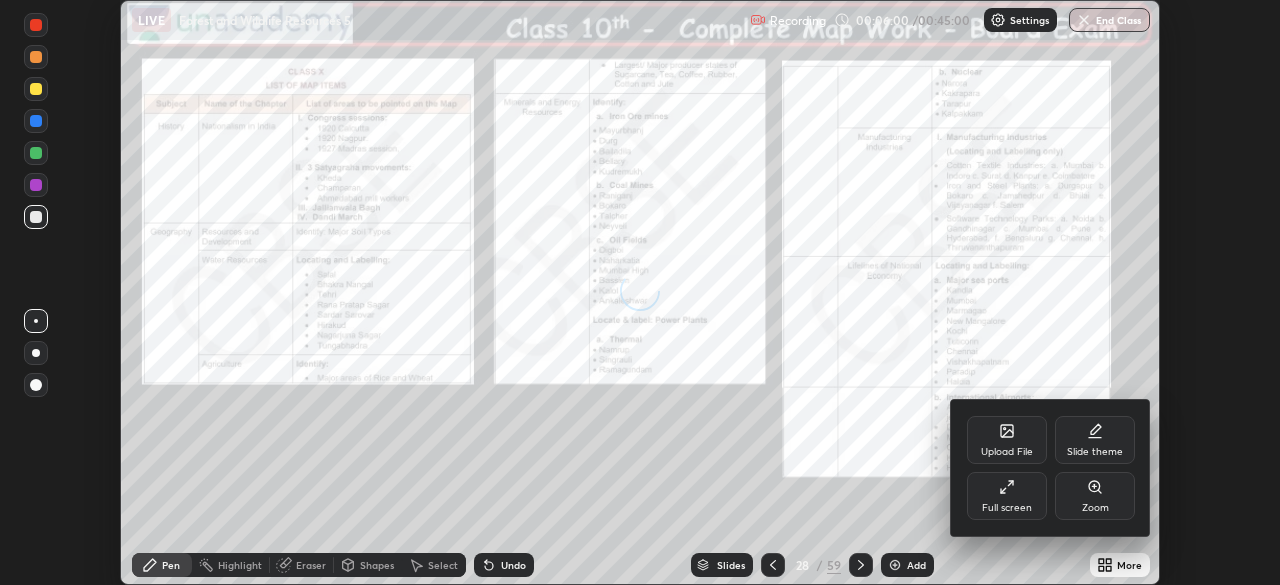click on "Full screen" at bounding box center [1007, 508] 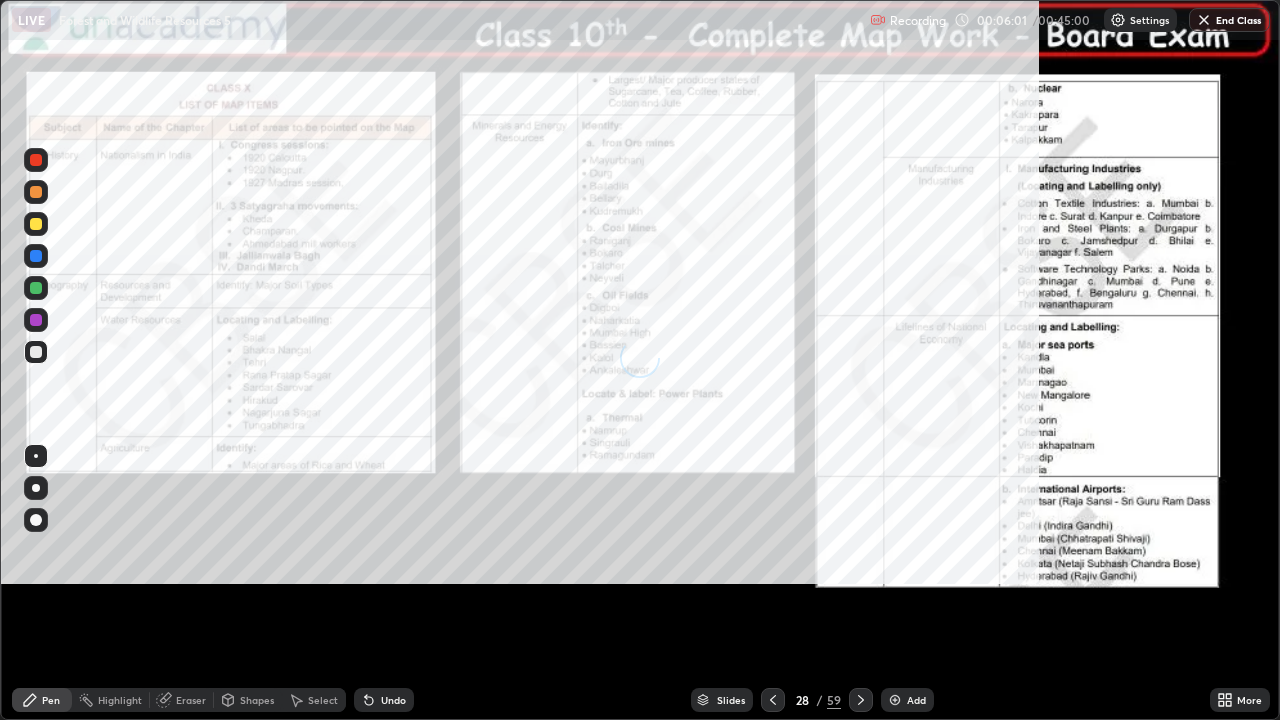 scroll, scrollTop: 99280, scrollLeft: 98720, axis: both 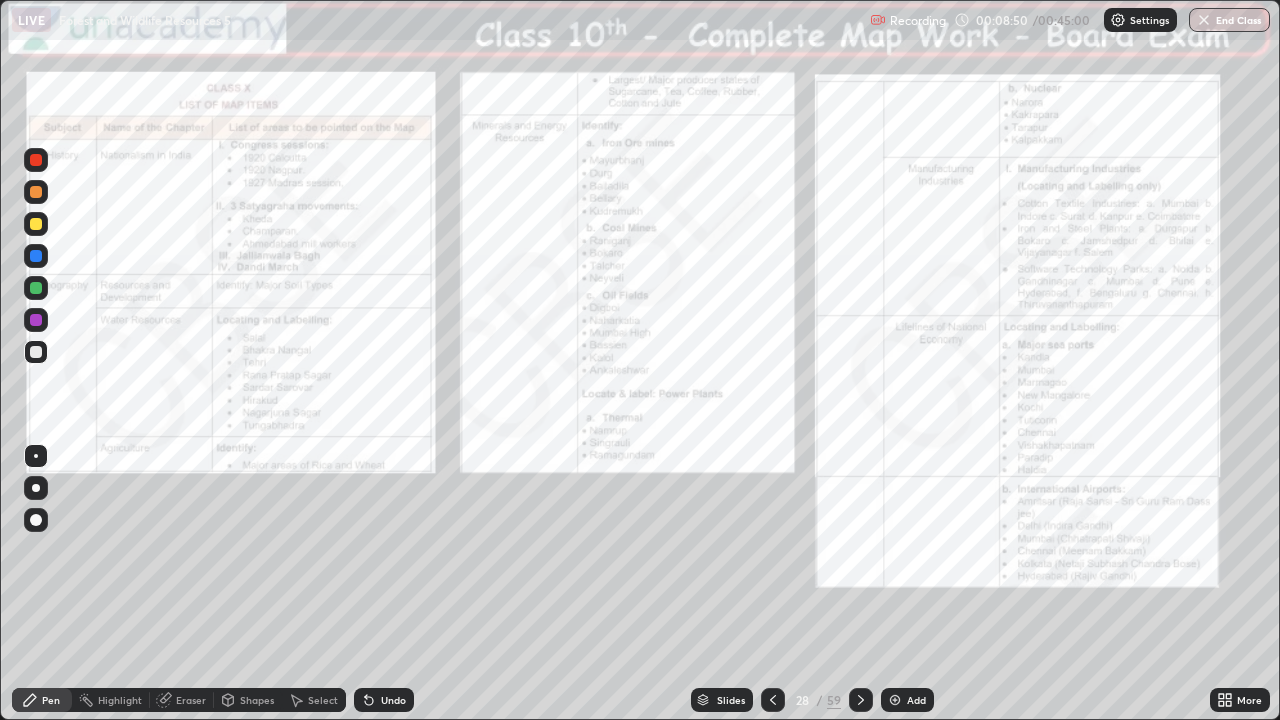 click 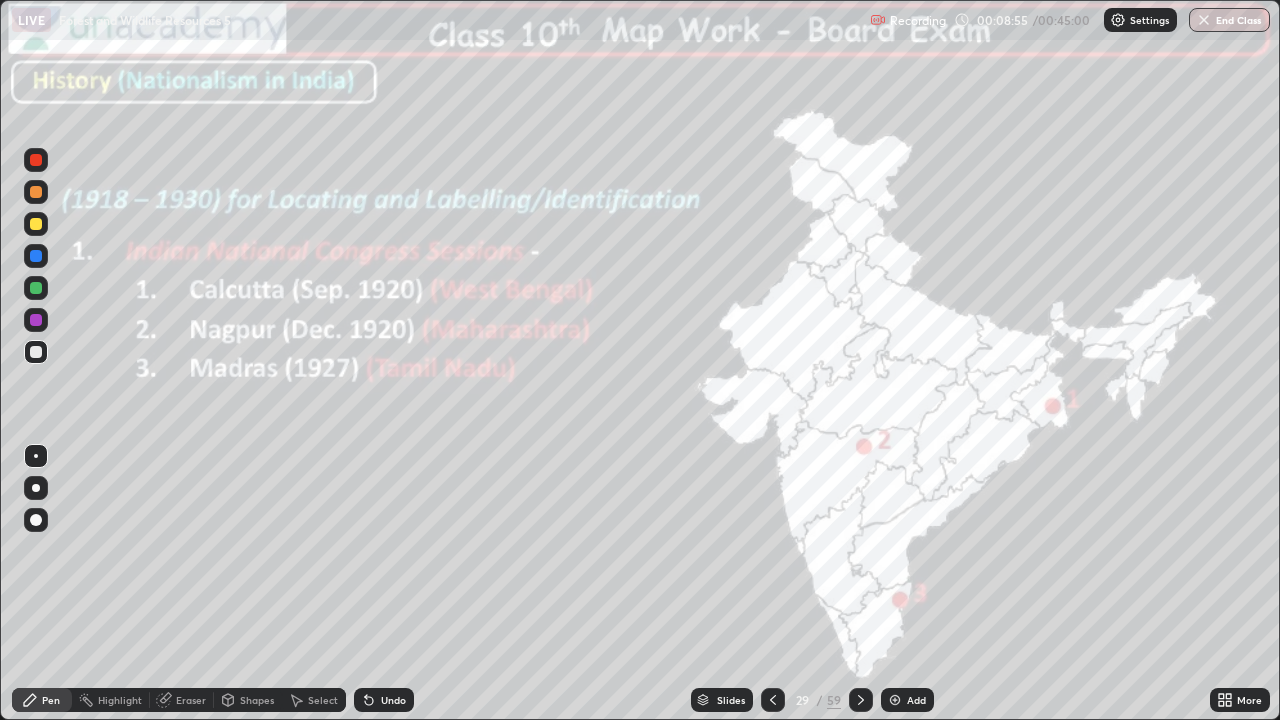 click 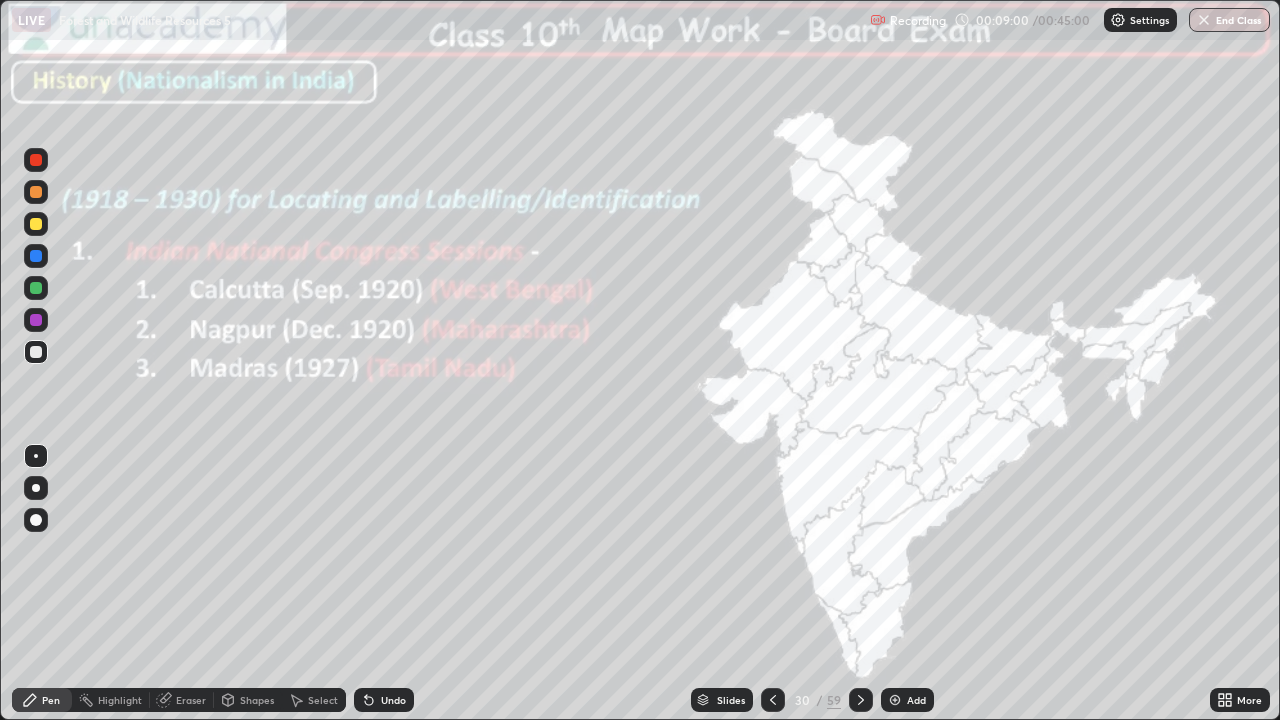 click 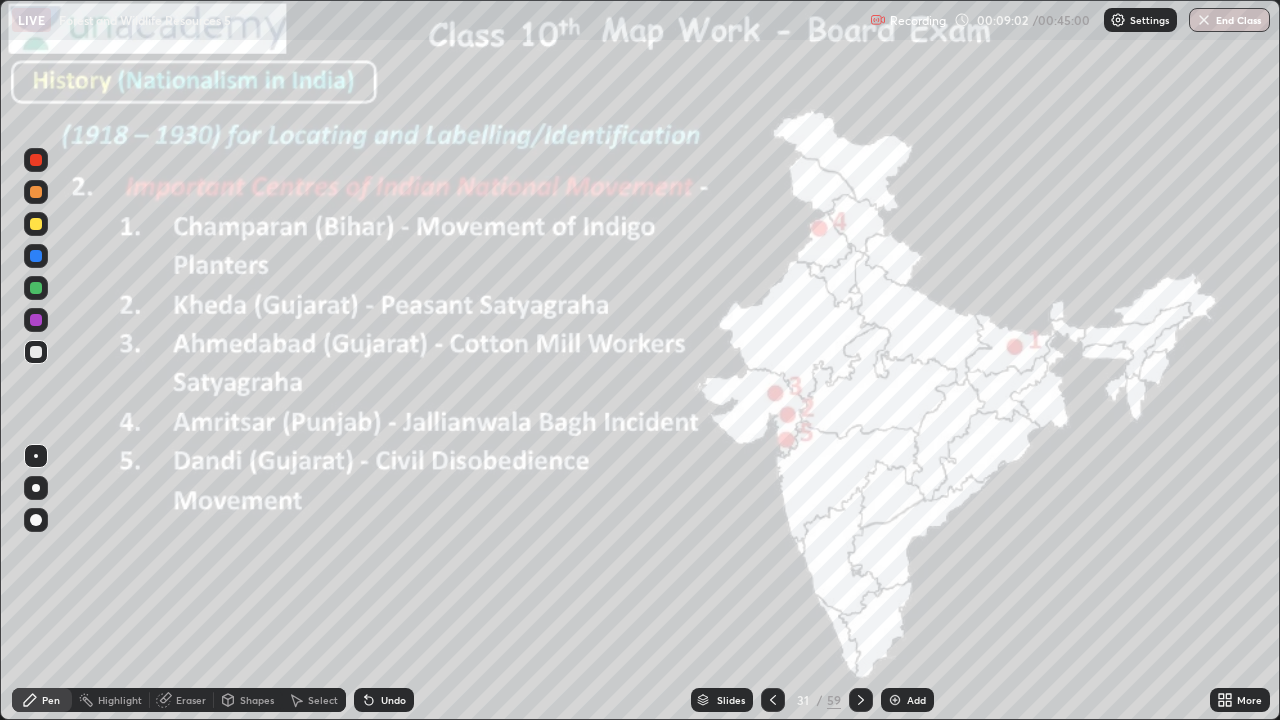 click 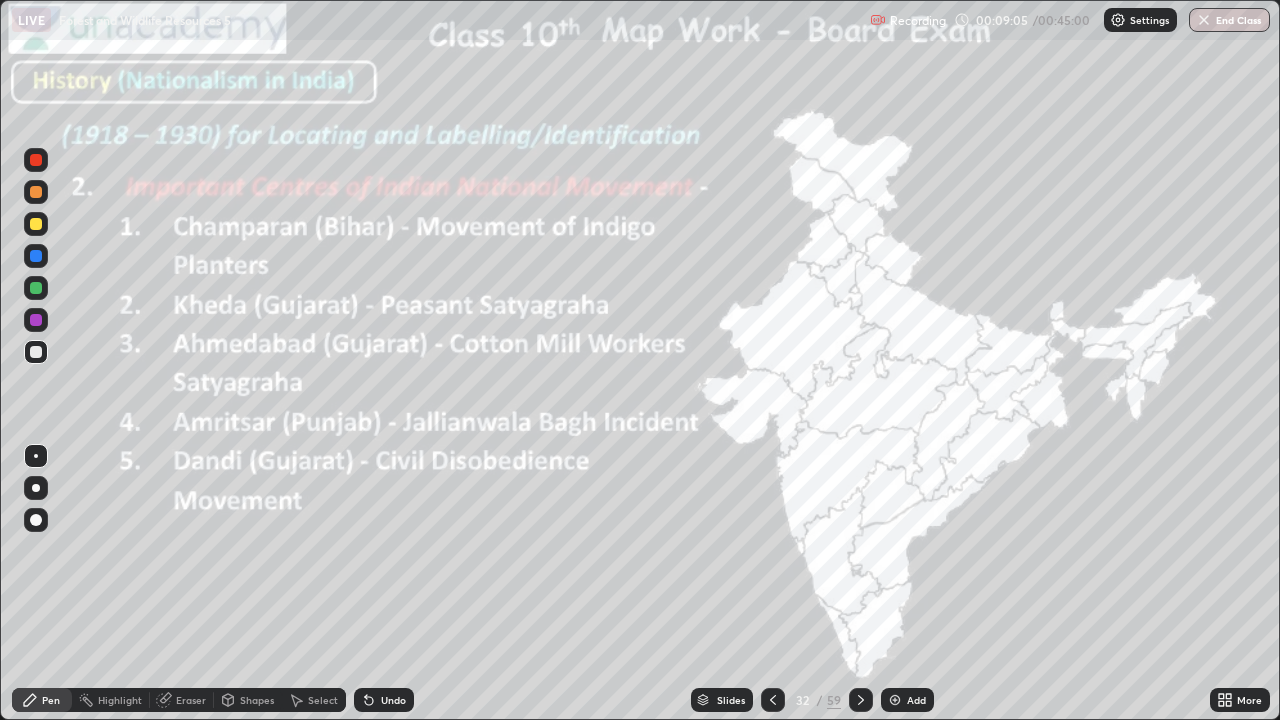 click 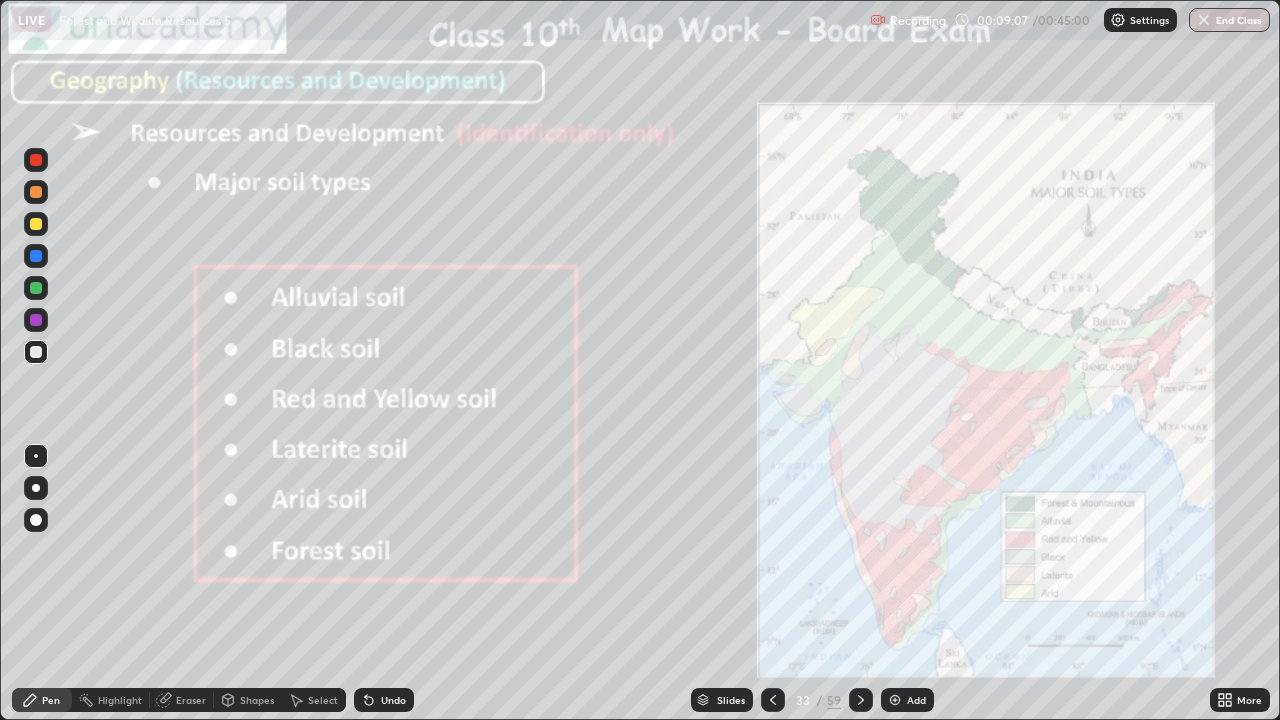 click 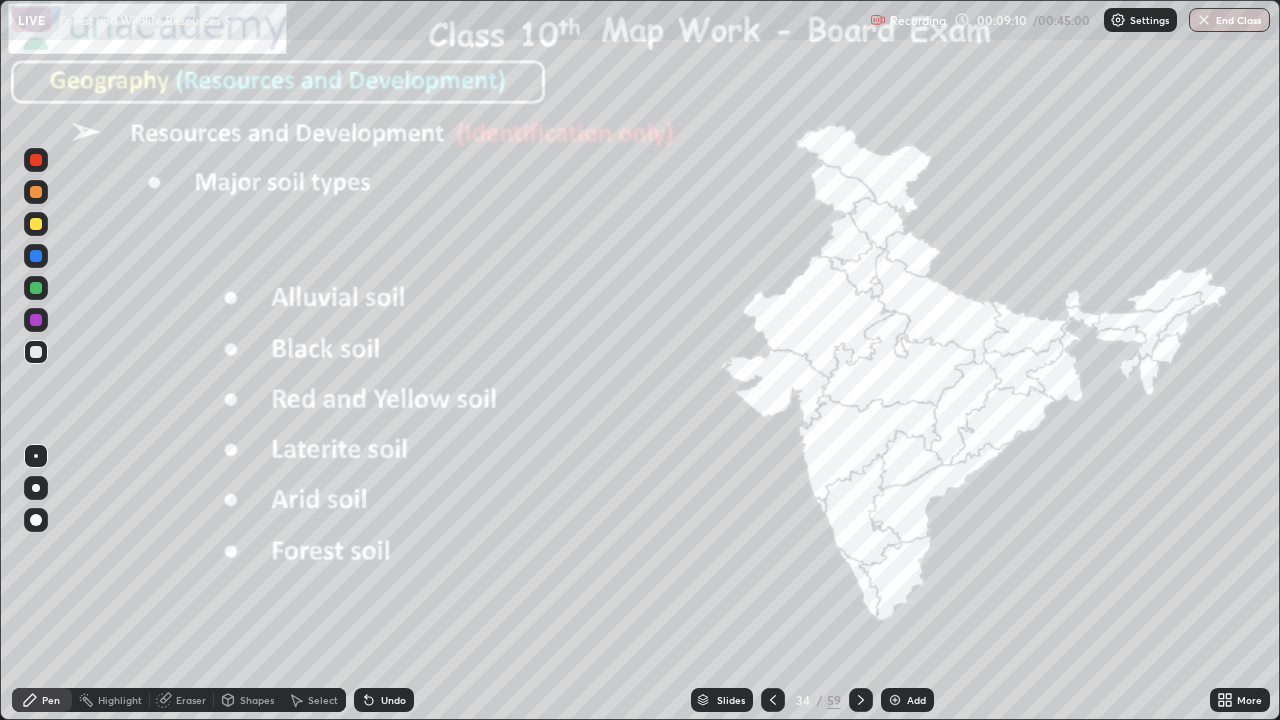 click 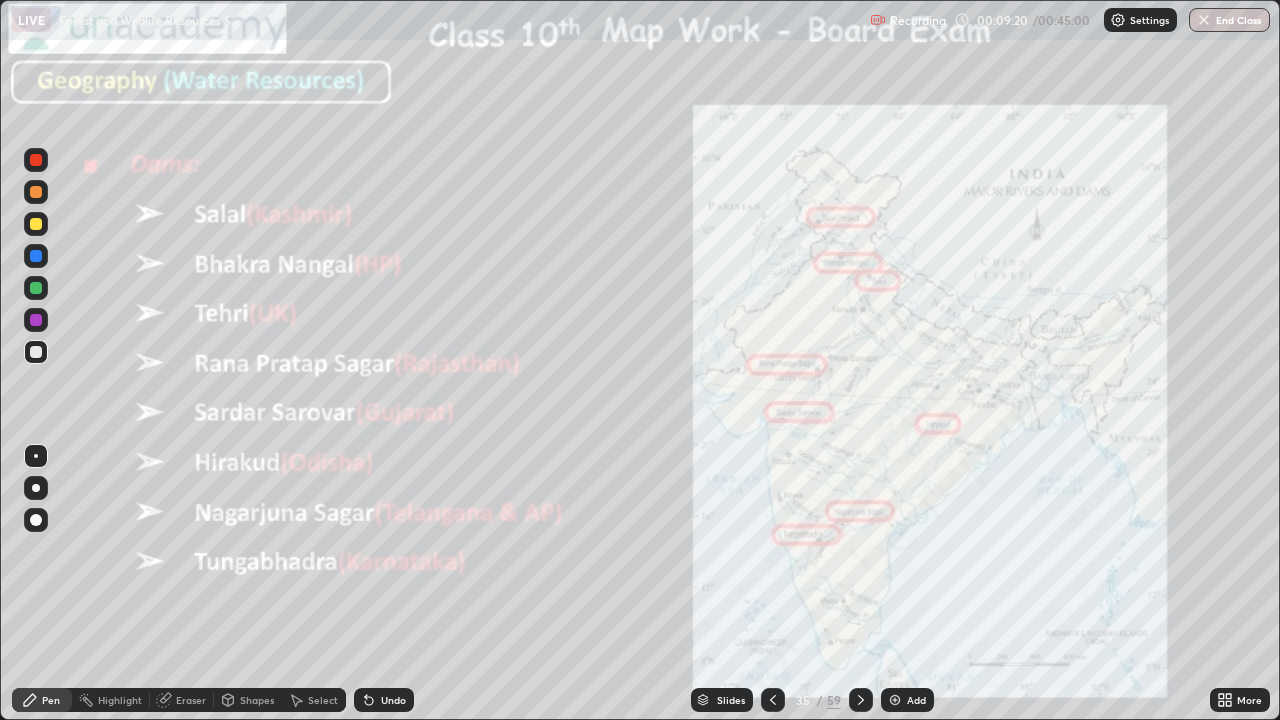 click 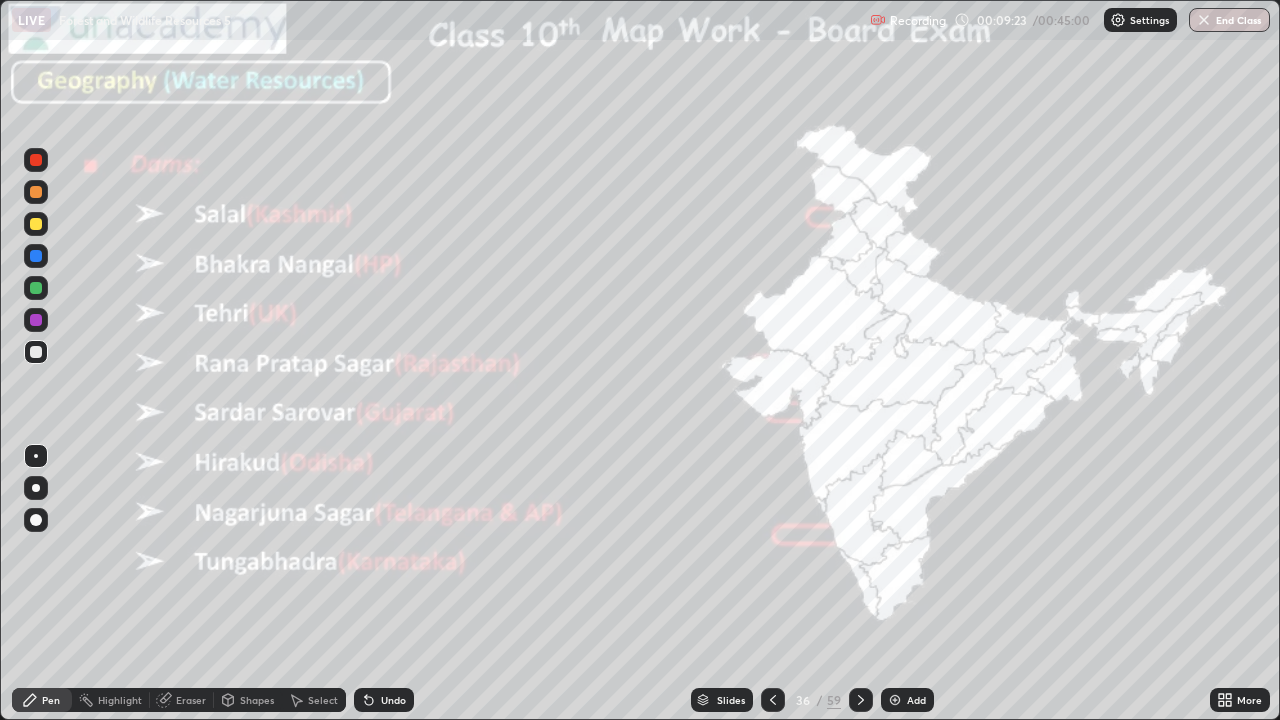 click 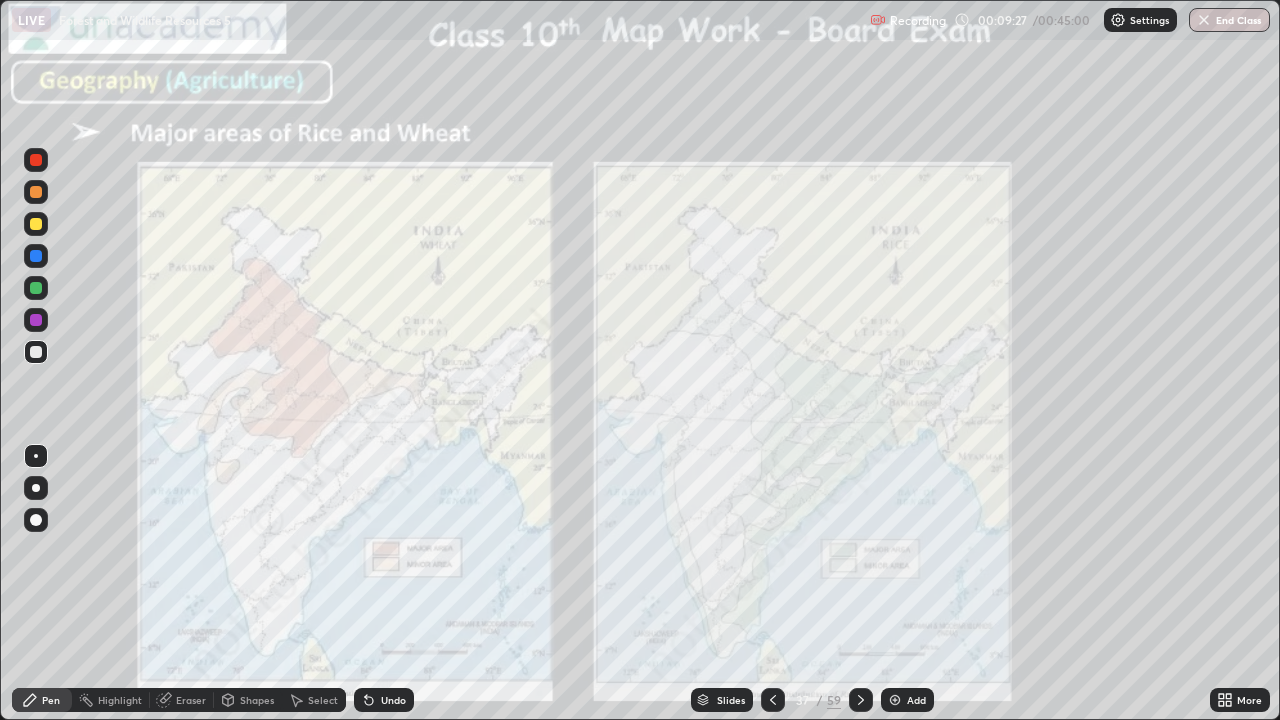 click 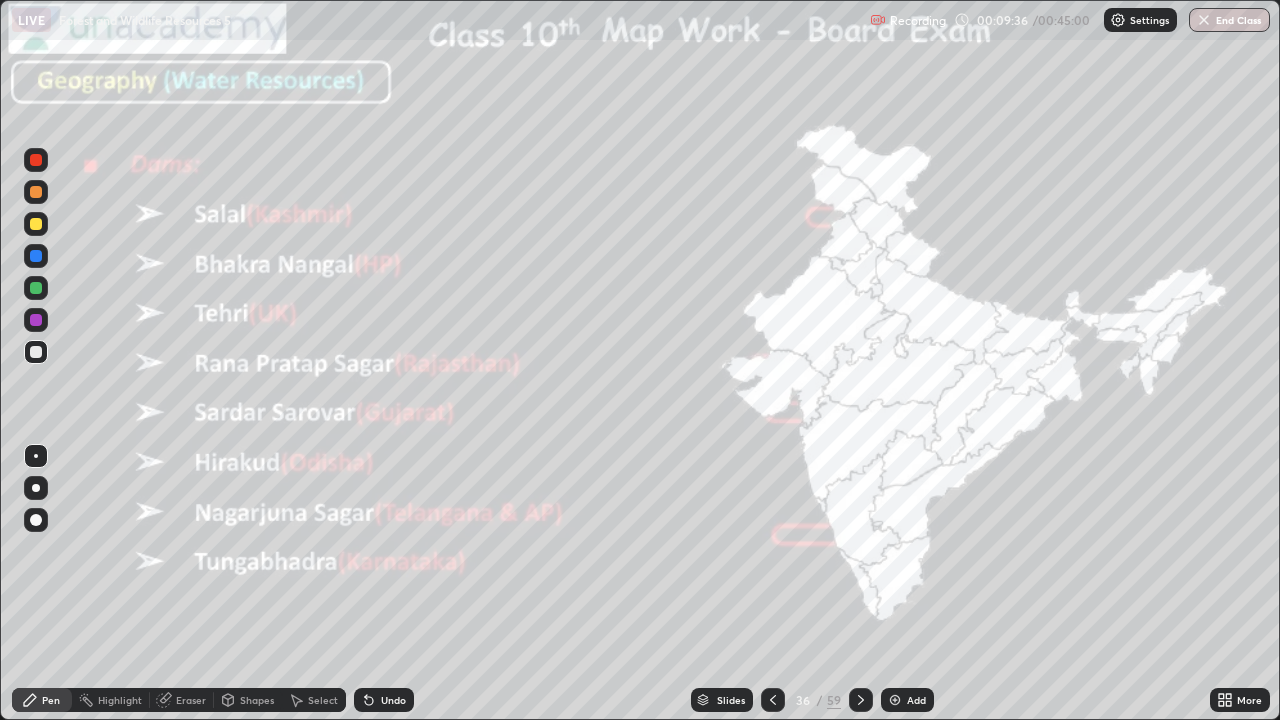 click 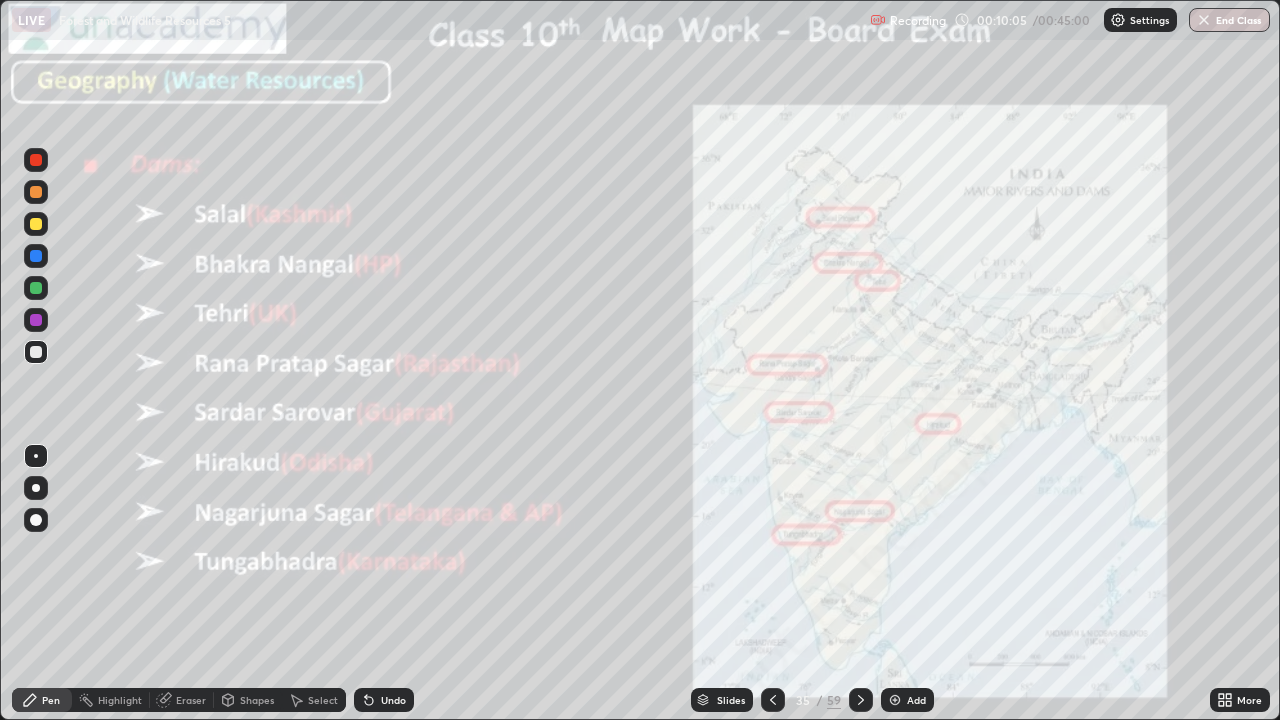 click 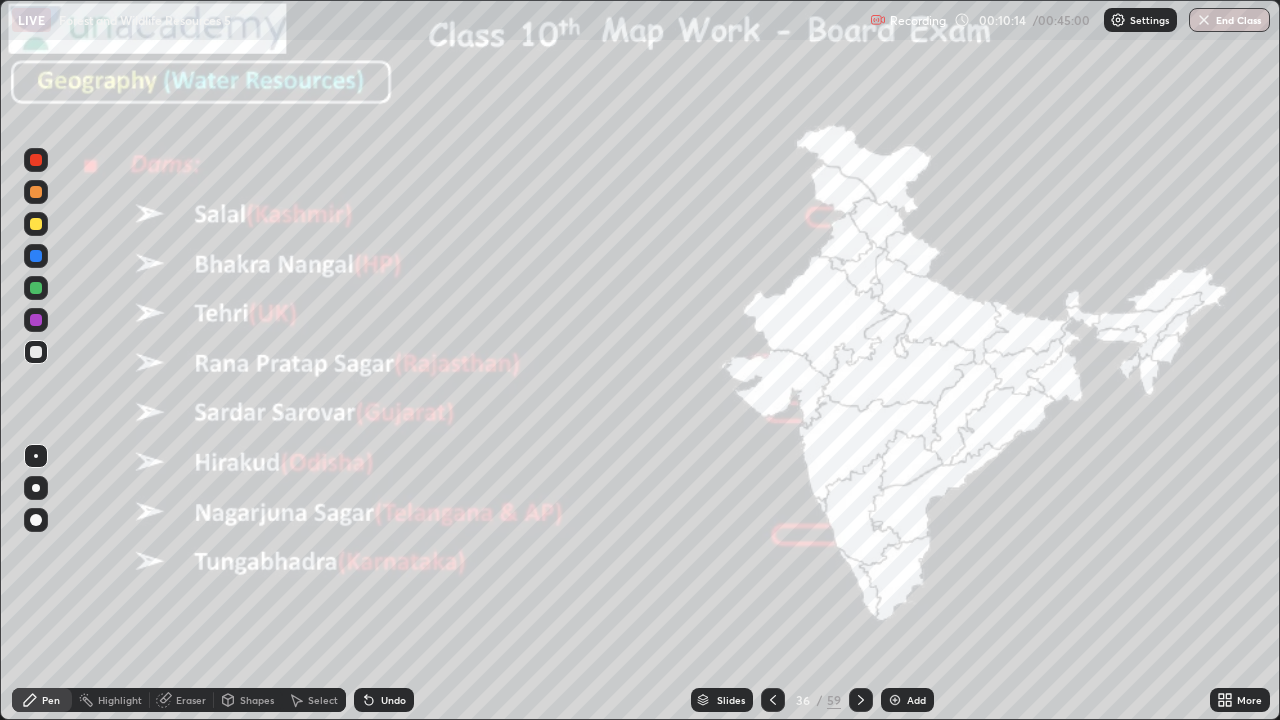 click 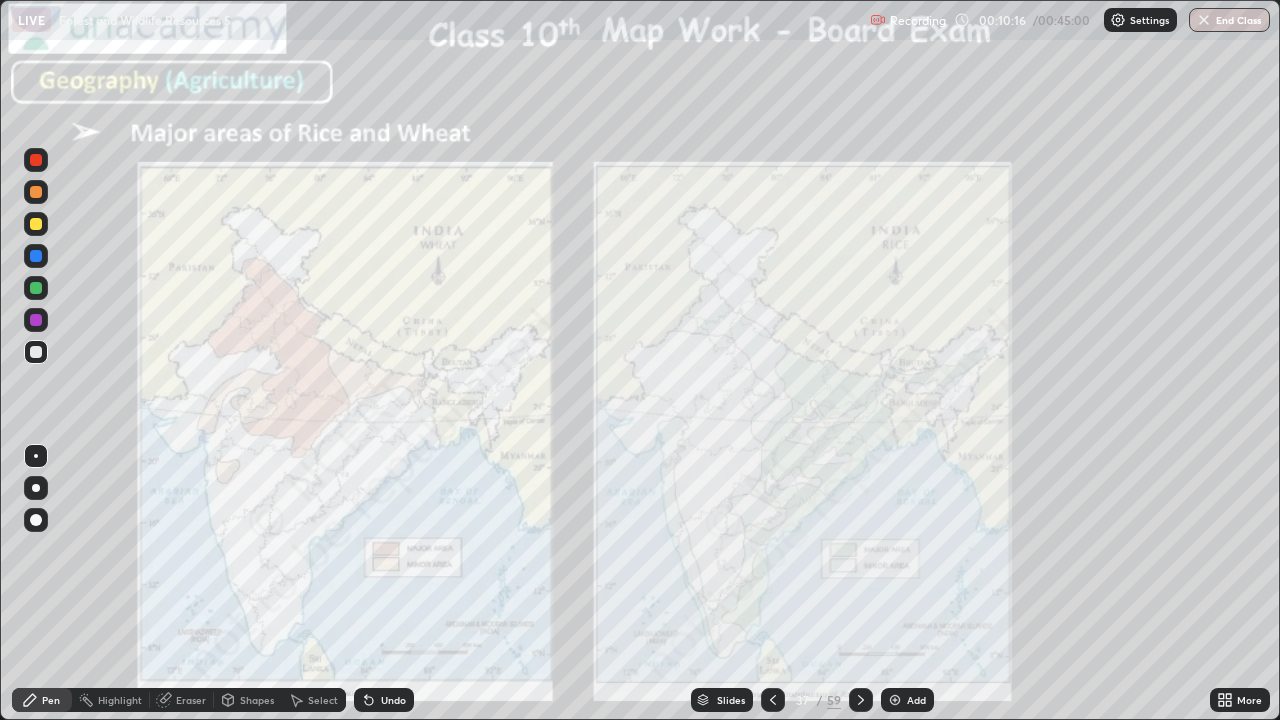 click at bounding box center [861, 700] 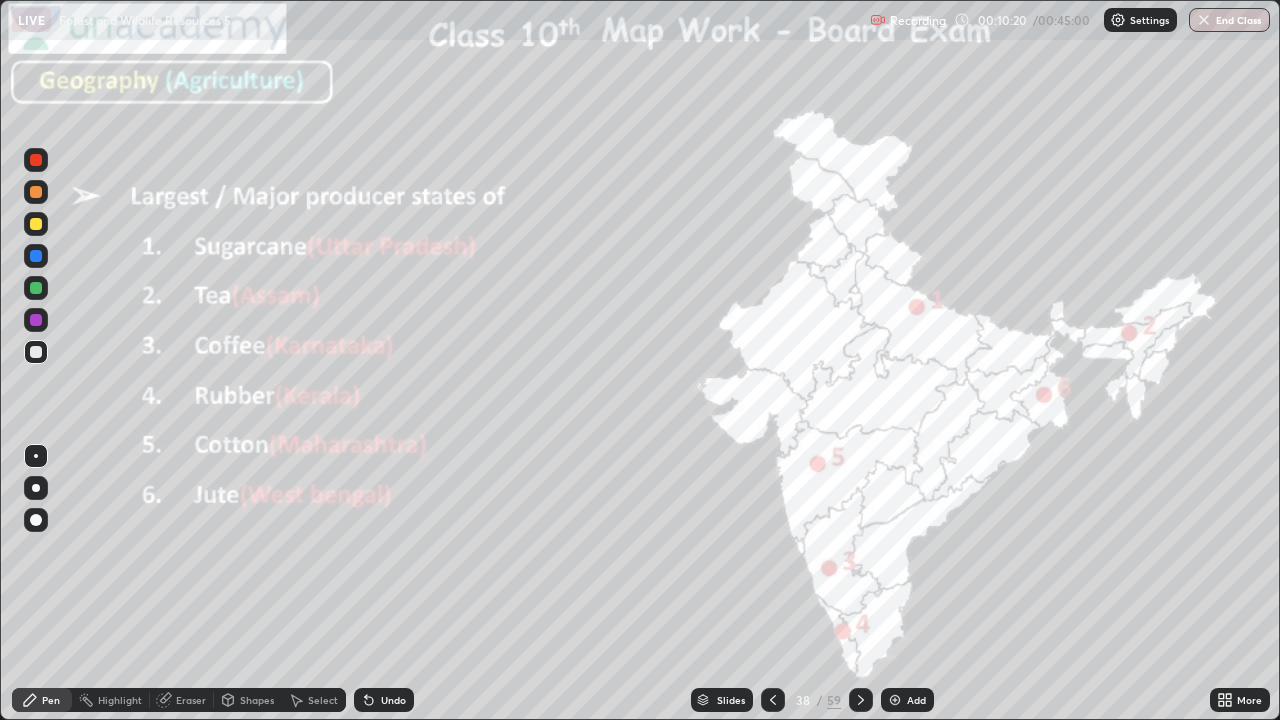 click 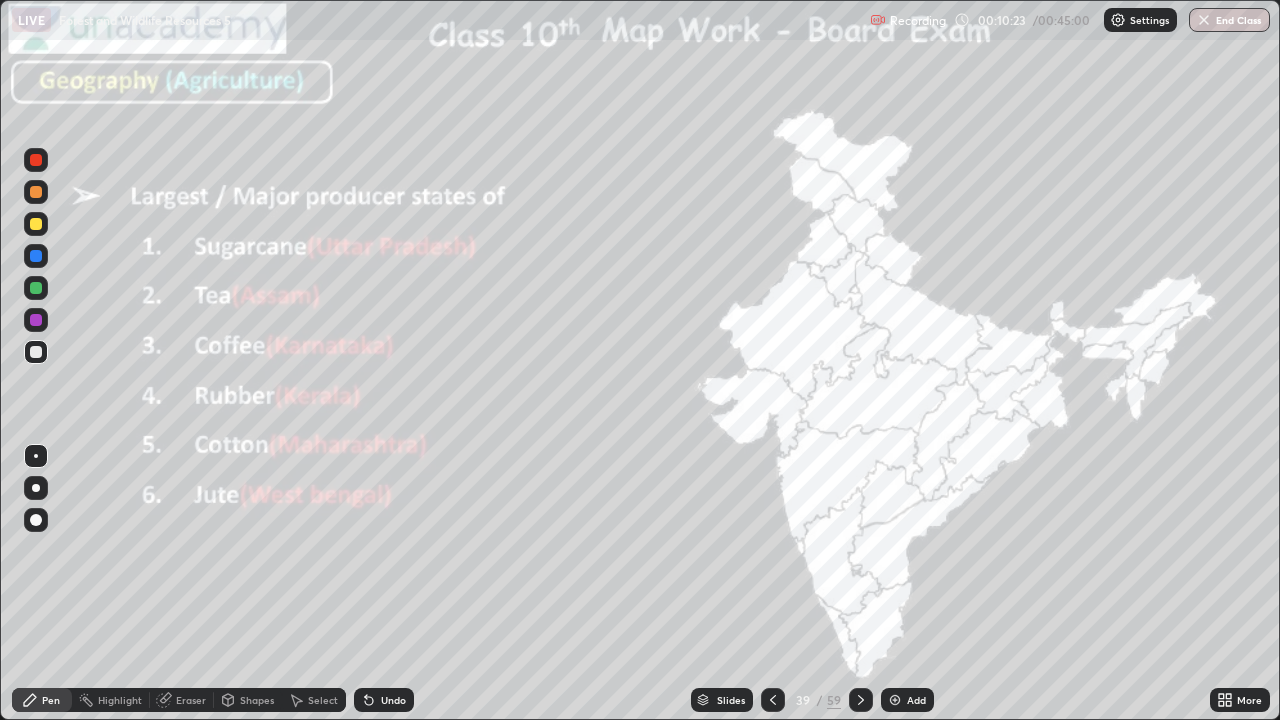 click 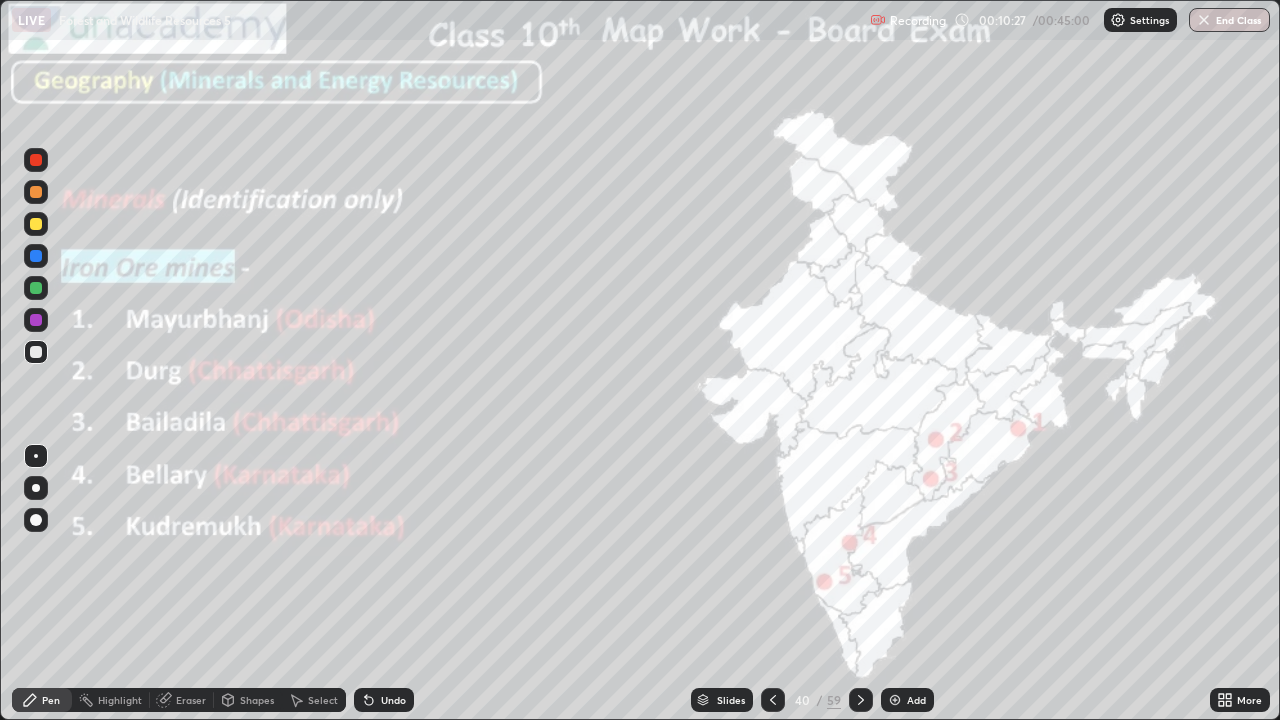 click 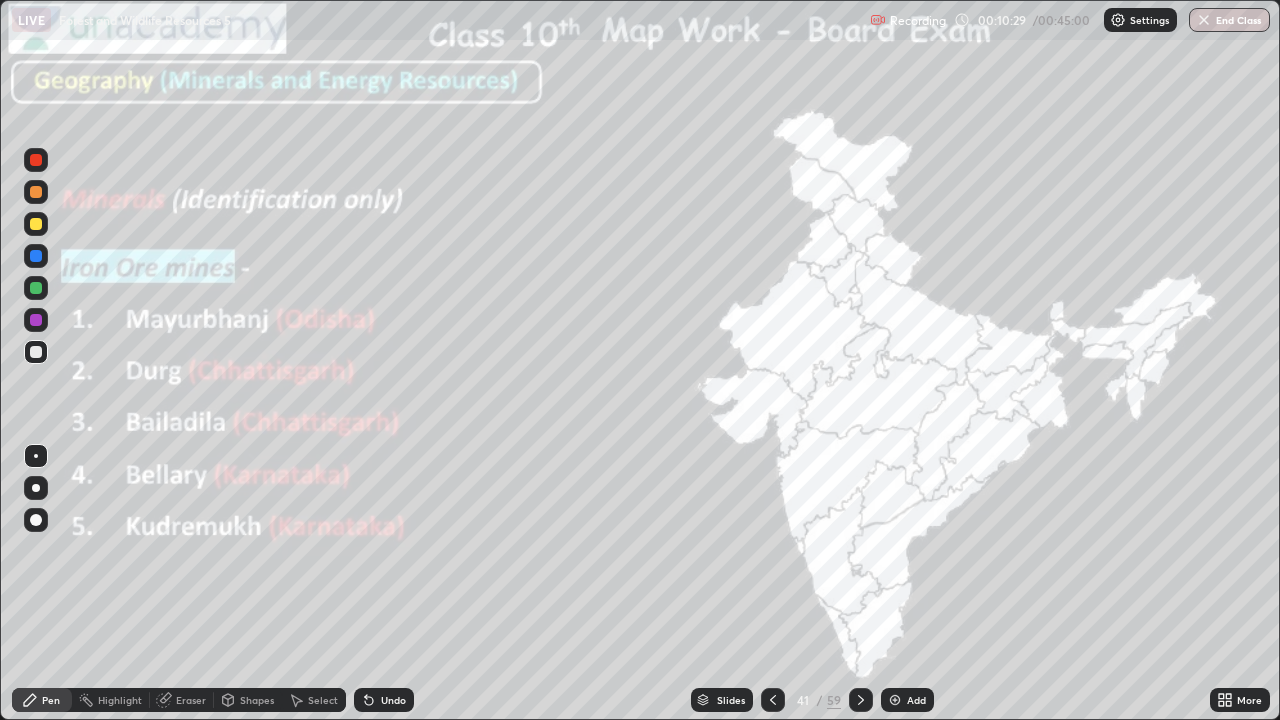 click 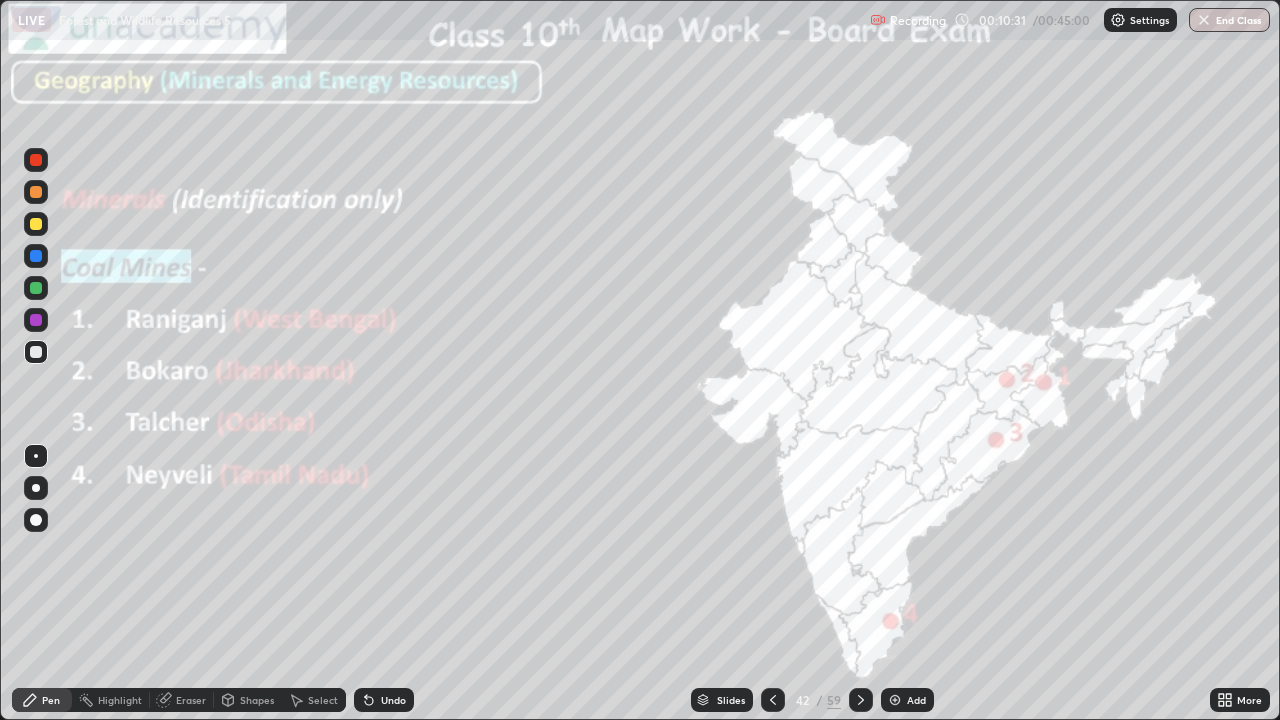 click 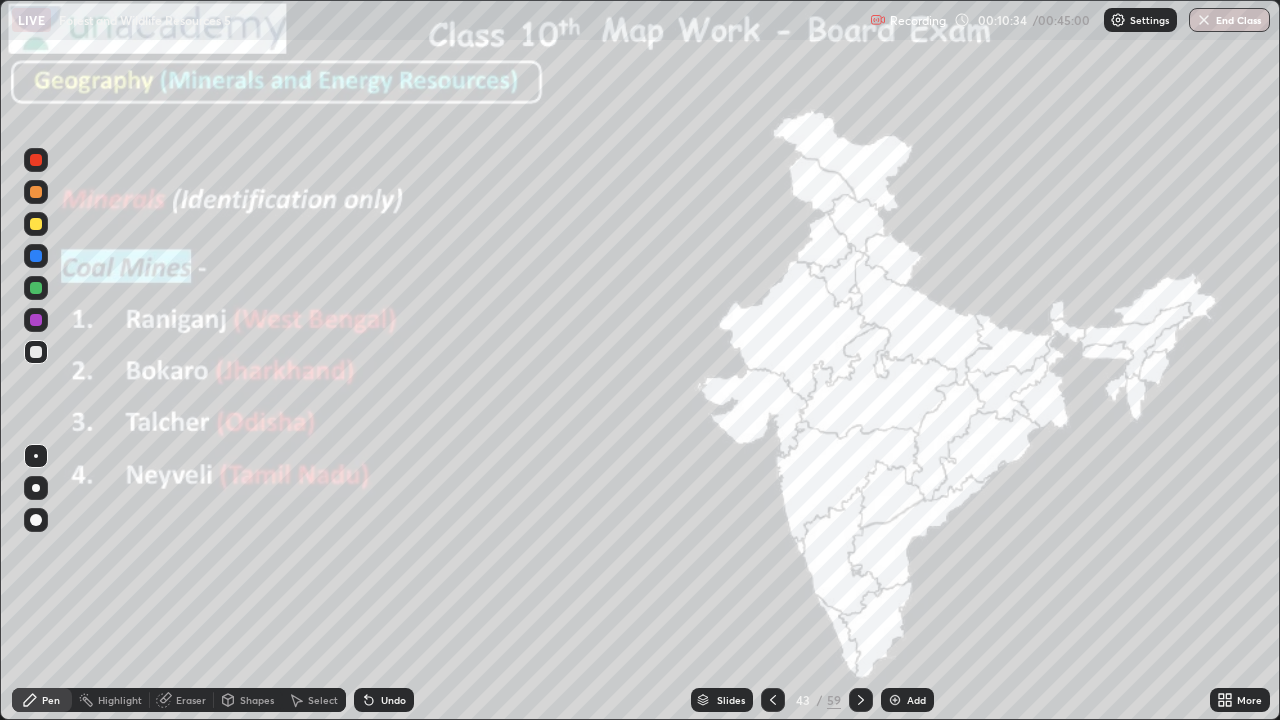 click 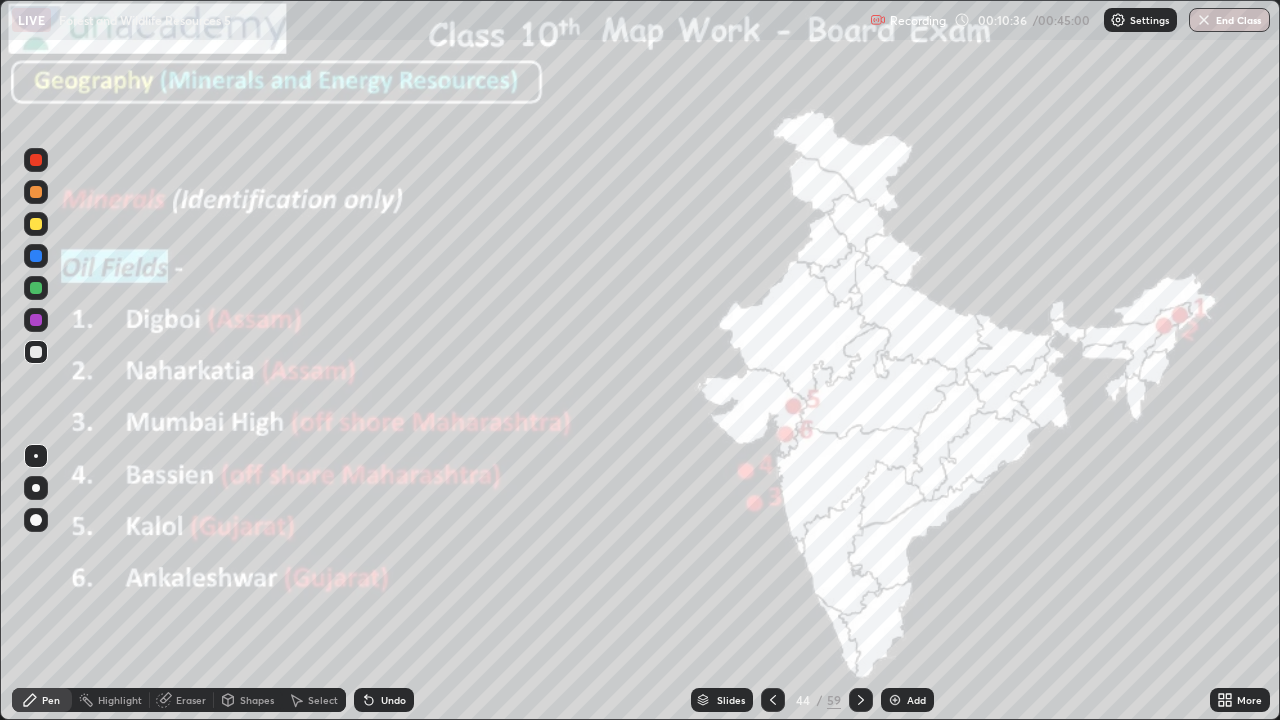 click 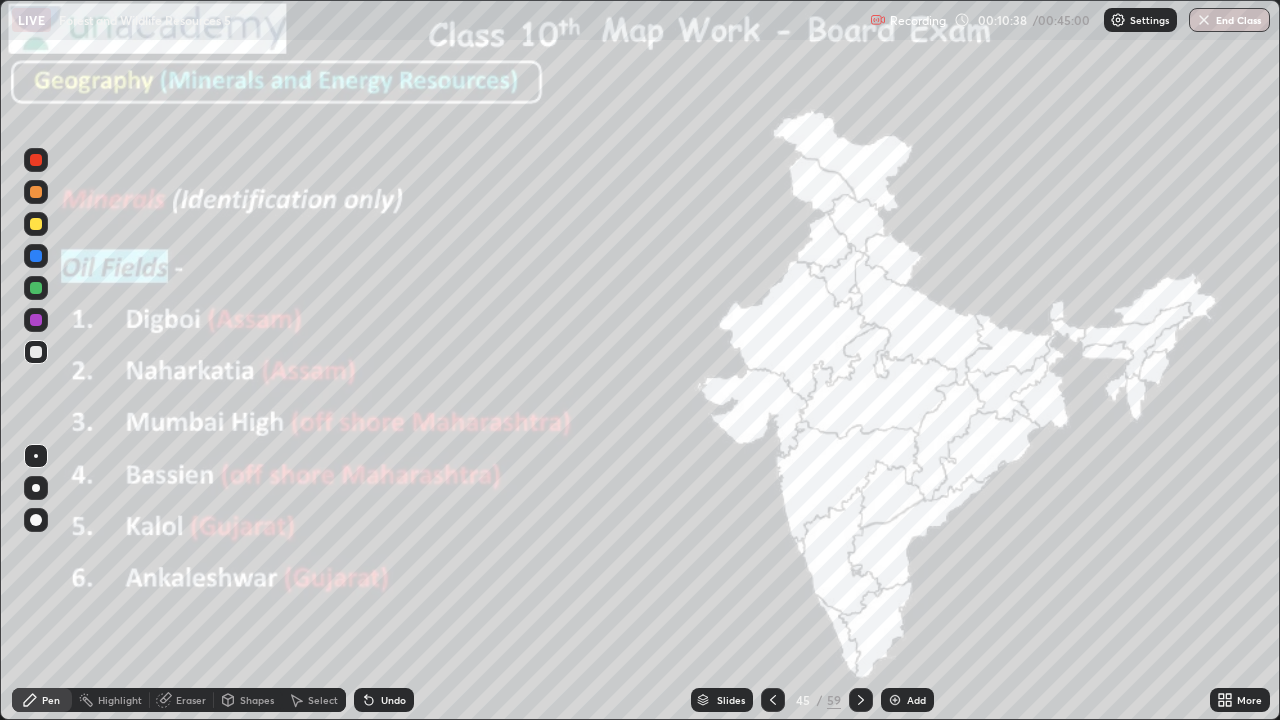 click 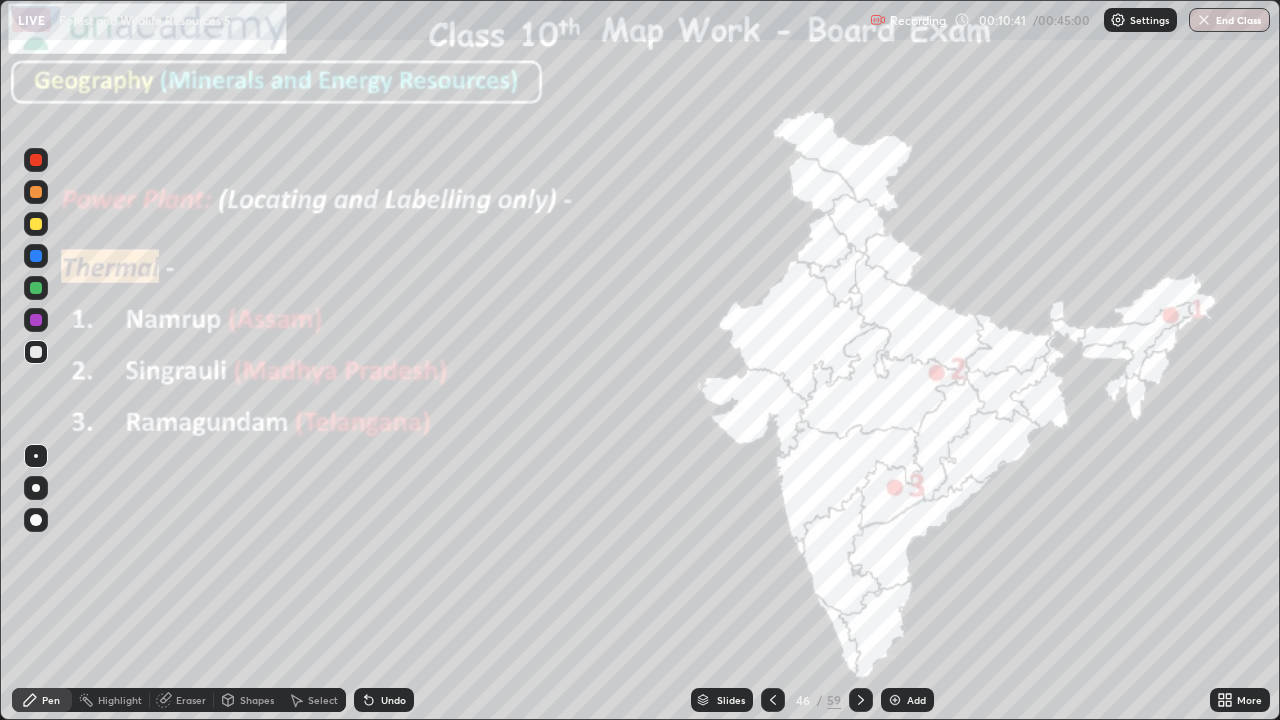 click 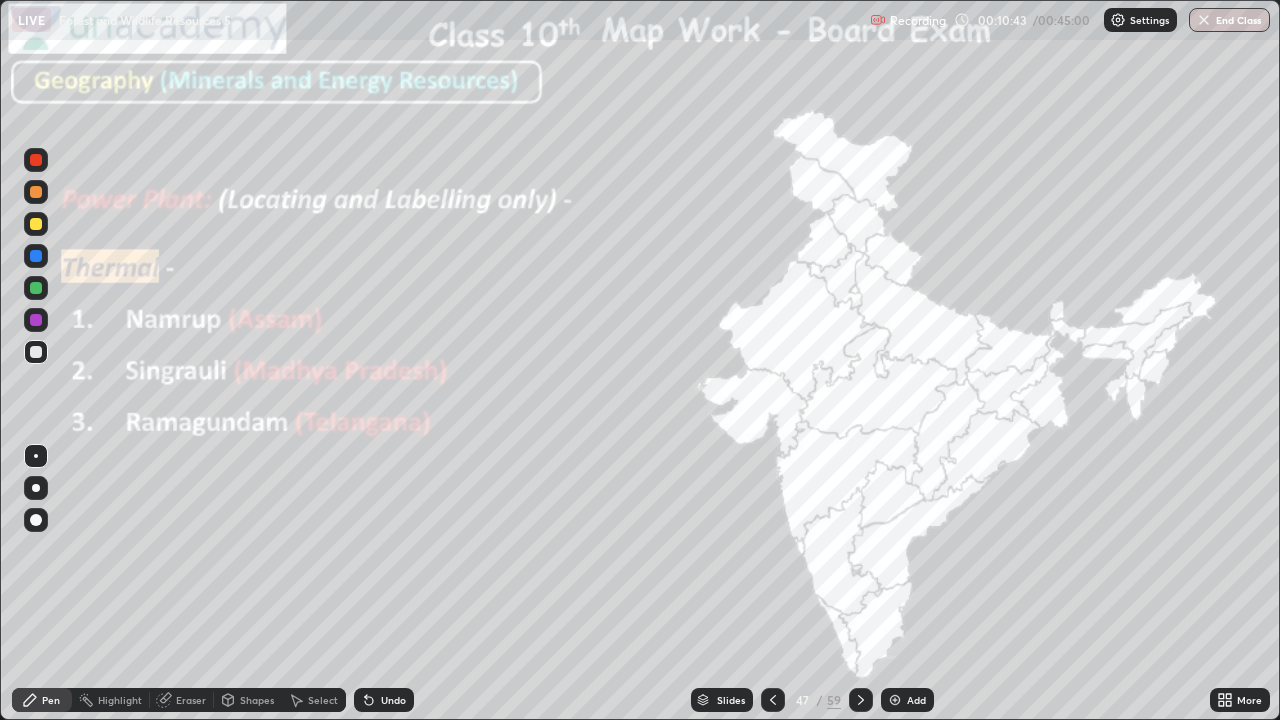click 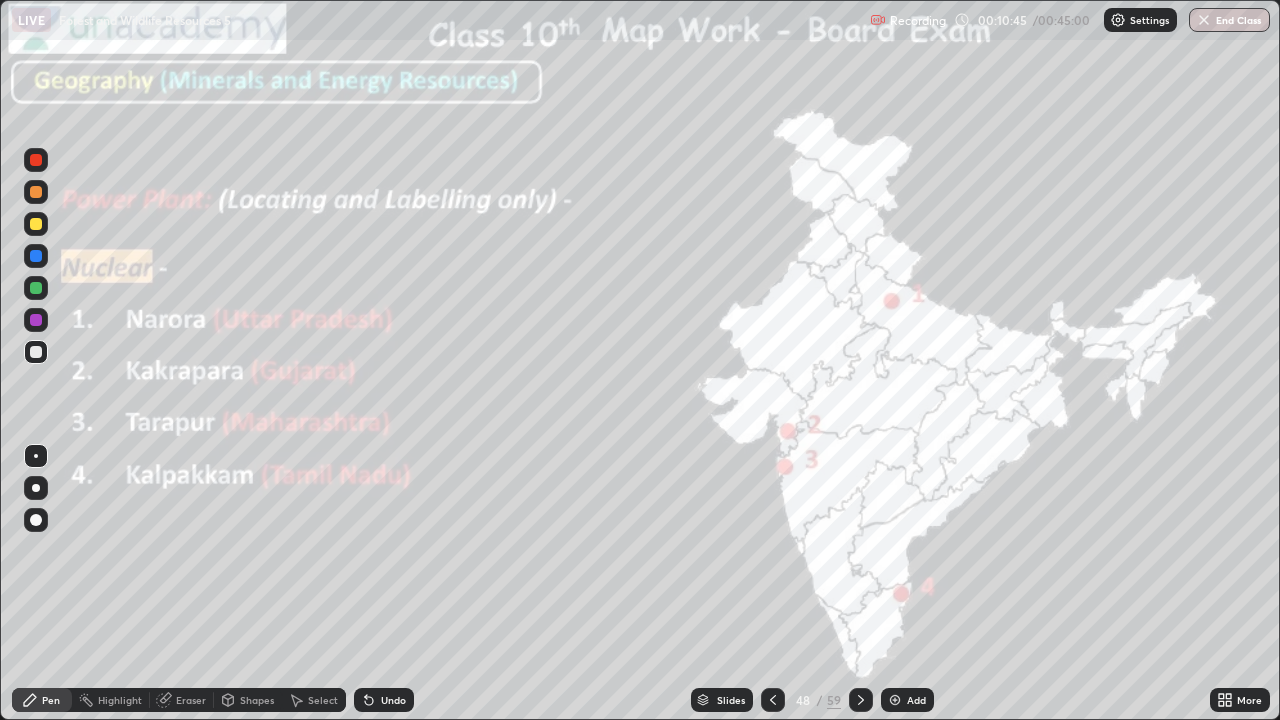 click 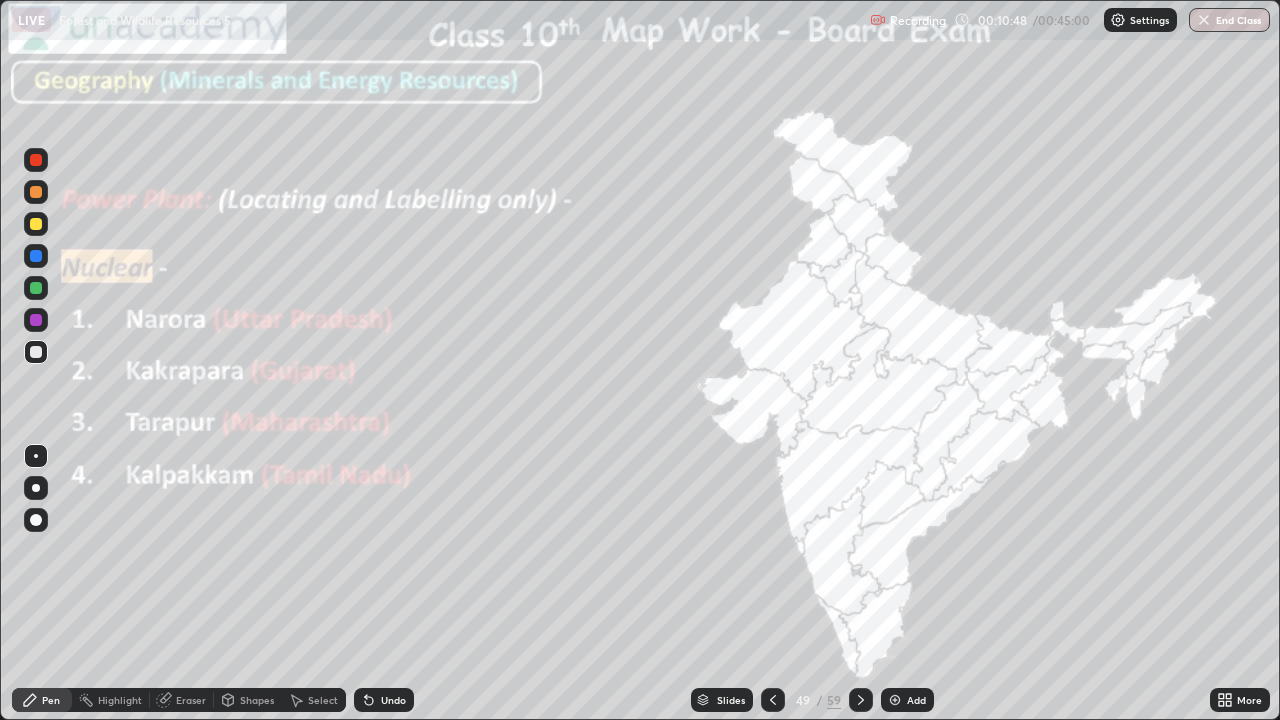 click 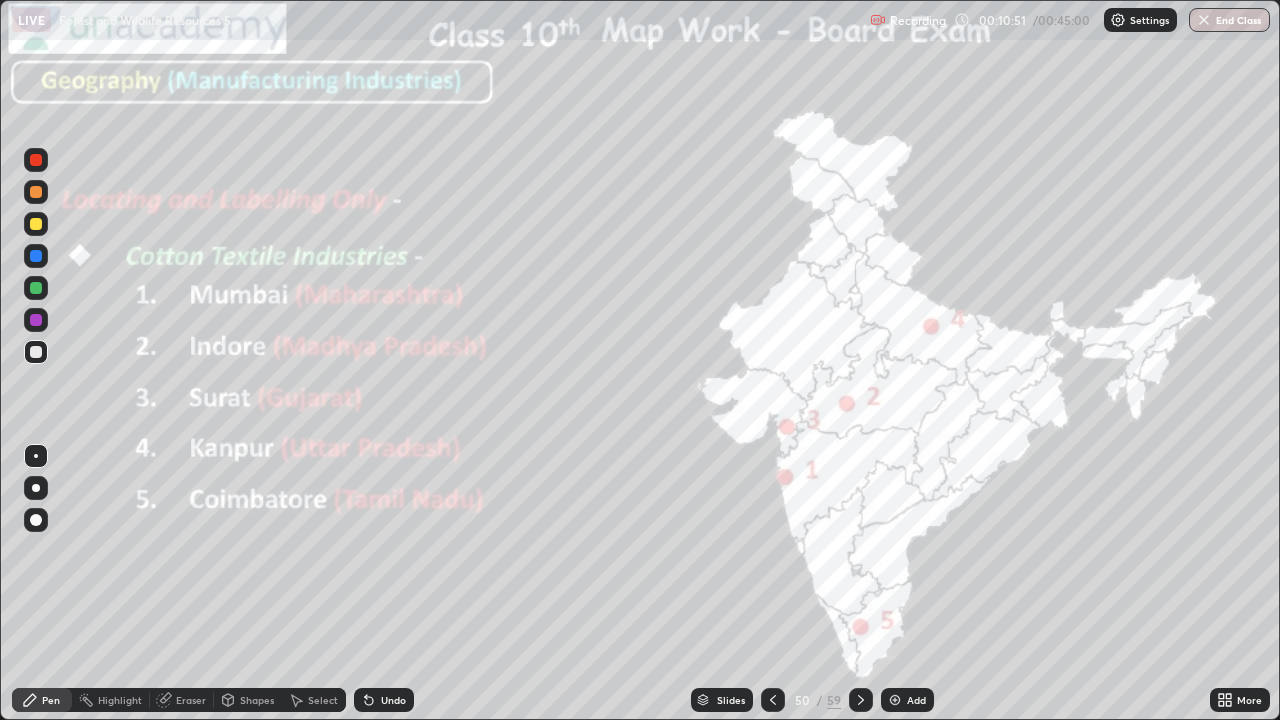 click 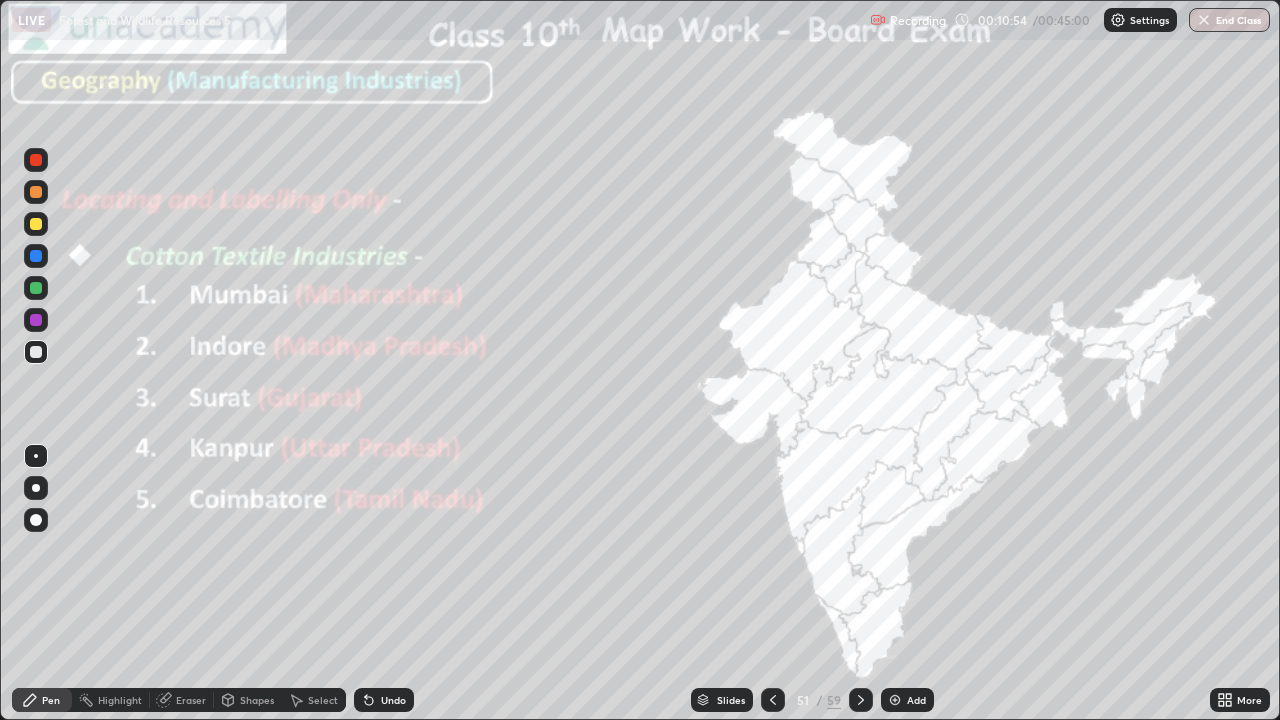 click 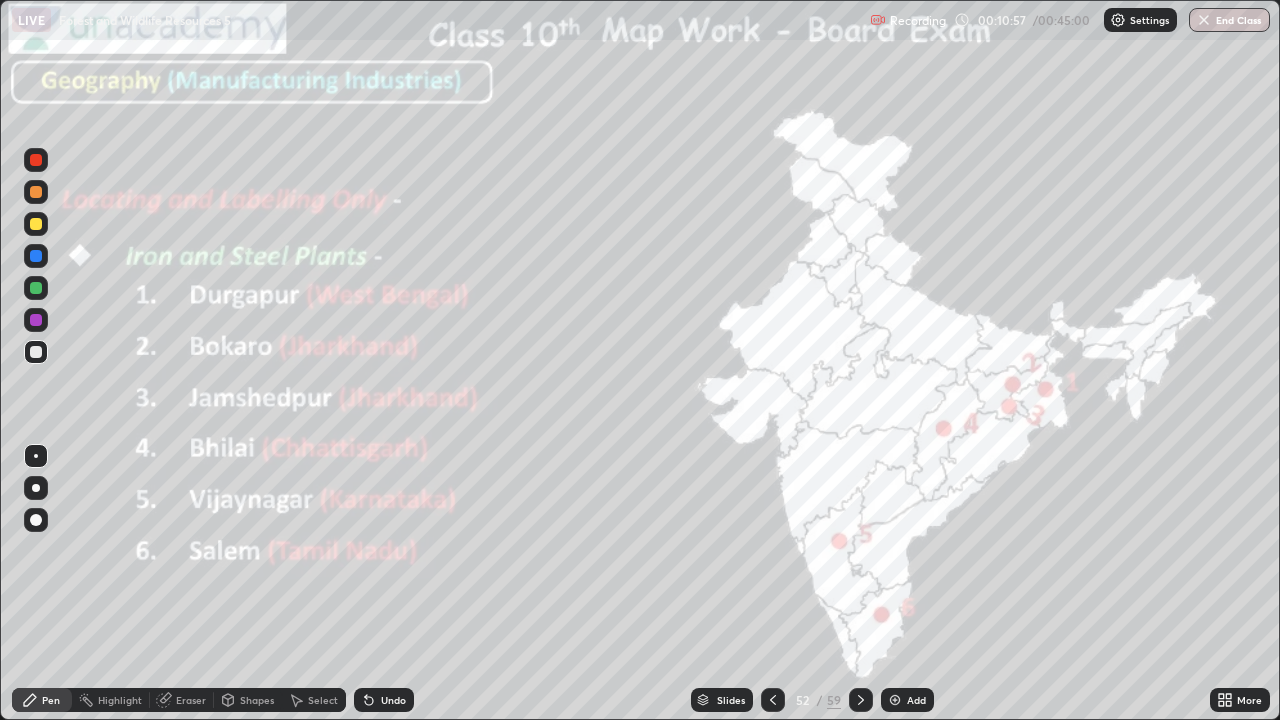 click 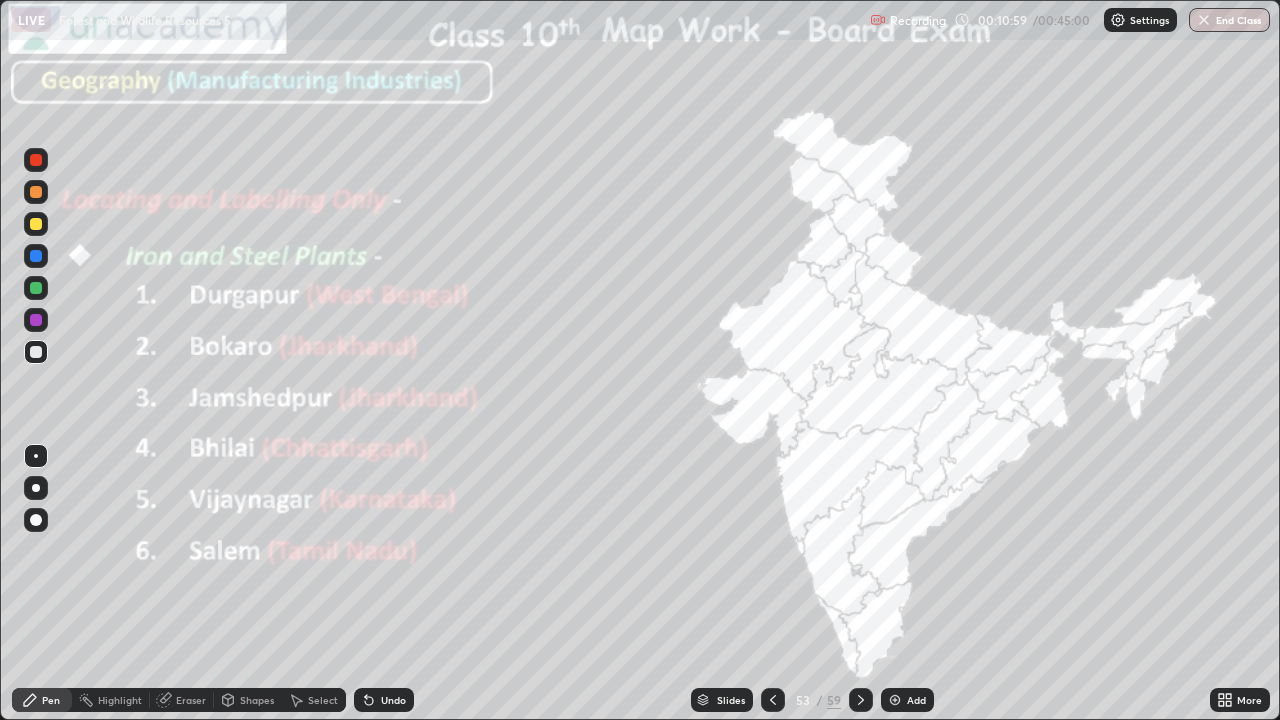 click 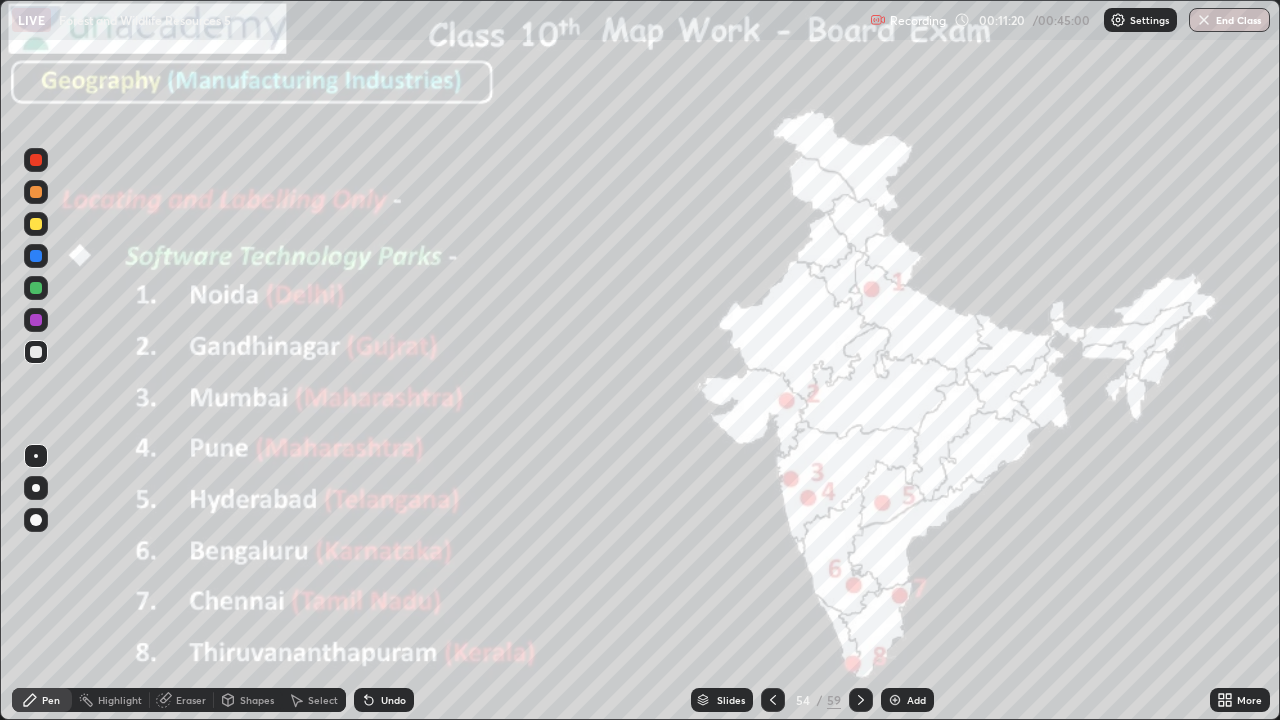 click 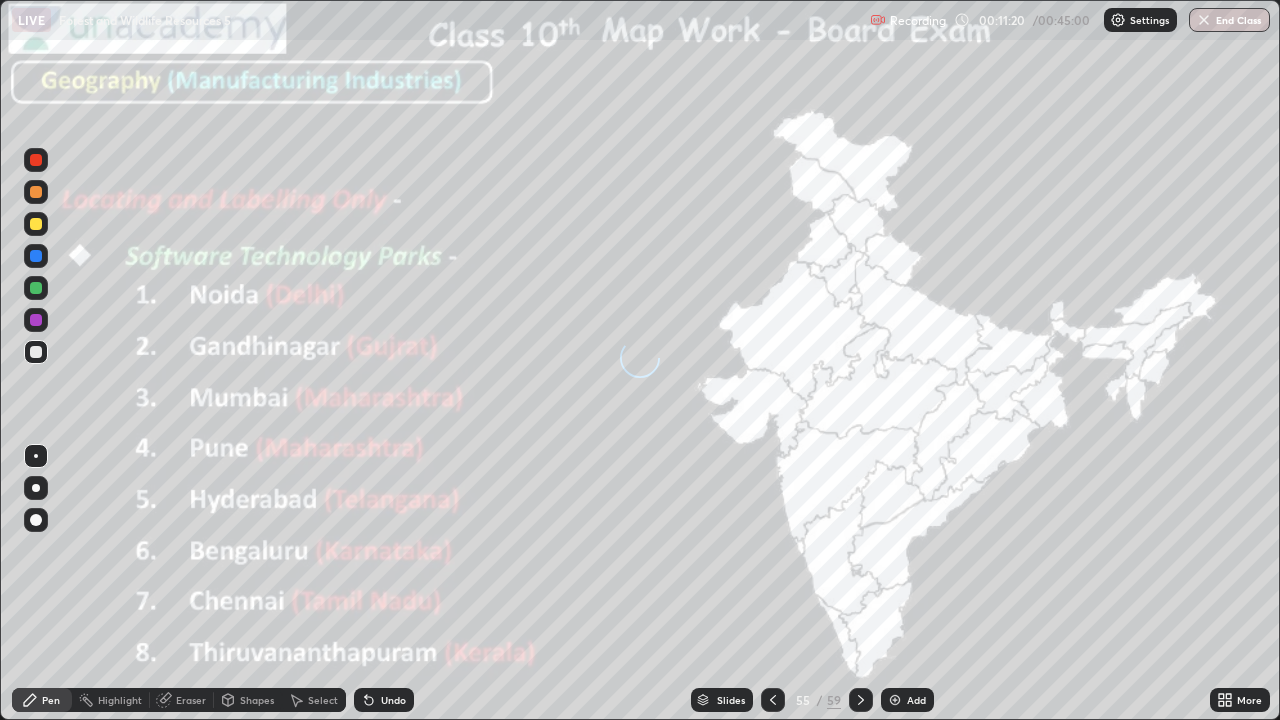click 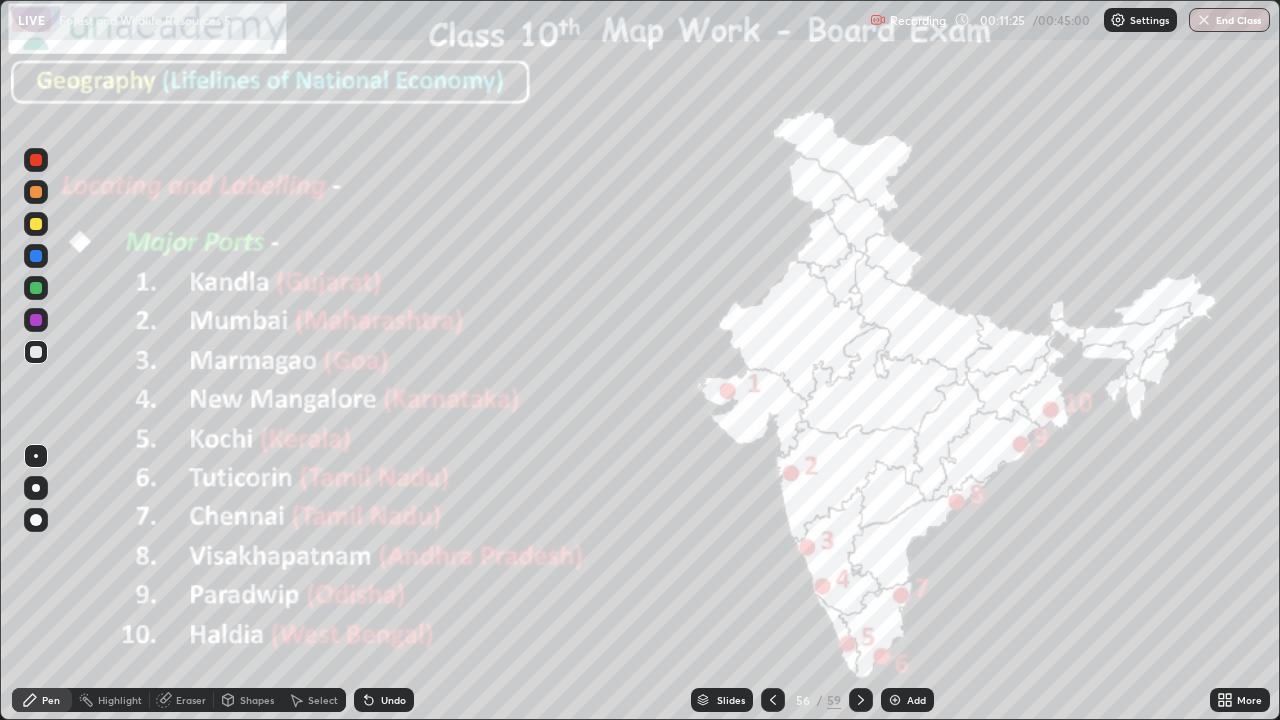 click 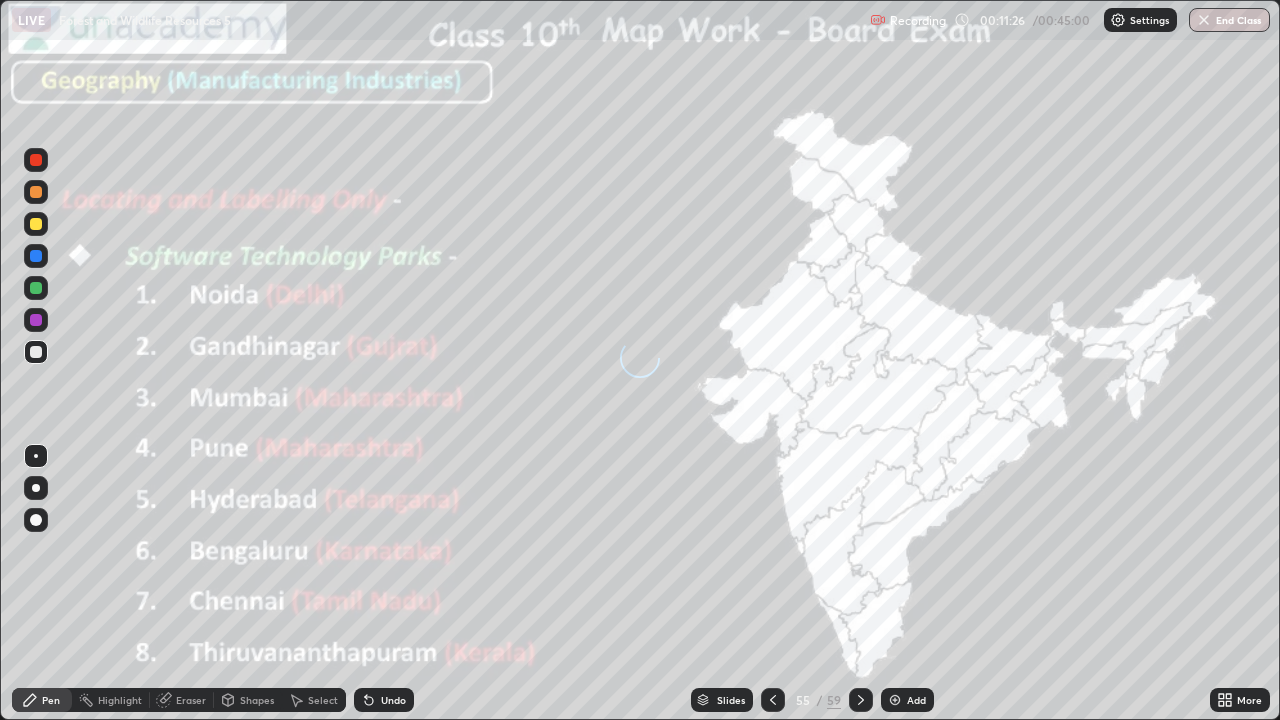 click 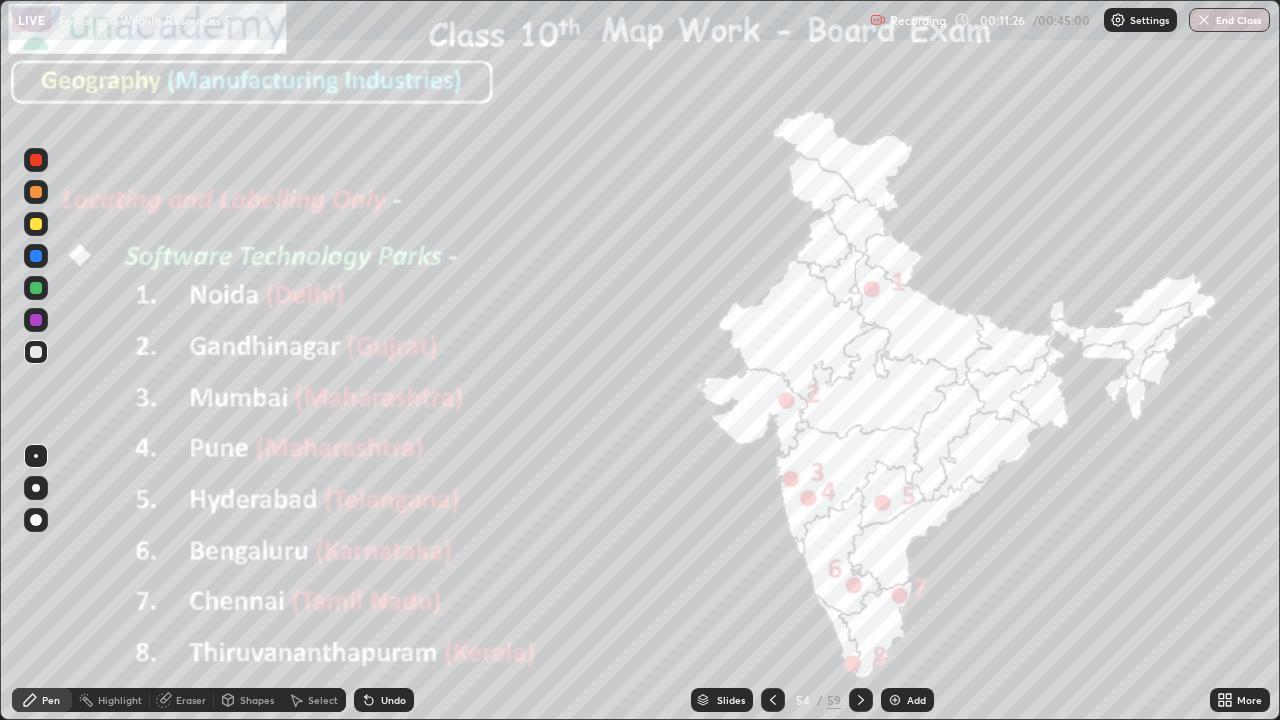 click 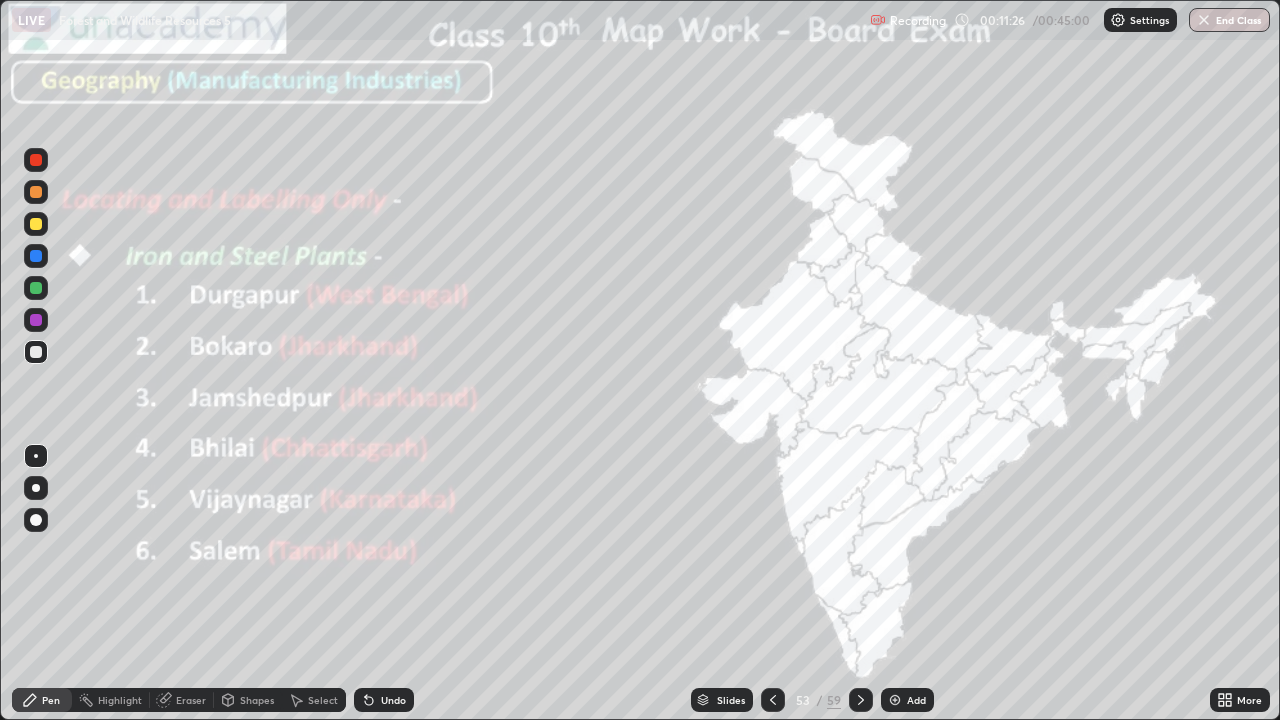 click 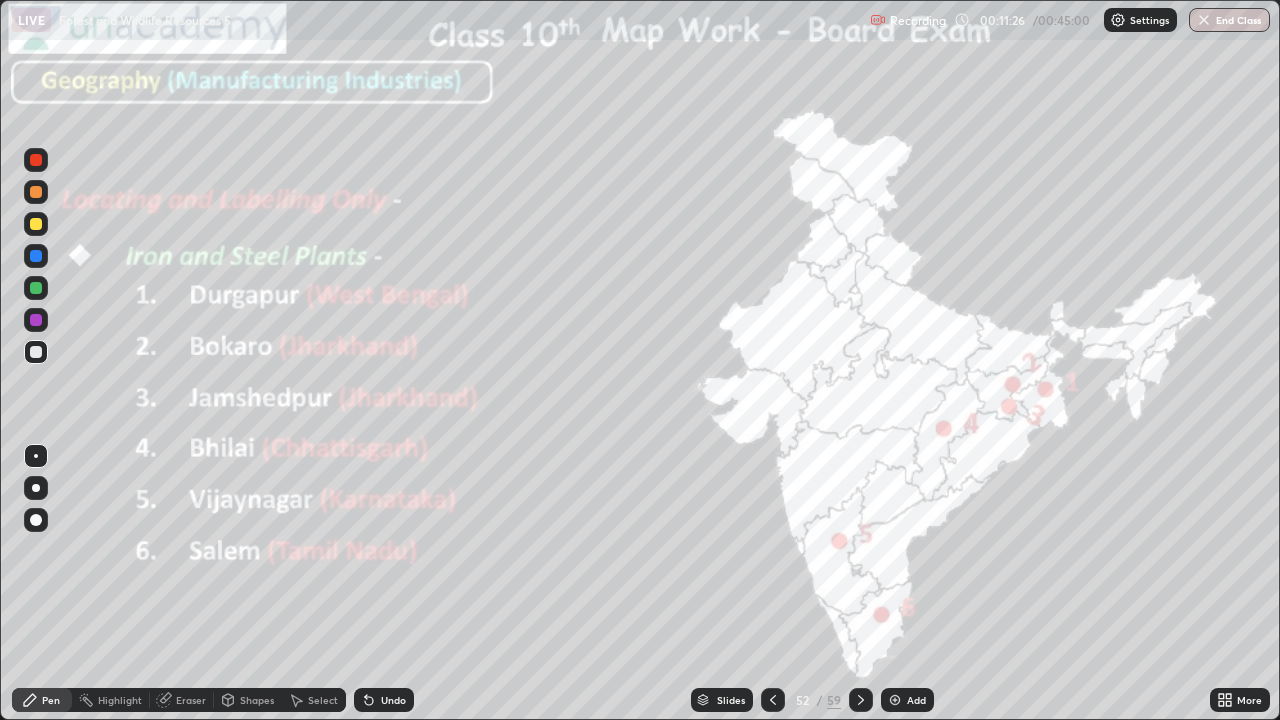 click 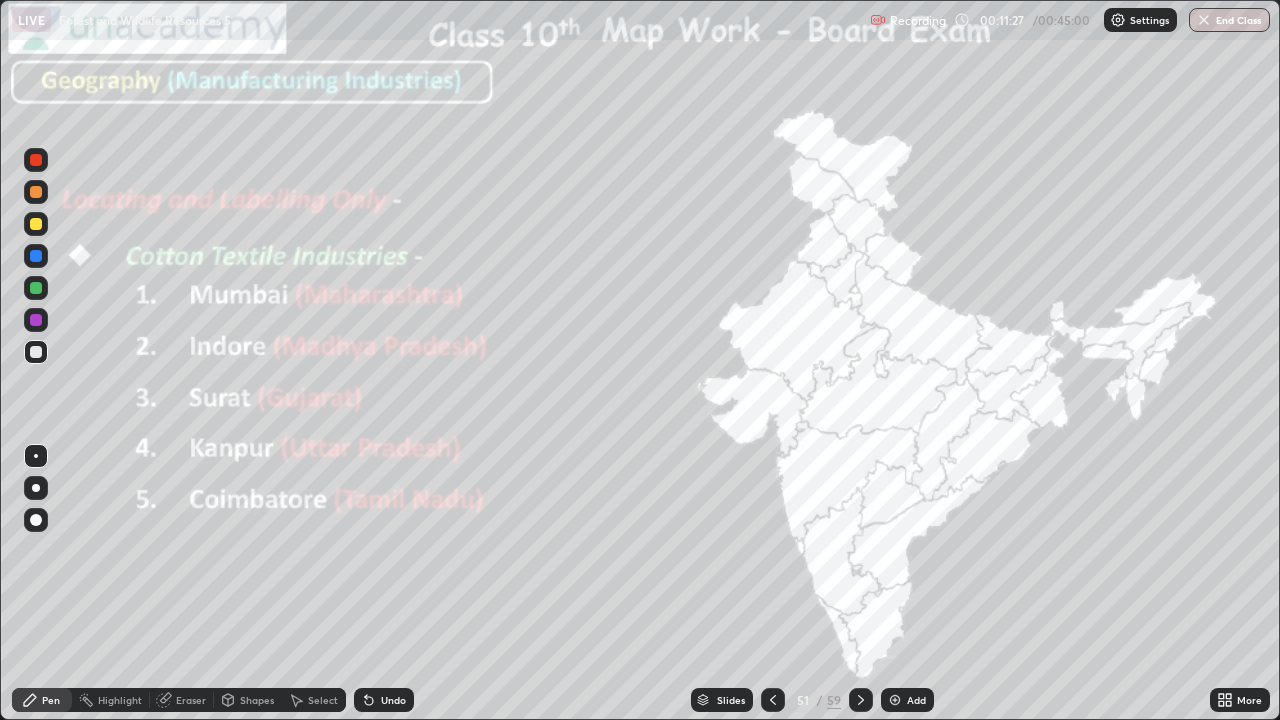 click 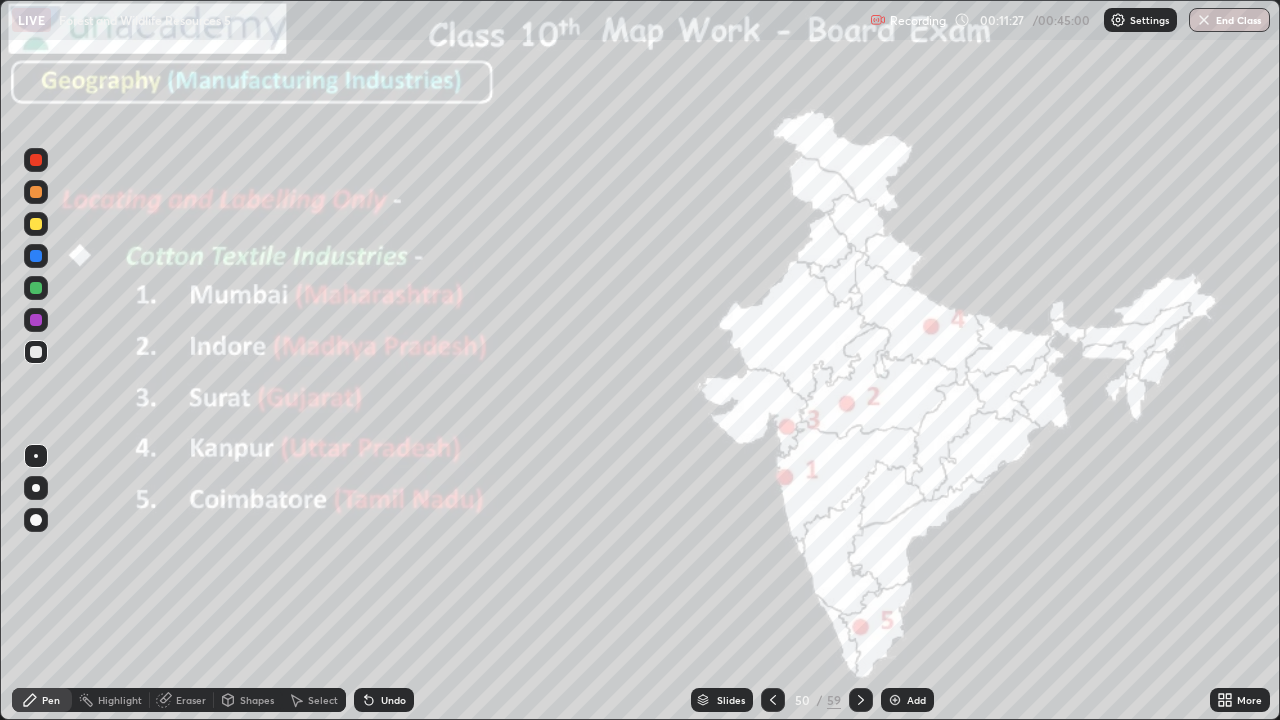 click 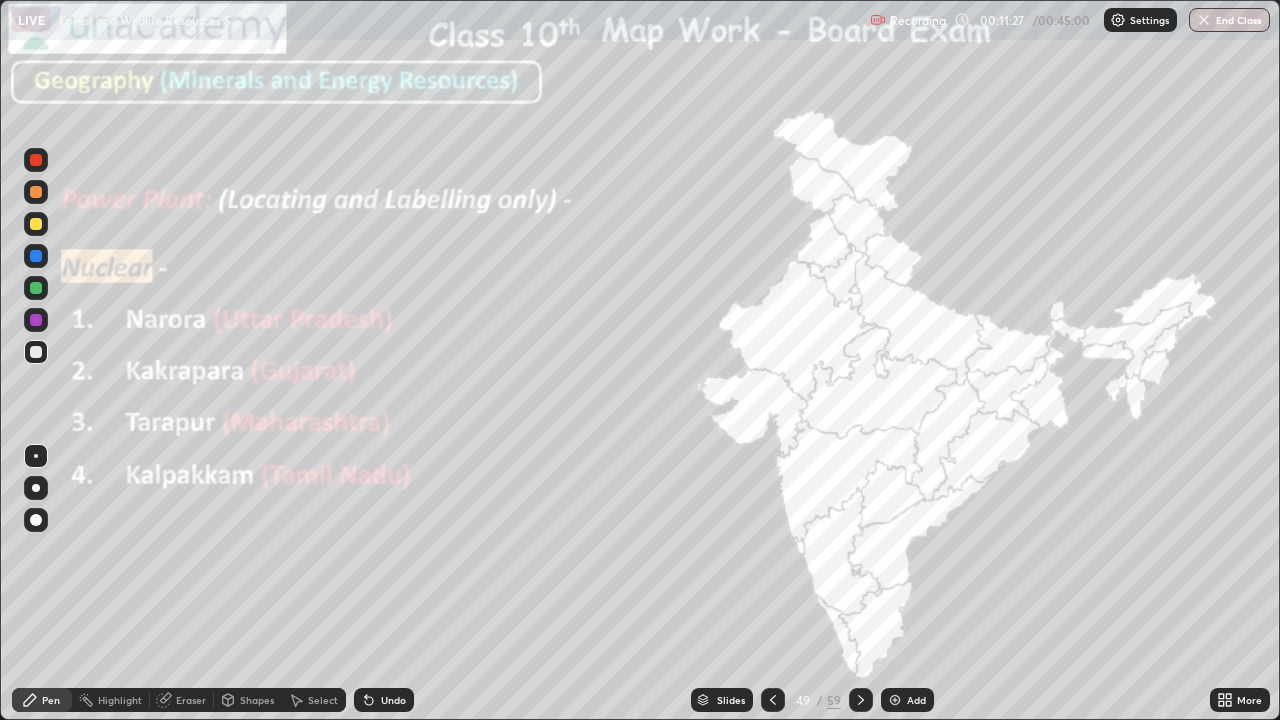 click 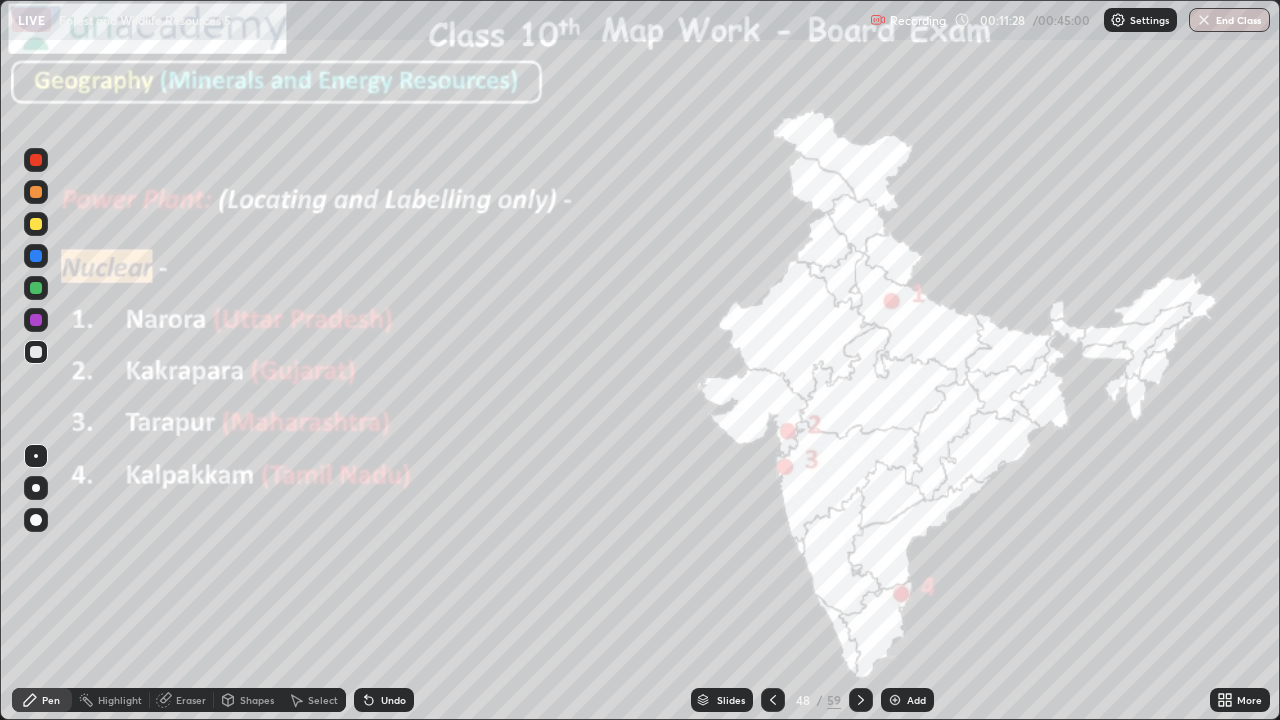 click 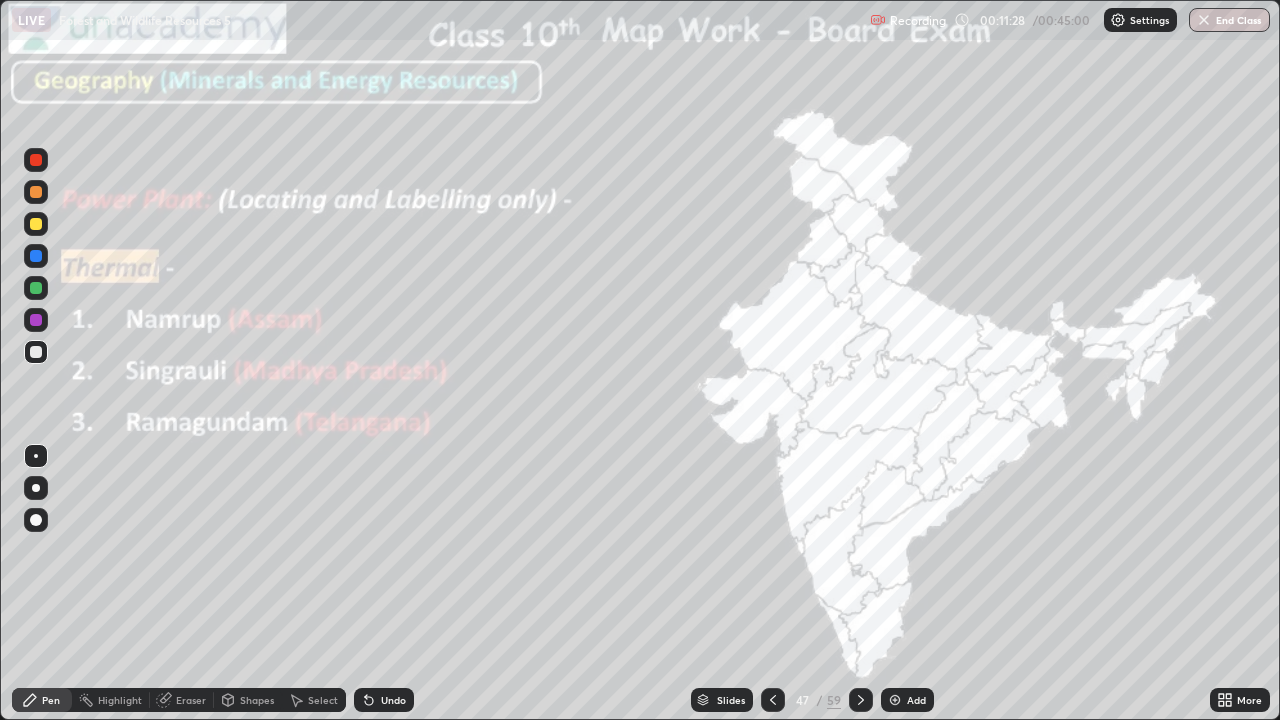 click 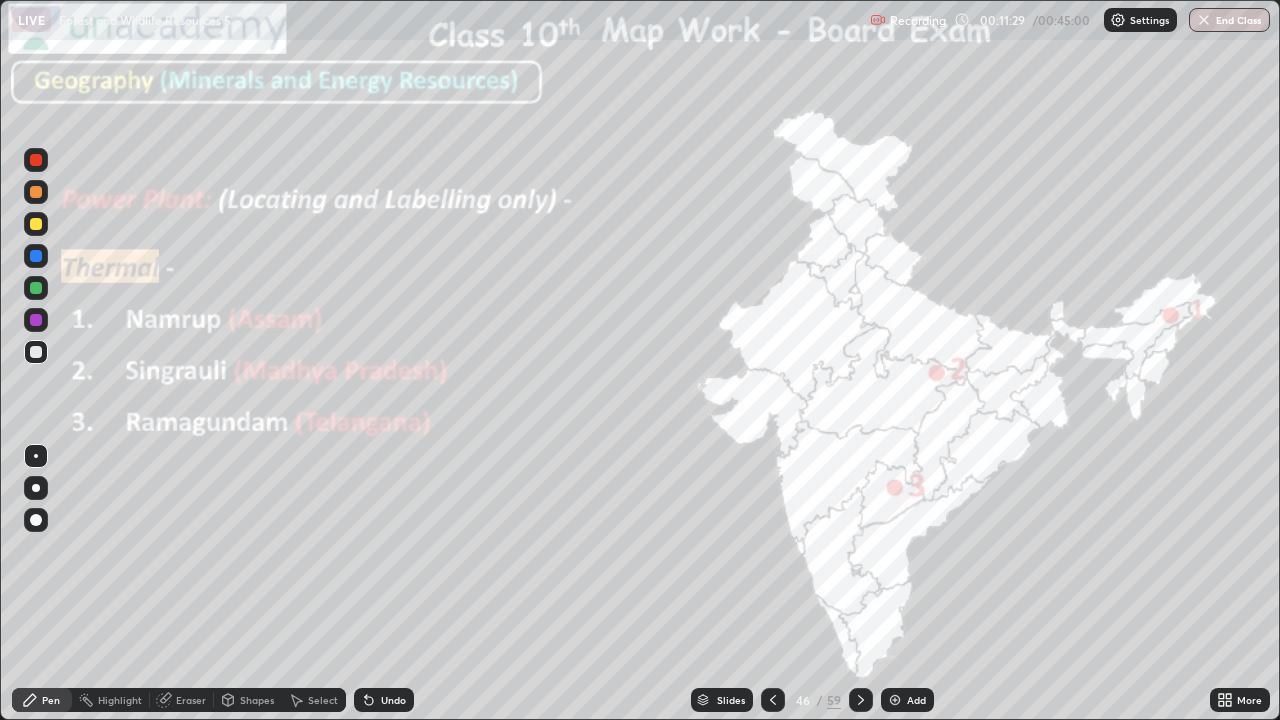 click 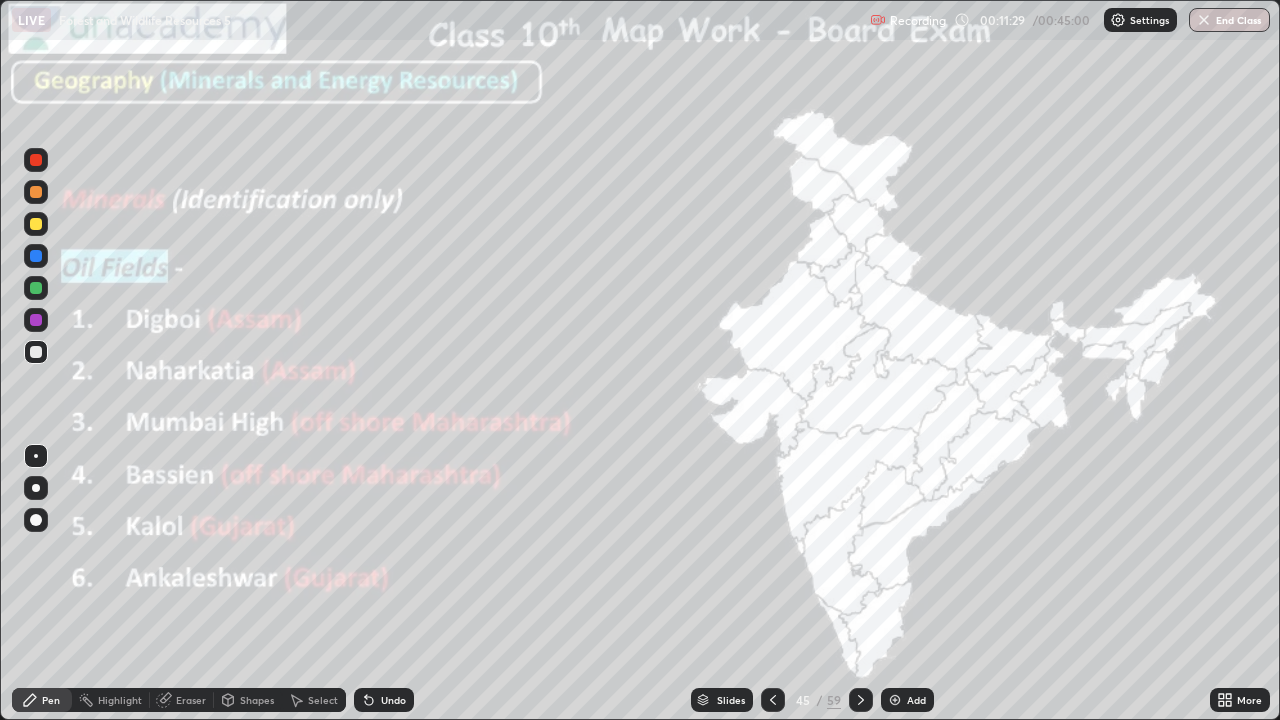 click 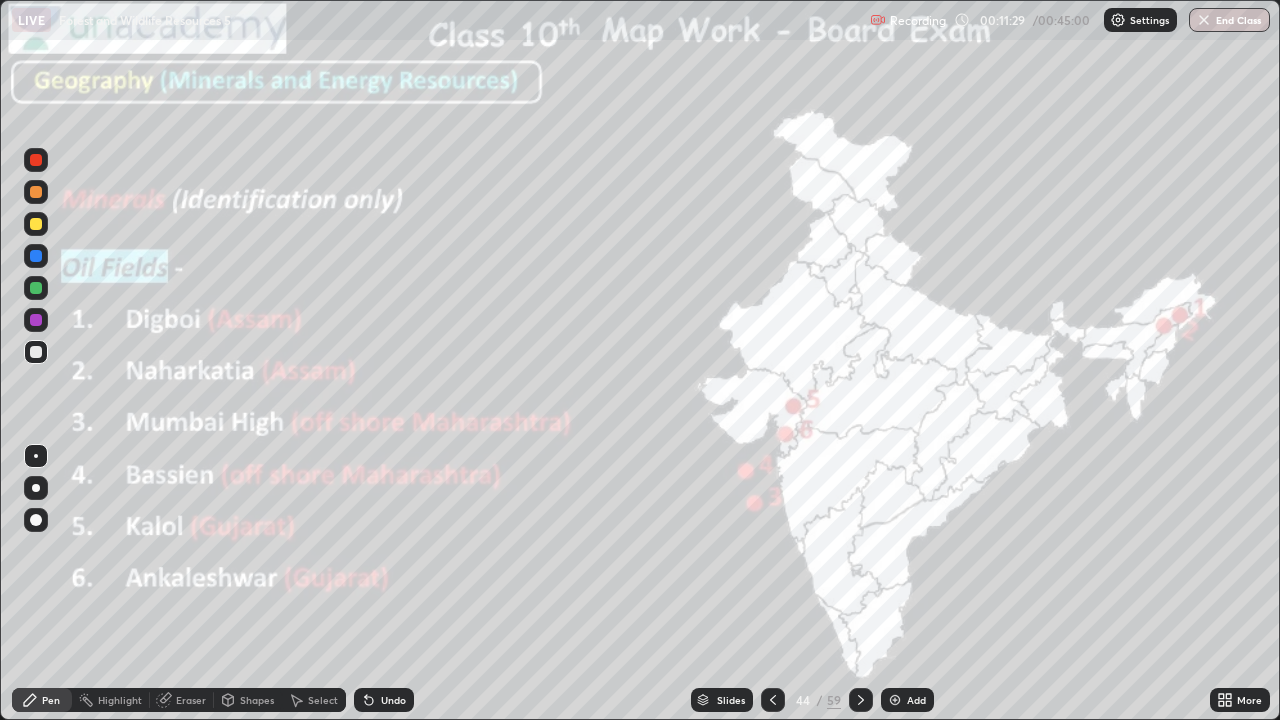 click 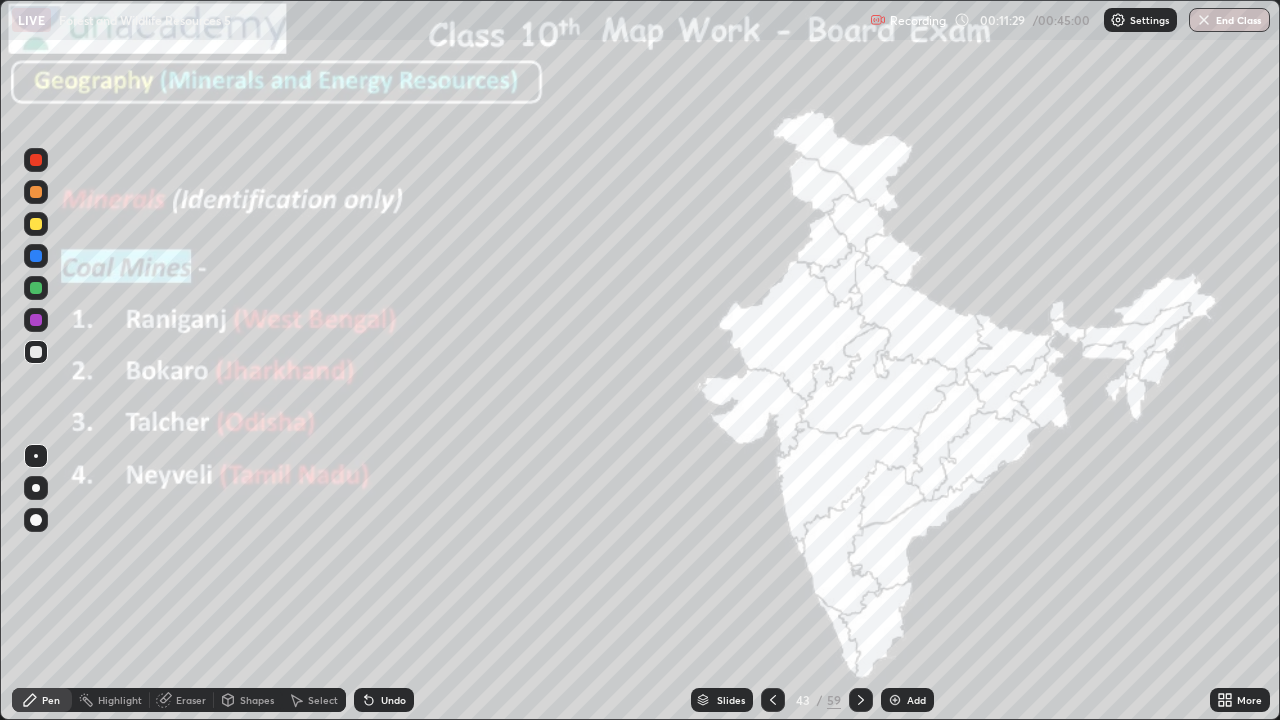 click 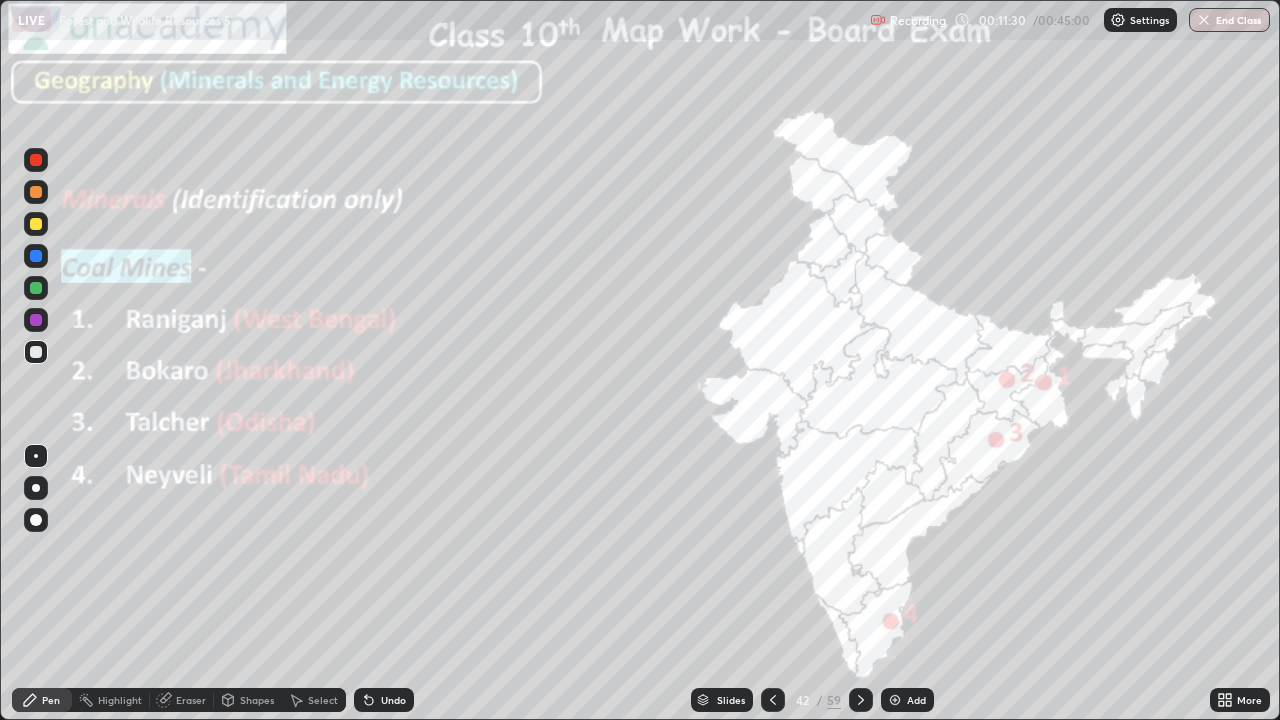 click 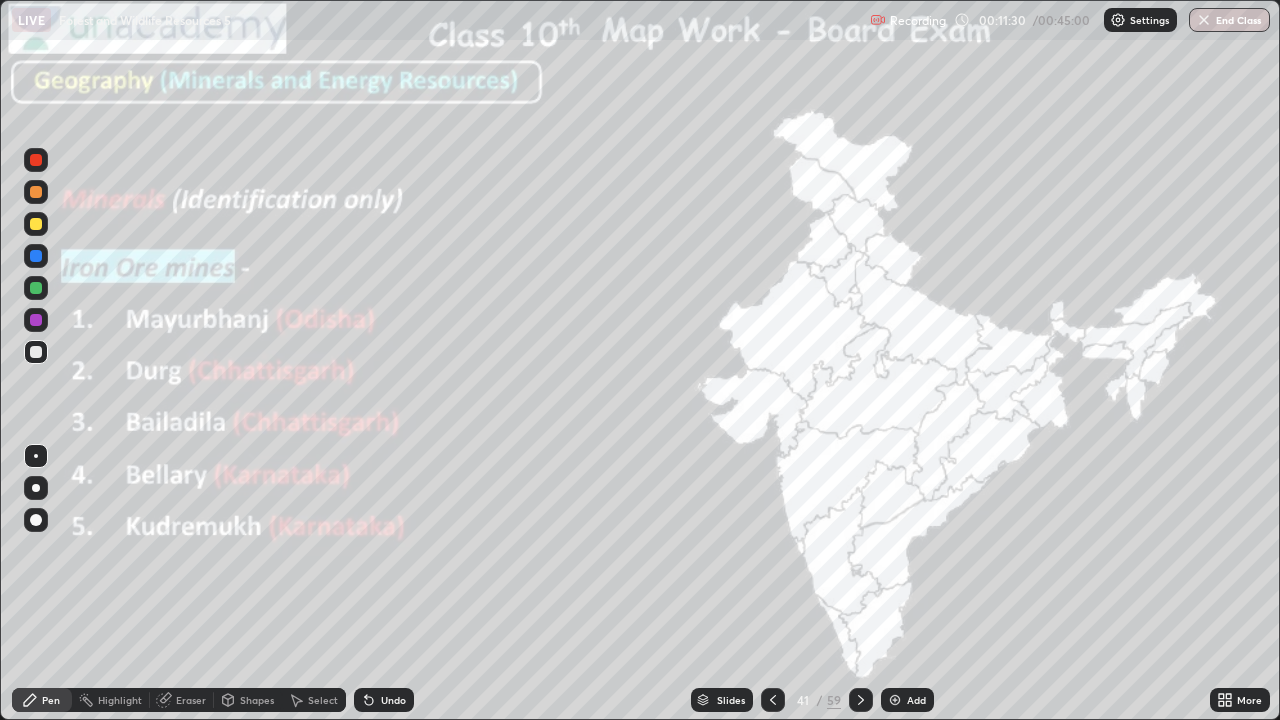 click 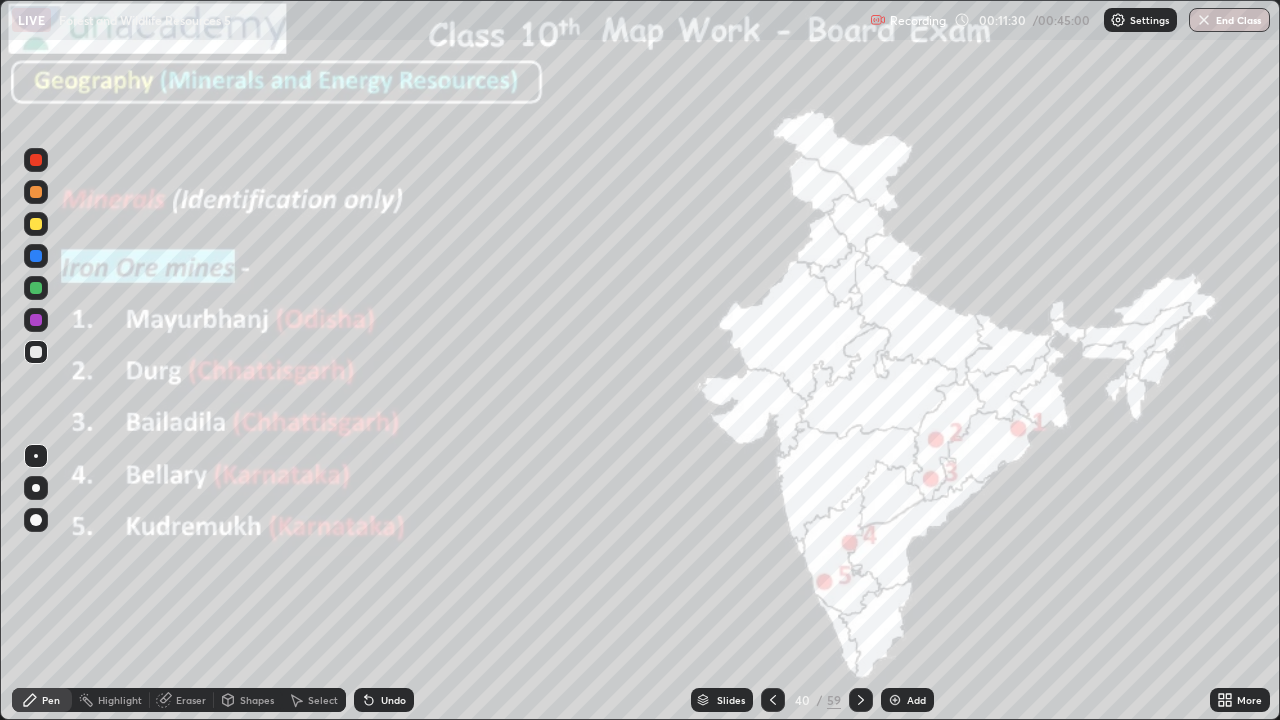 click 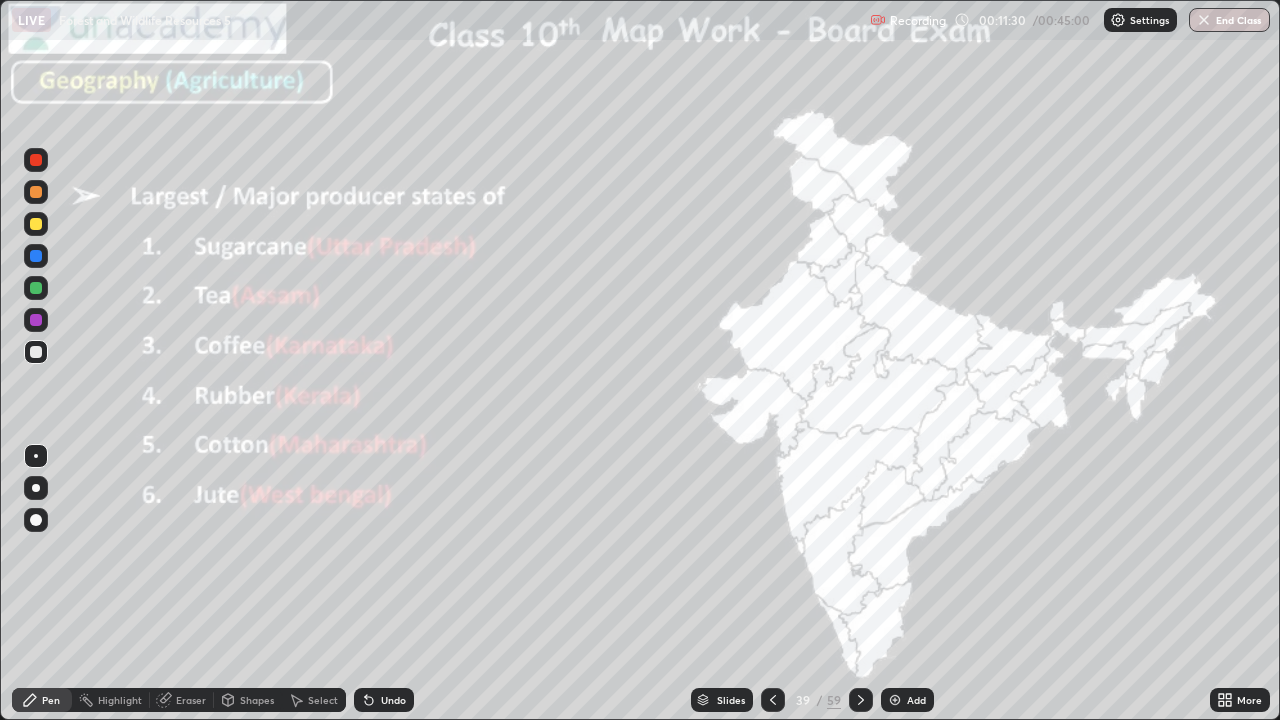 click 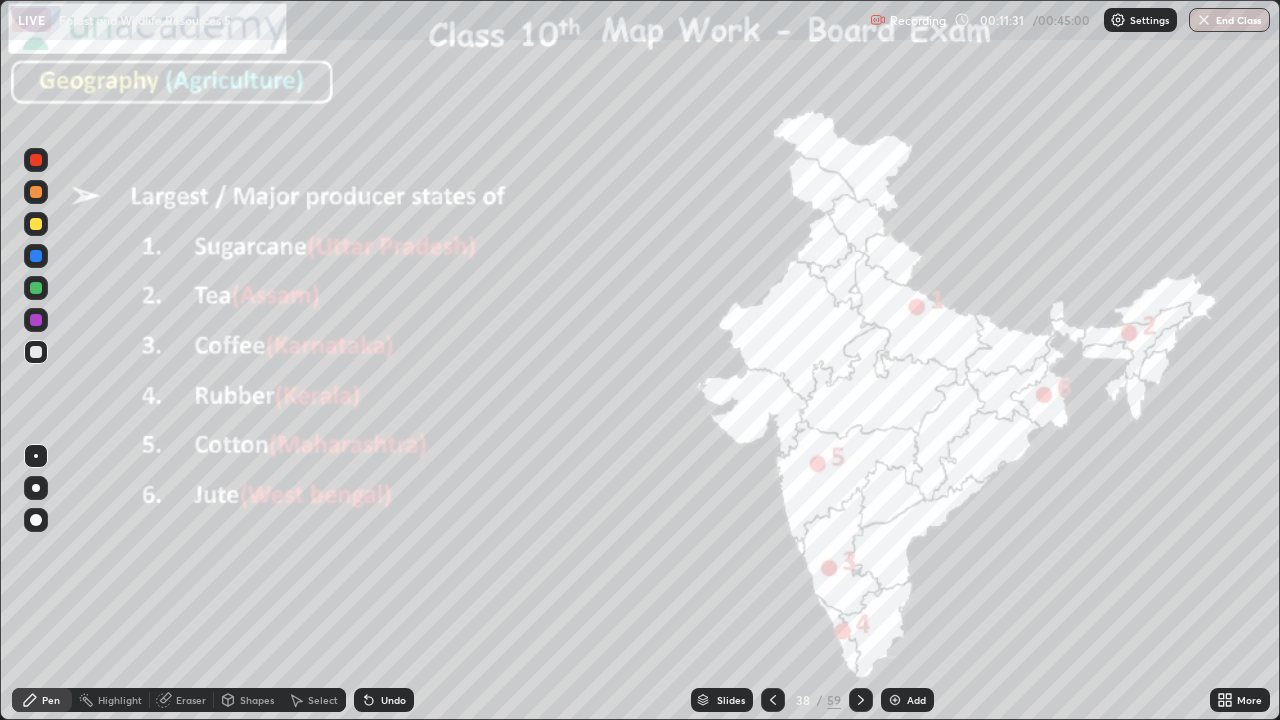 click 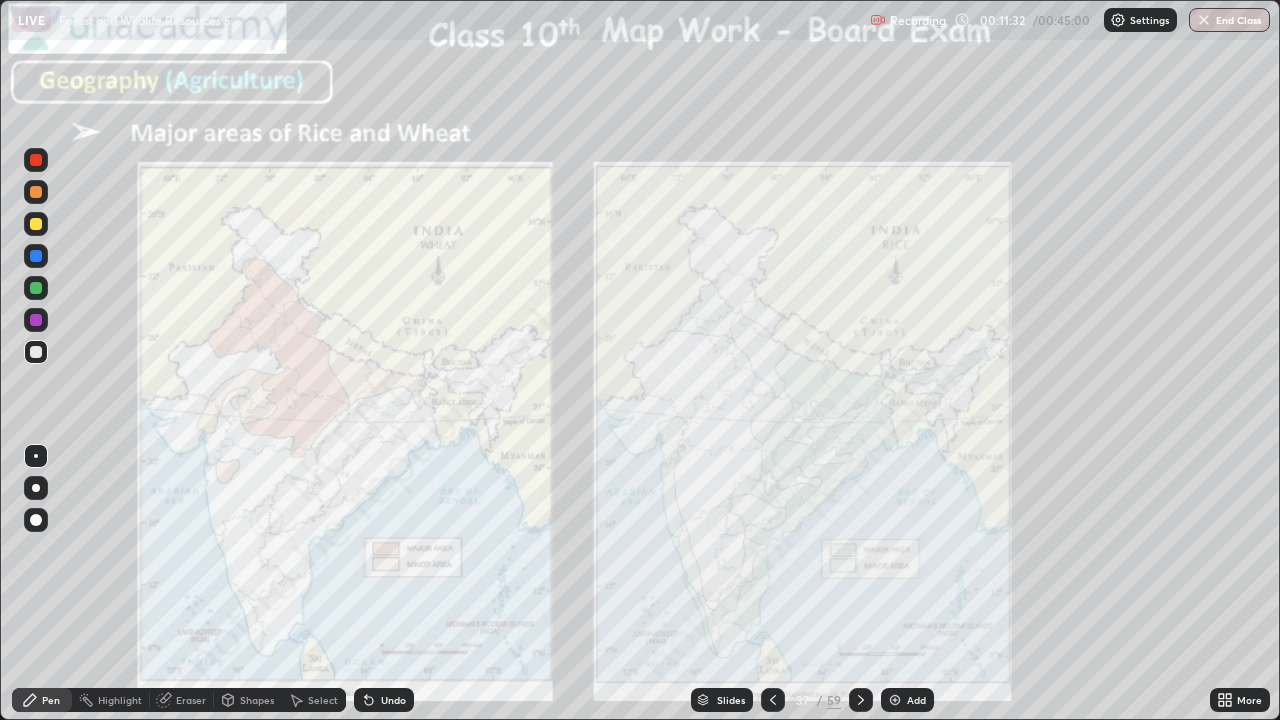 click 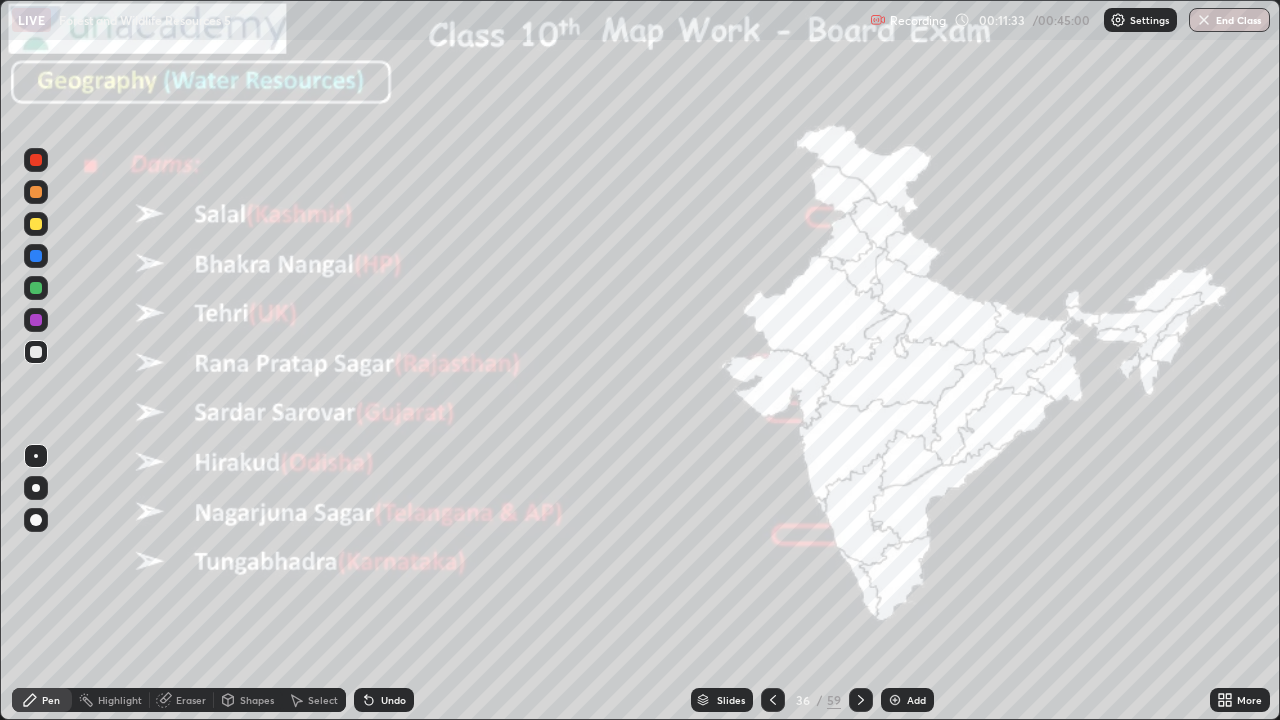 click 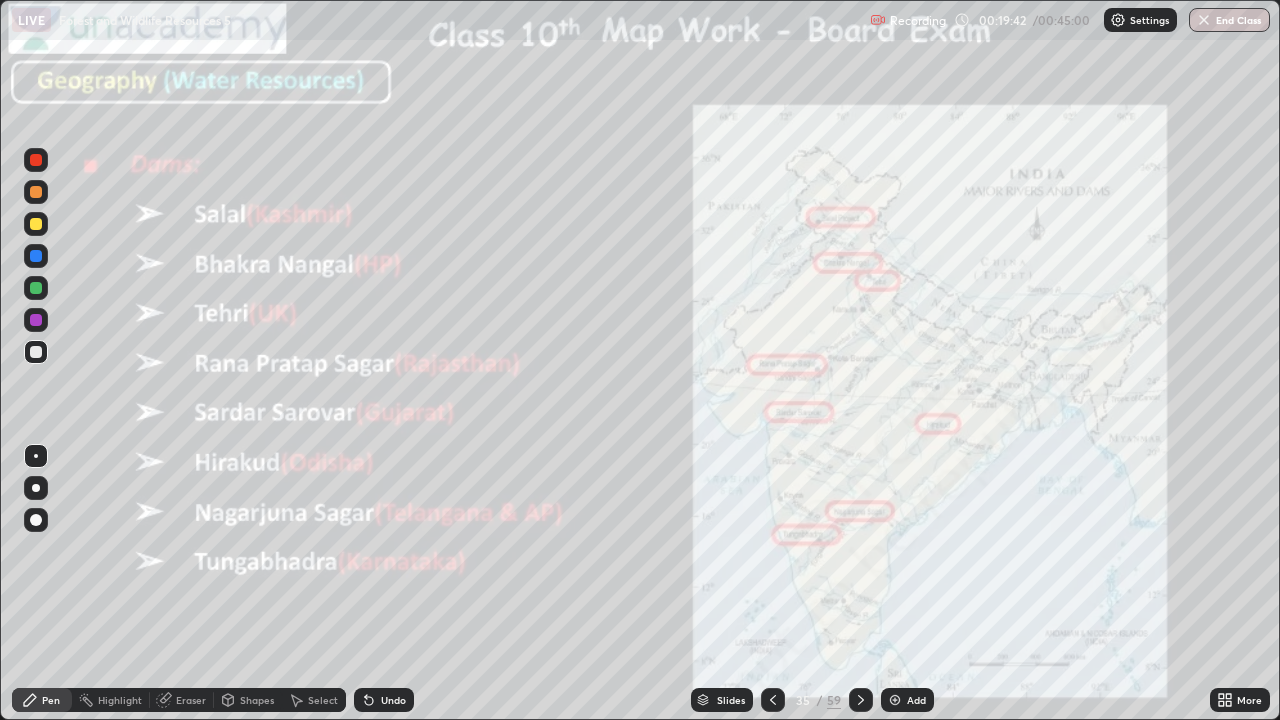 click at bounding box center (773, 700) 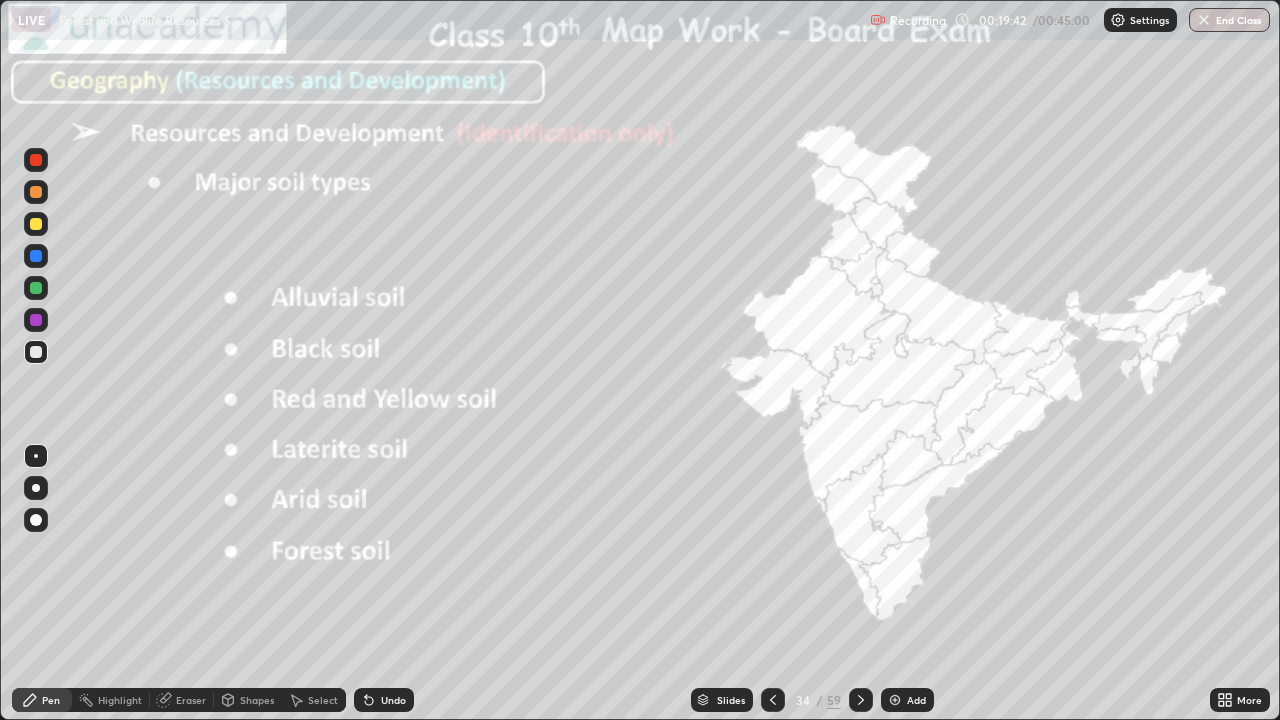 click 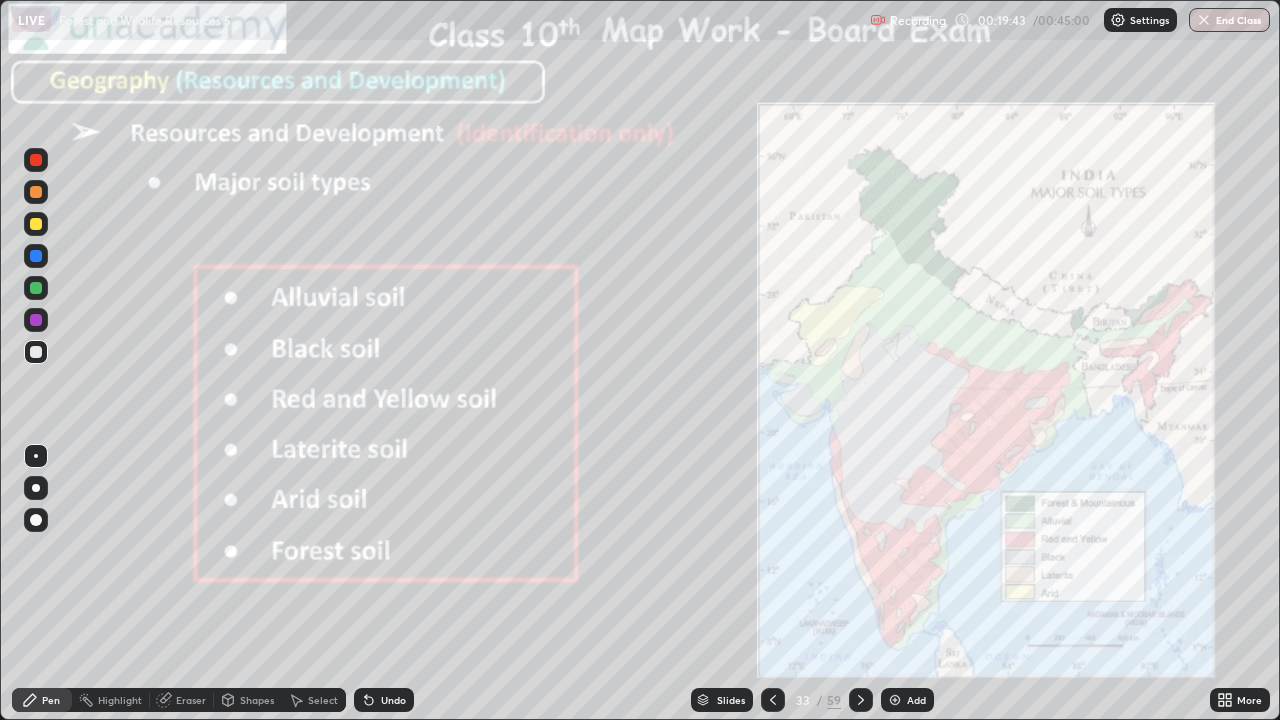 click 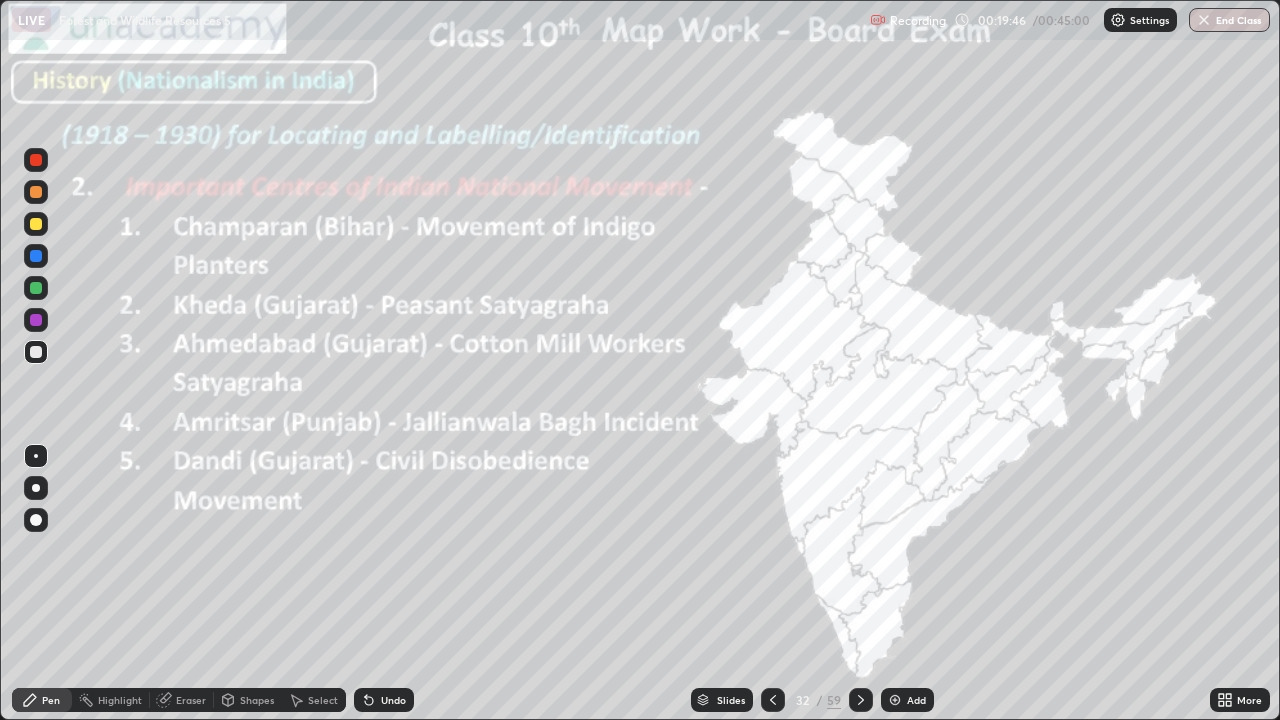 click at bounding box center (773, 700) 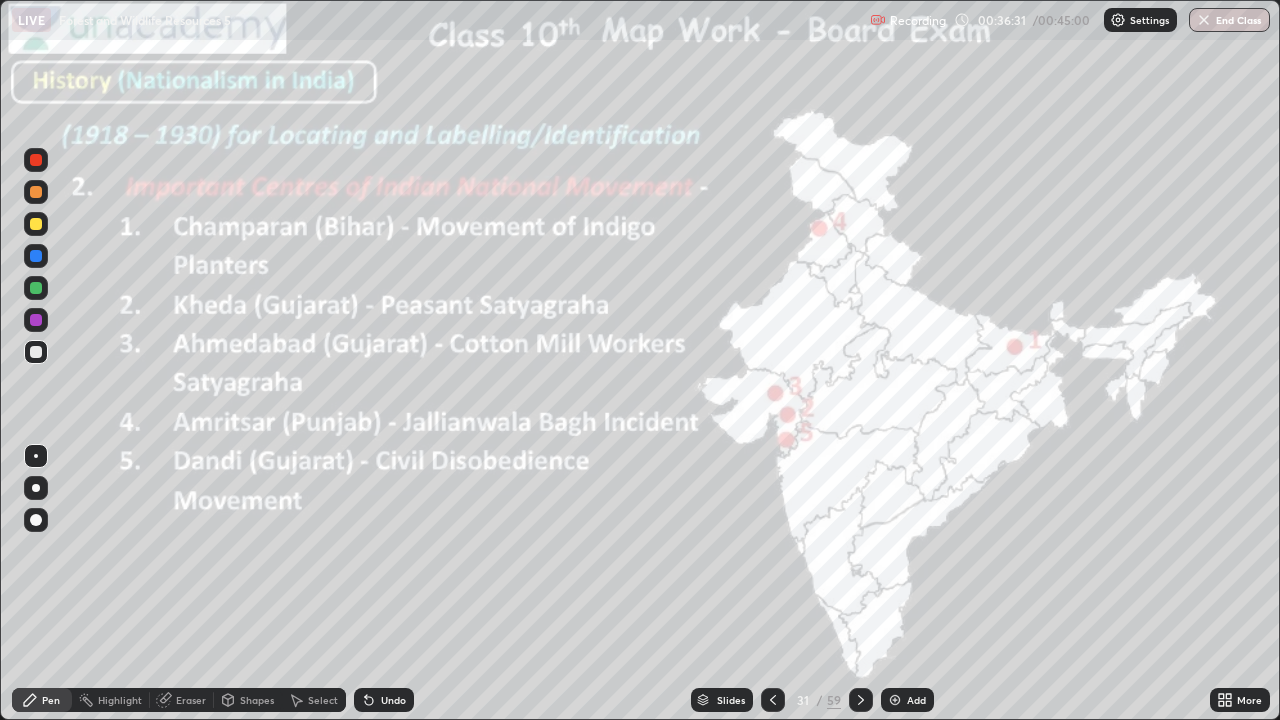 click on "59" at bounding box center [834, 700] 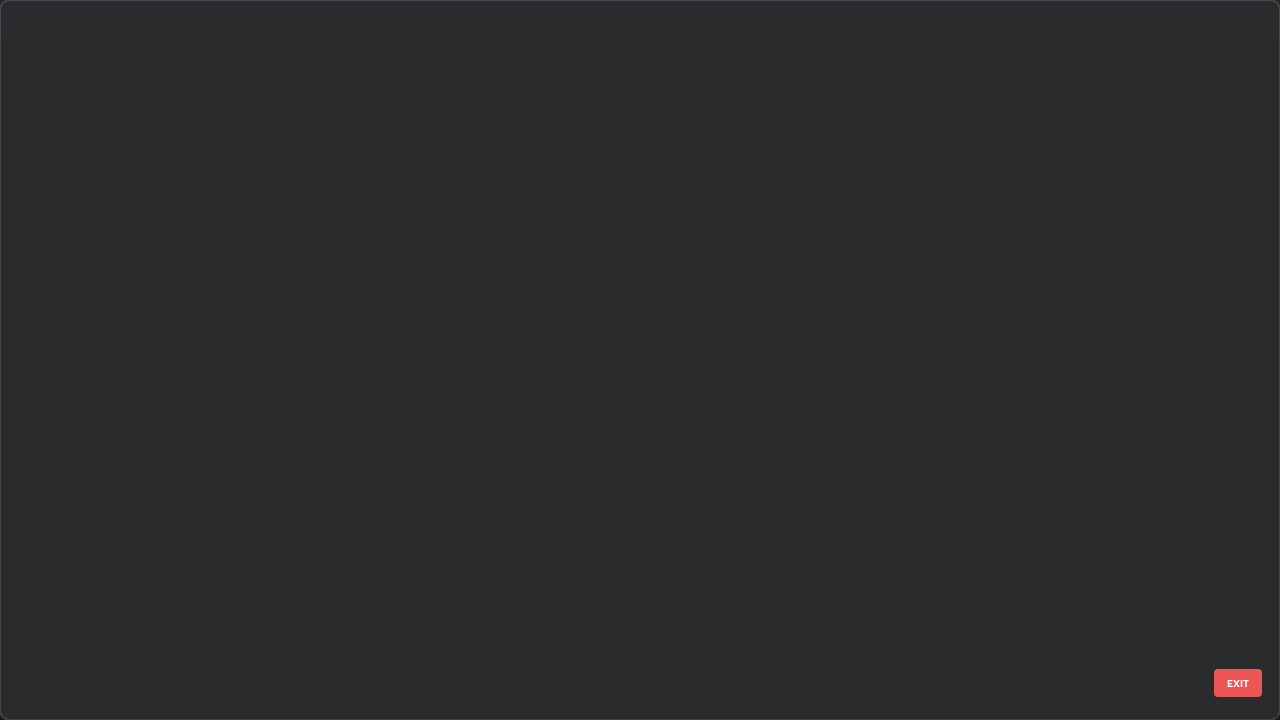 scroll, scrollTop: 1753, scrollLeft: 0, axis: vertical 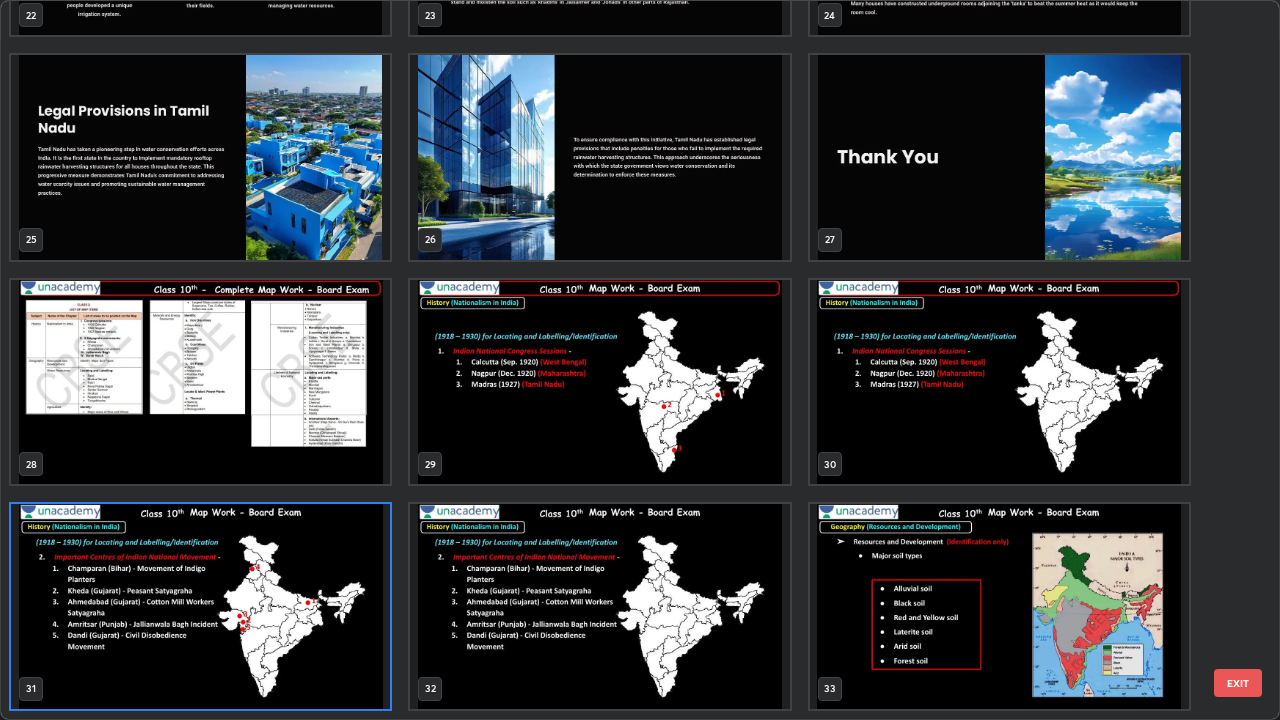 click on "33" at bounding box center [999, 606] 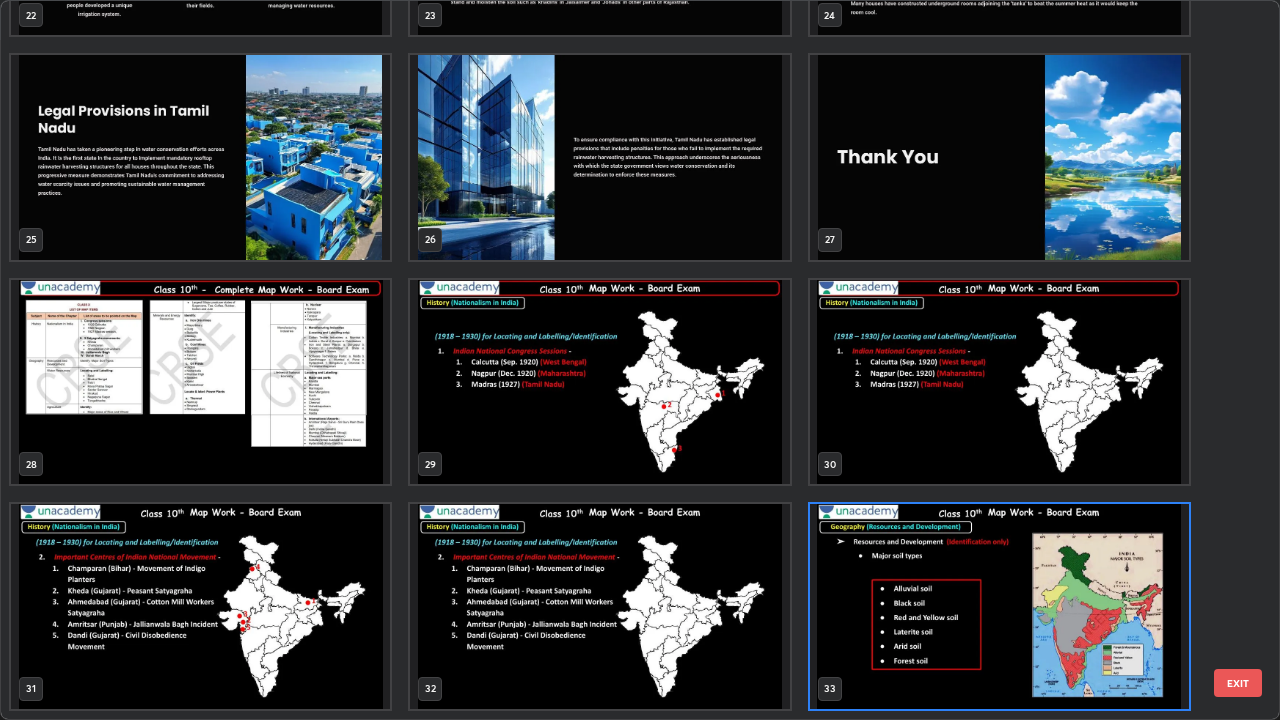 click on "33 / 59" at bounding box center (817, 700) 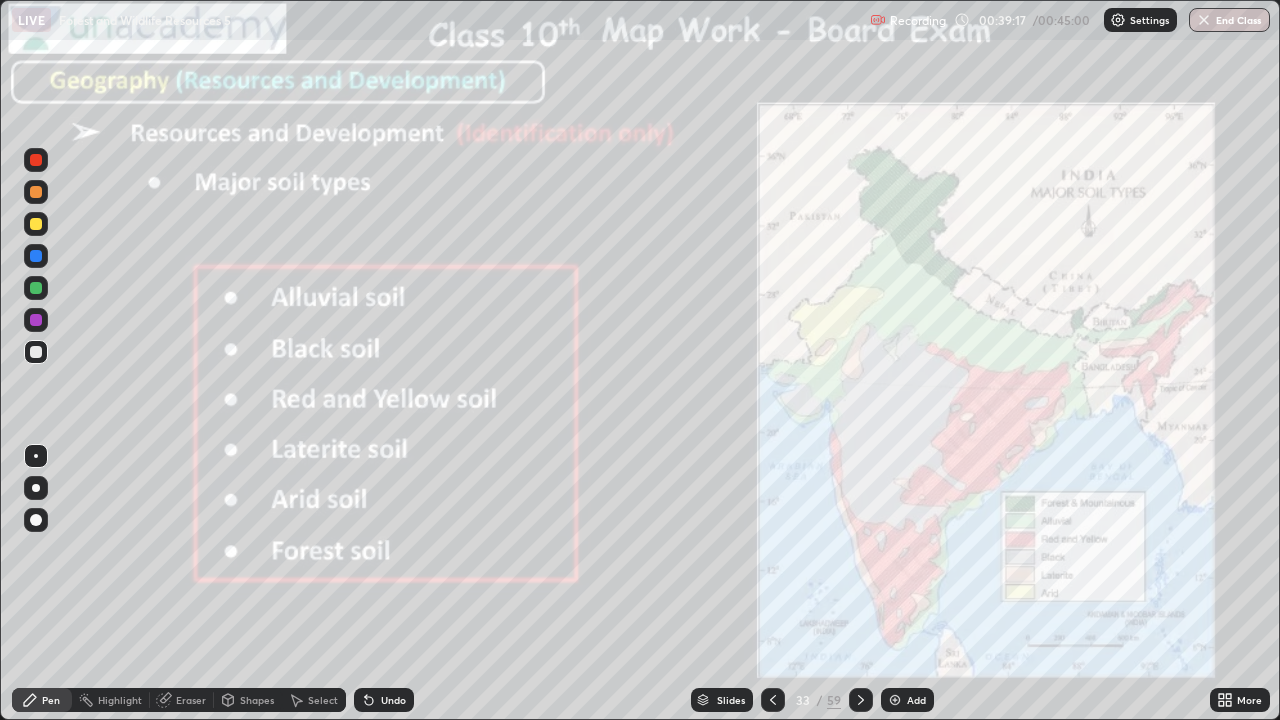 click 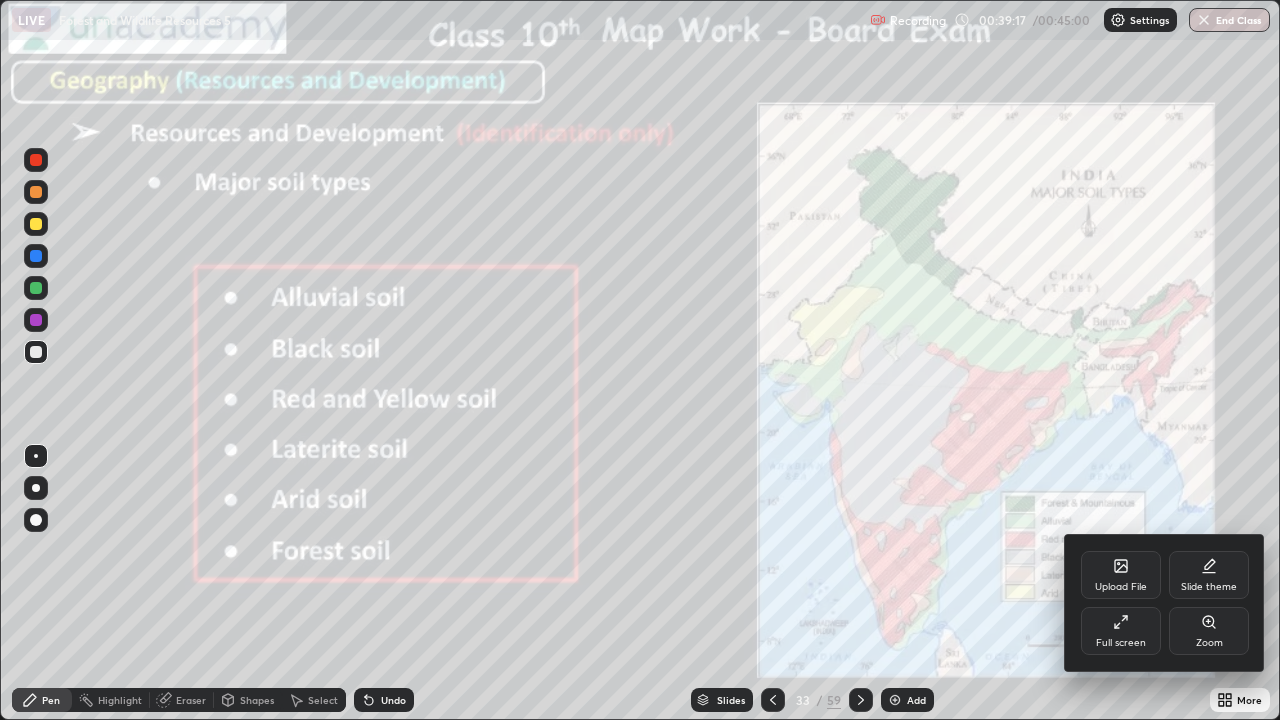 click on "Upload File" at bounding box center [1121, 587] 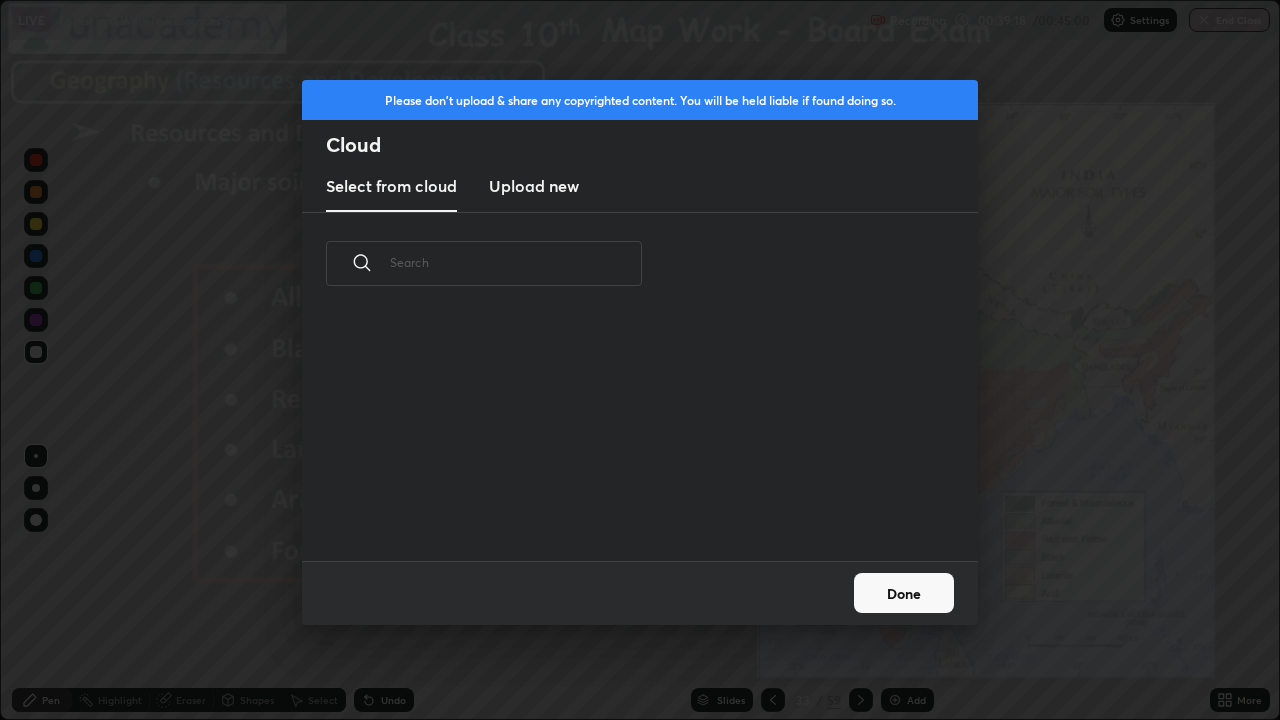 scroll, scrollTop: 7, scrollLeft: 11, axis: both 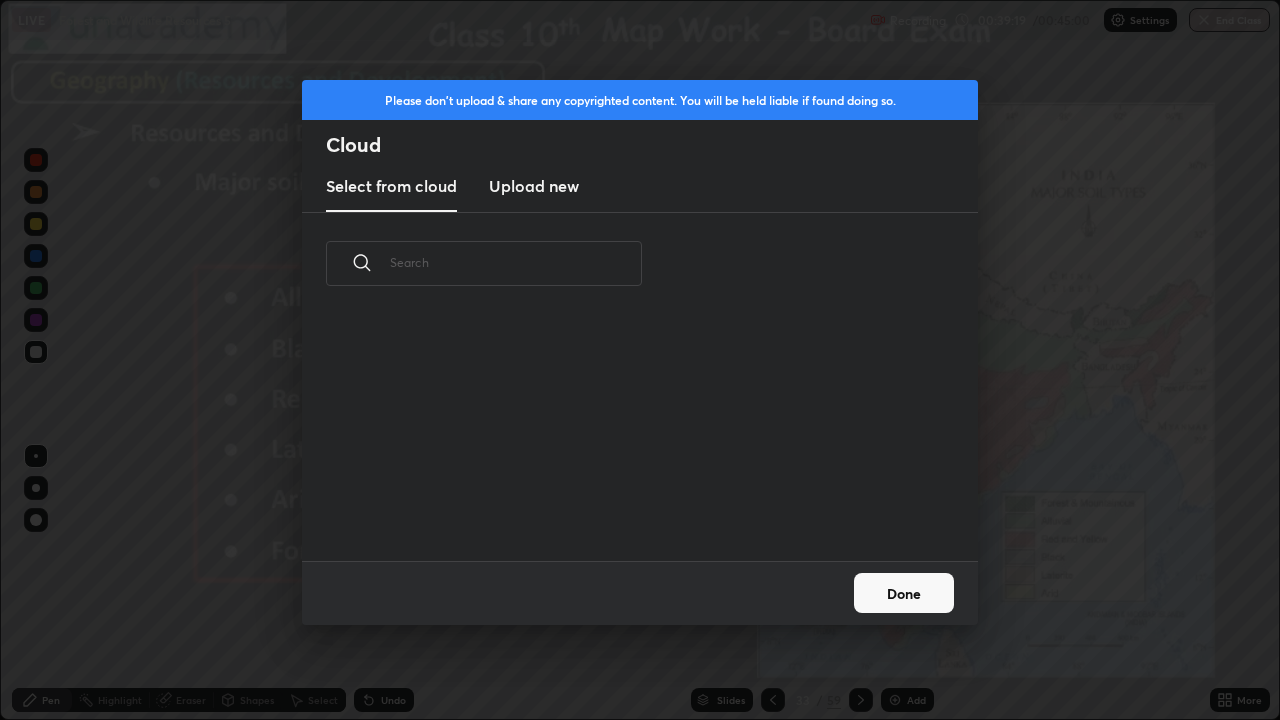click on "Upload new" at bounding box center [534, 186] 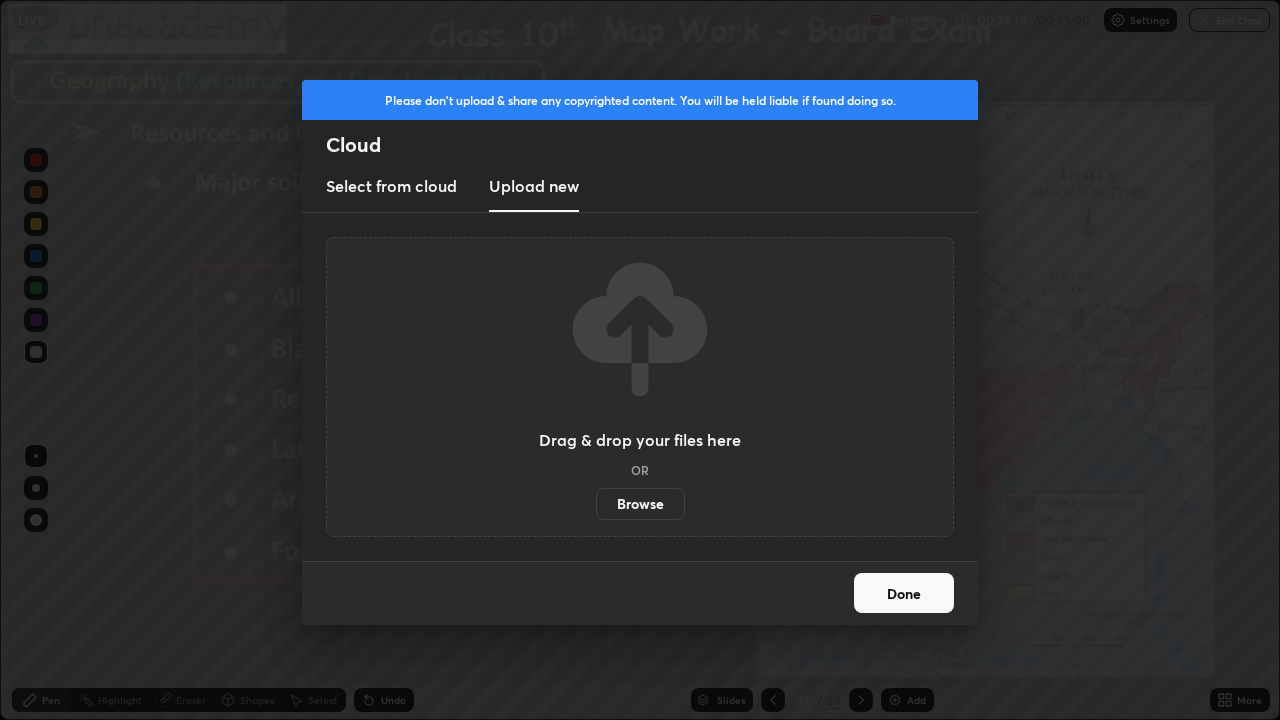 click on "Browse" at bounding box center (640, 504) 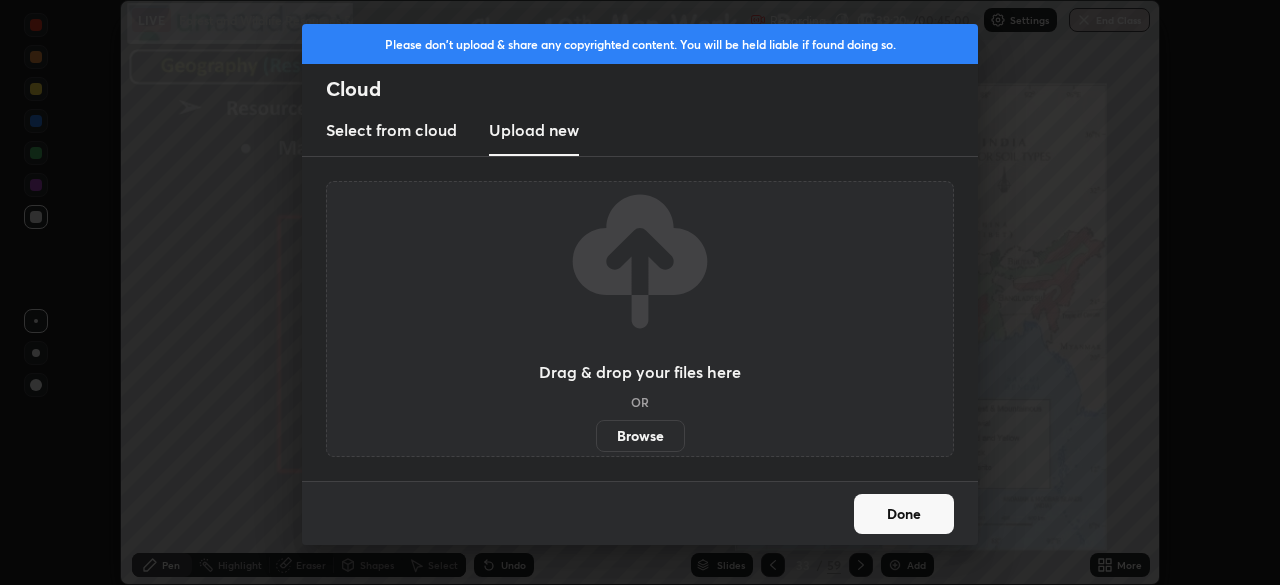 scroll, scrollTop: 585, scrollLeft: 1280, axis: both 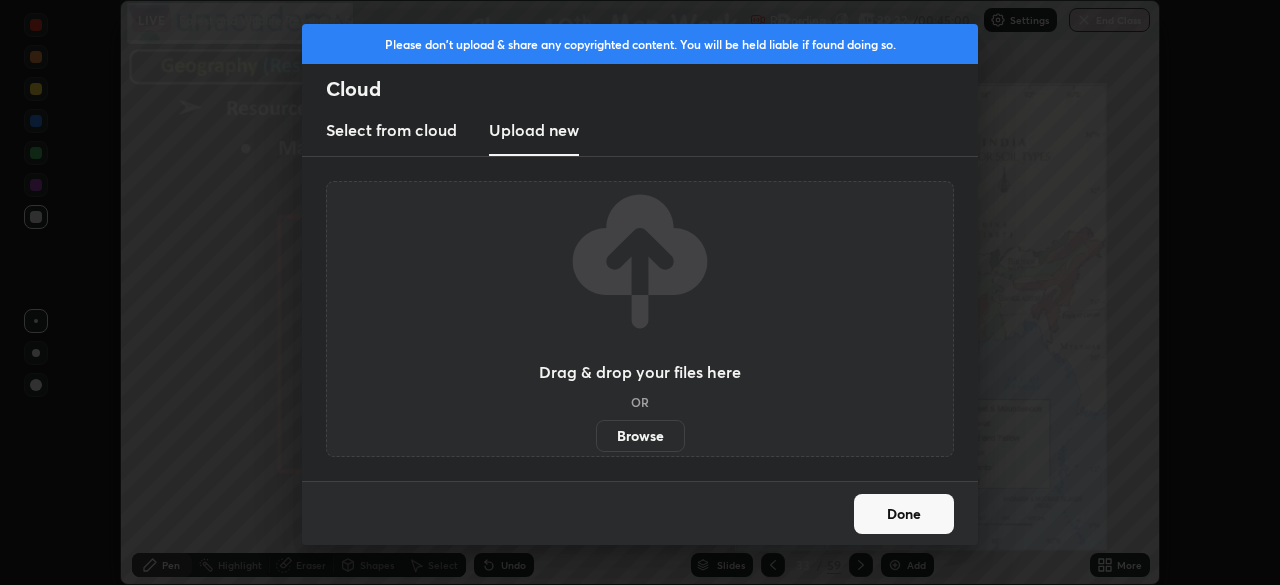 click on "Done" at bounding box center [904, 514] 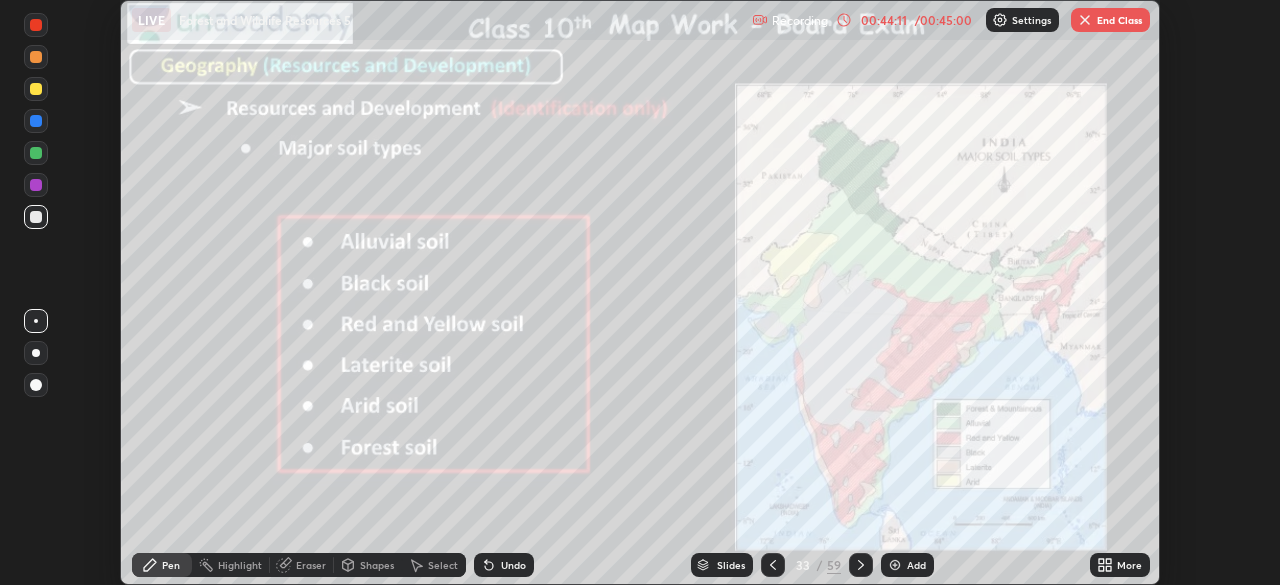 click on "End Class" at bounding box center (1110, 20) 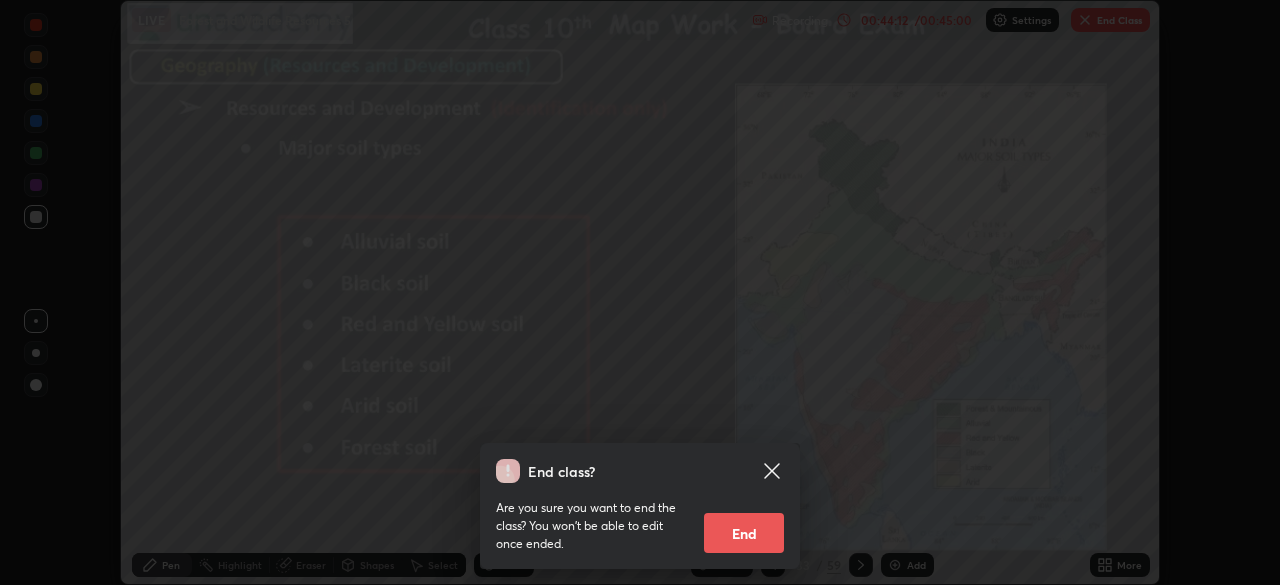 click on "End" at bounding box center [744, 533] 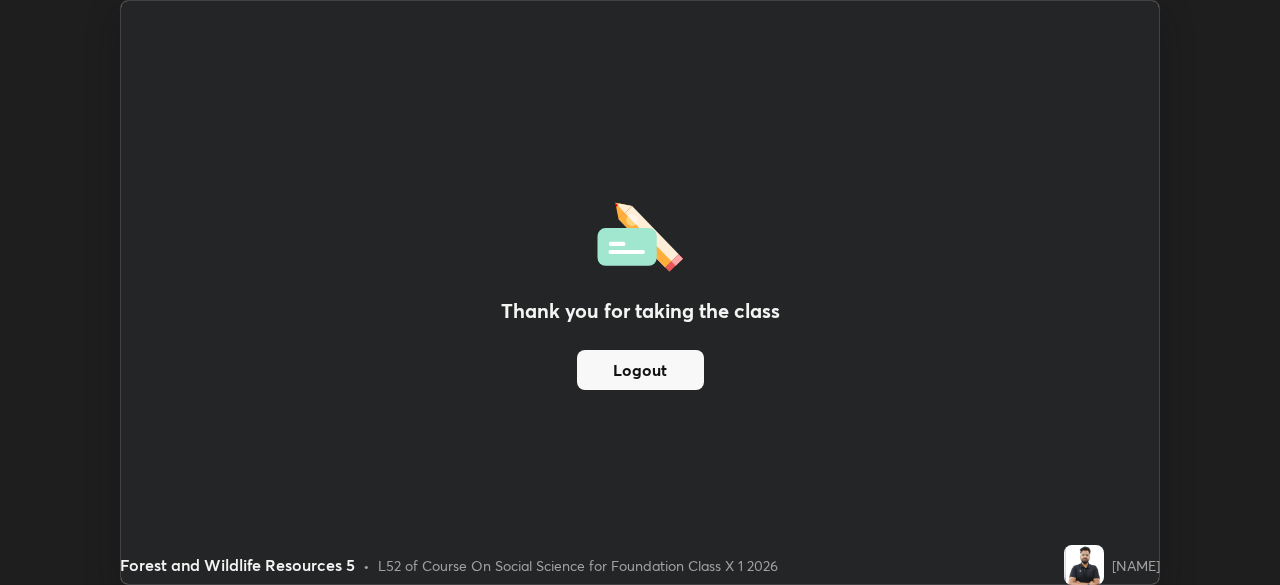 click on "Logout" at bounding box center [640, 370] 